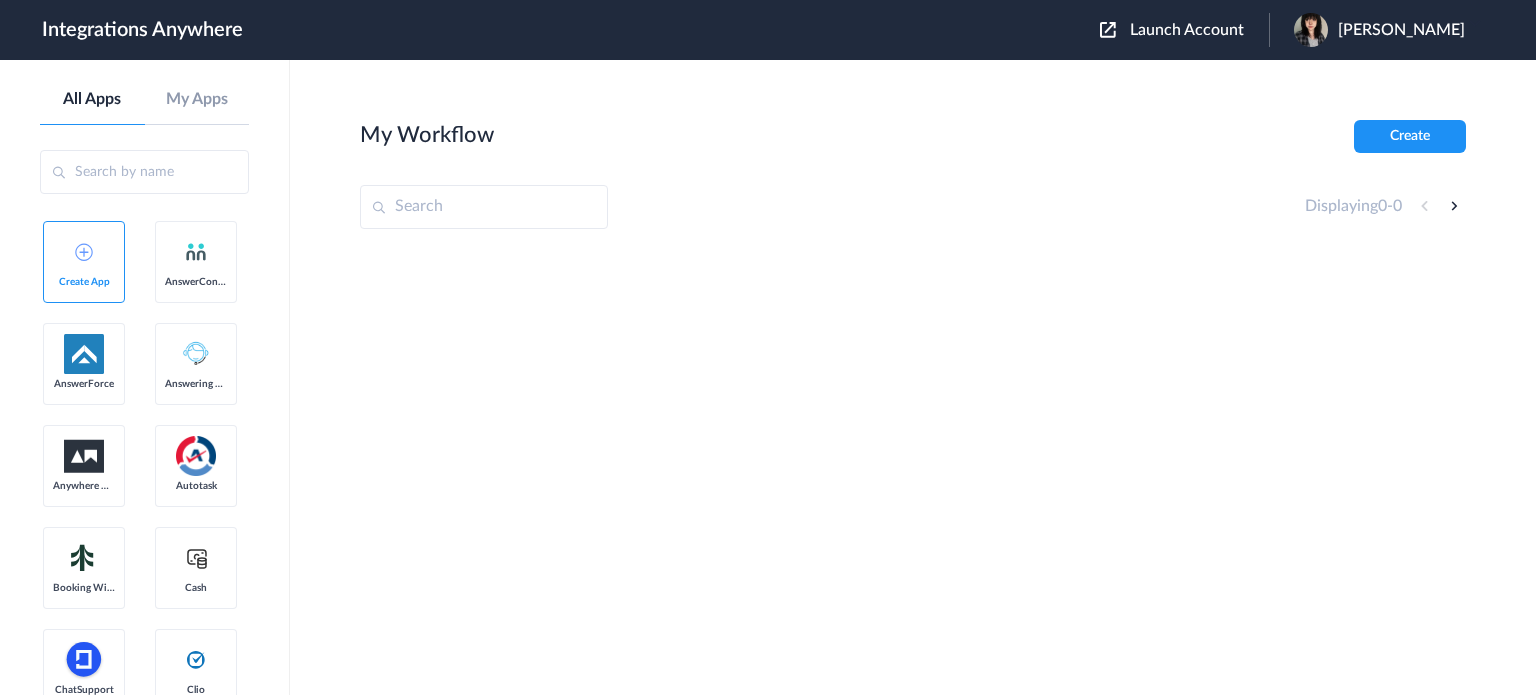 scroll, scrollTop: 0, scrollLeft: 0, axis: both 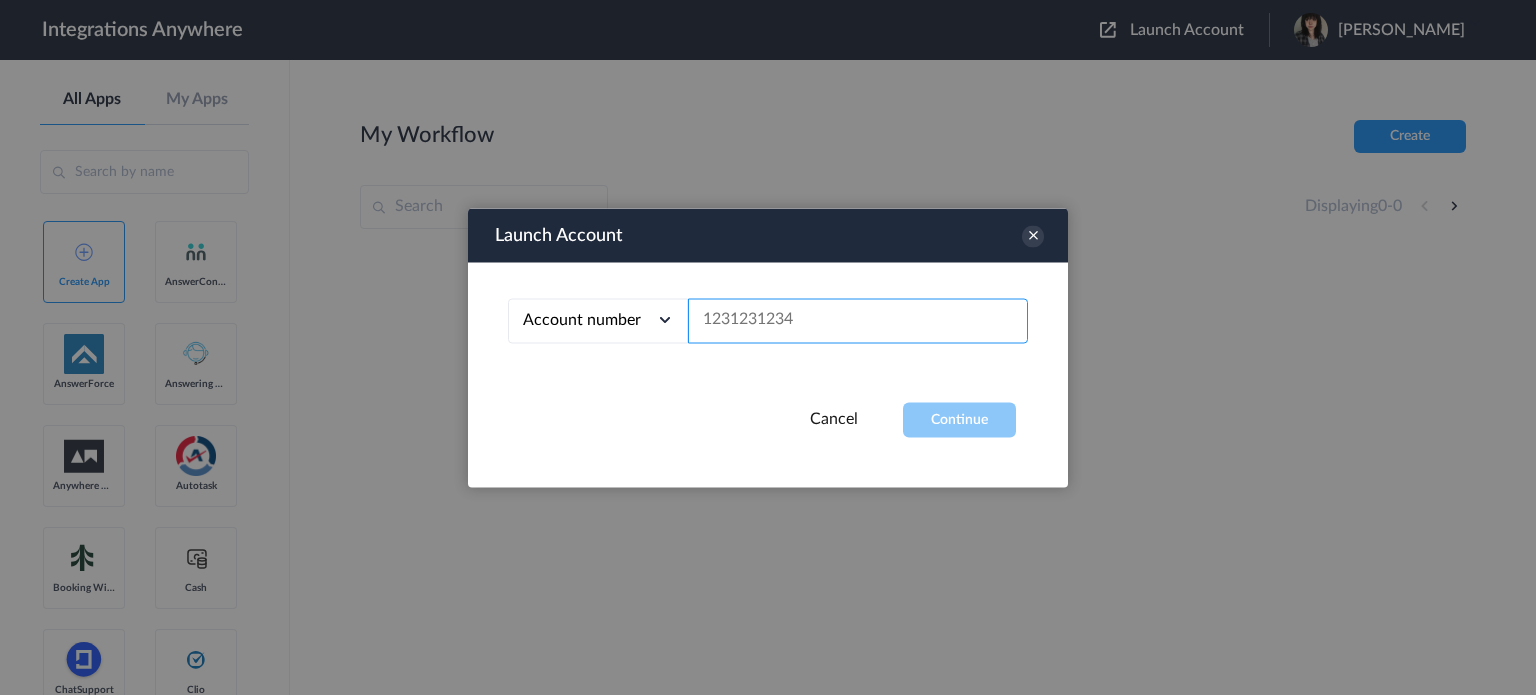 click at bounding box center [858, 320] 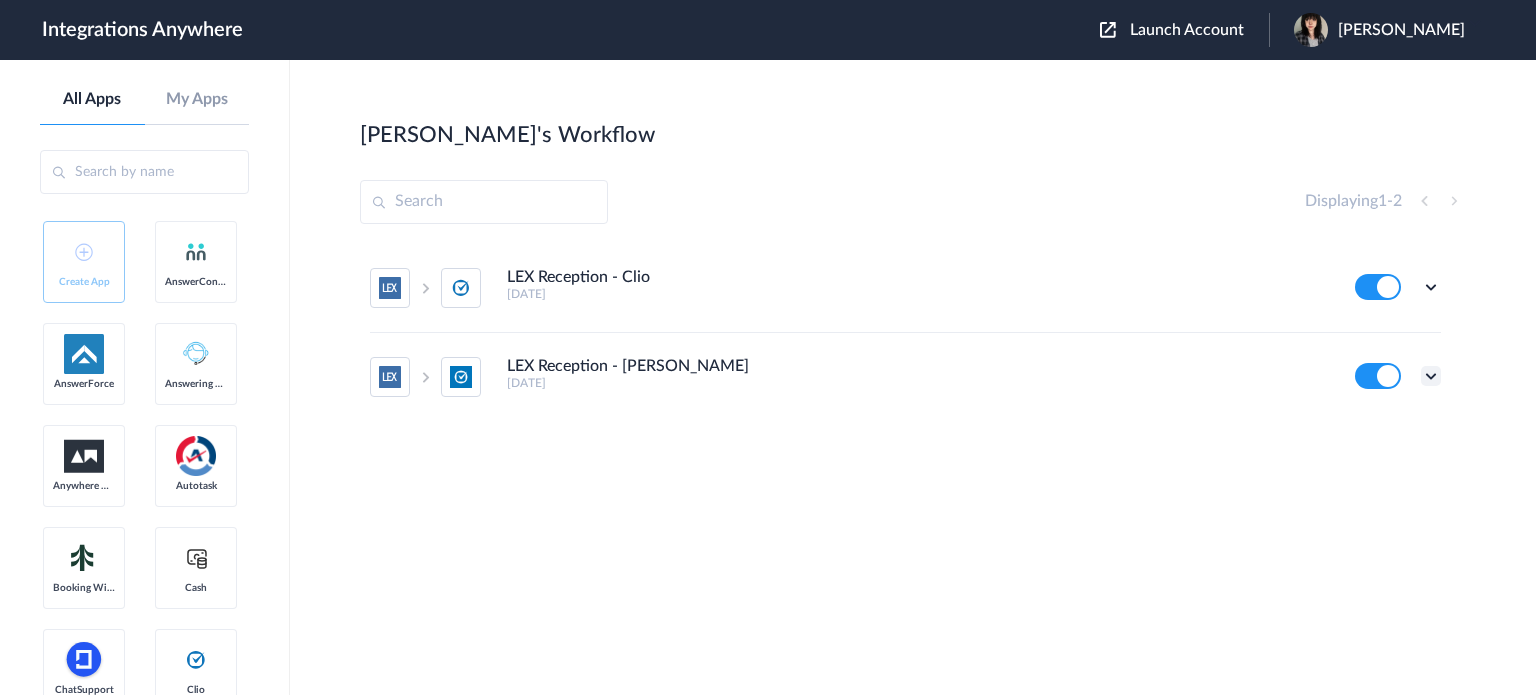 click at bounding box center [1431, 376] 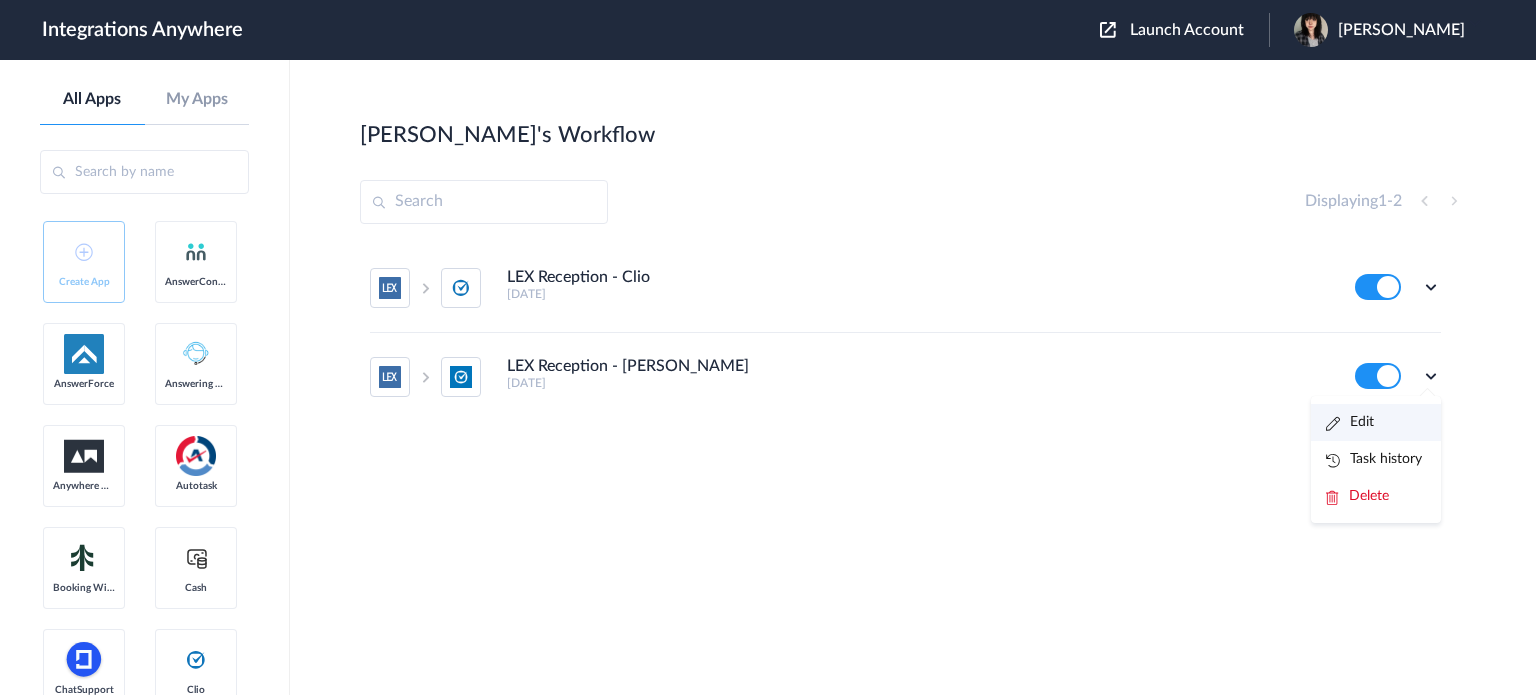 click on "Edit" at bounding box center (1376, 422) 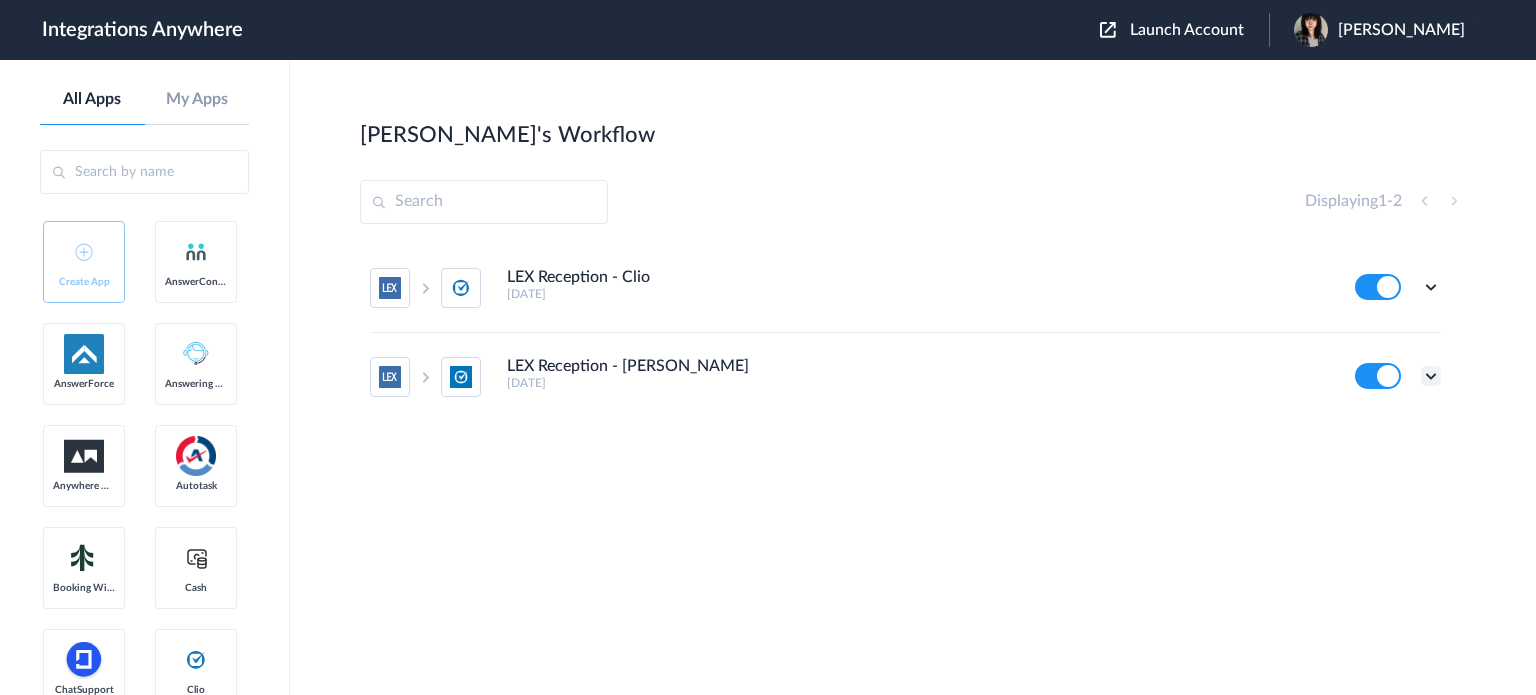 click at bounding box center [1431, 376] 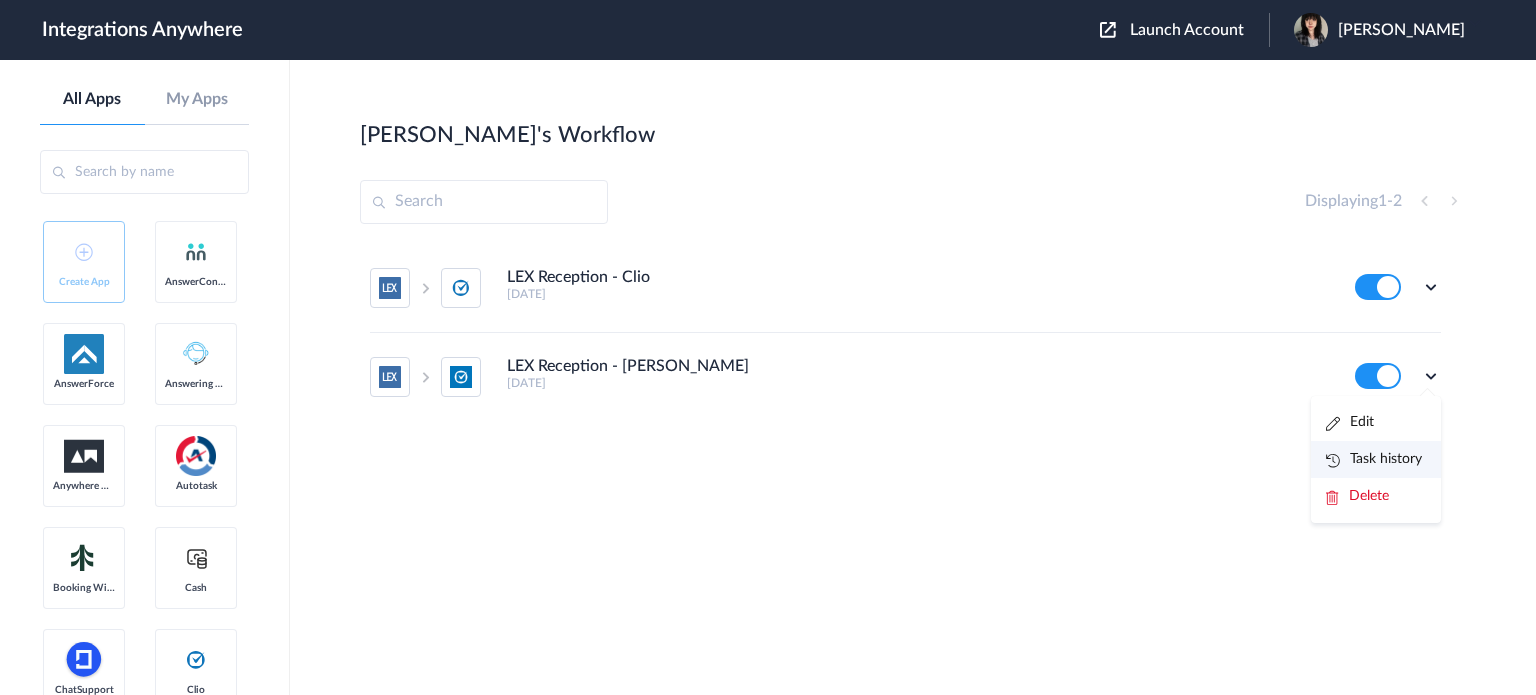 click on "Task history" at bounding box center [1374, 459] 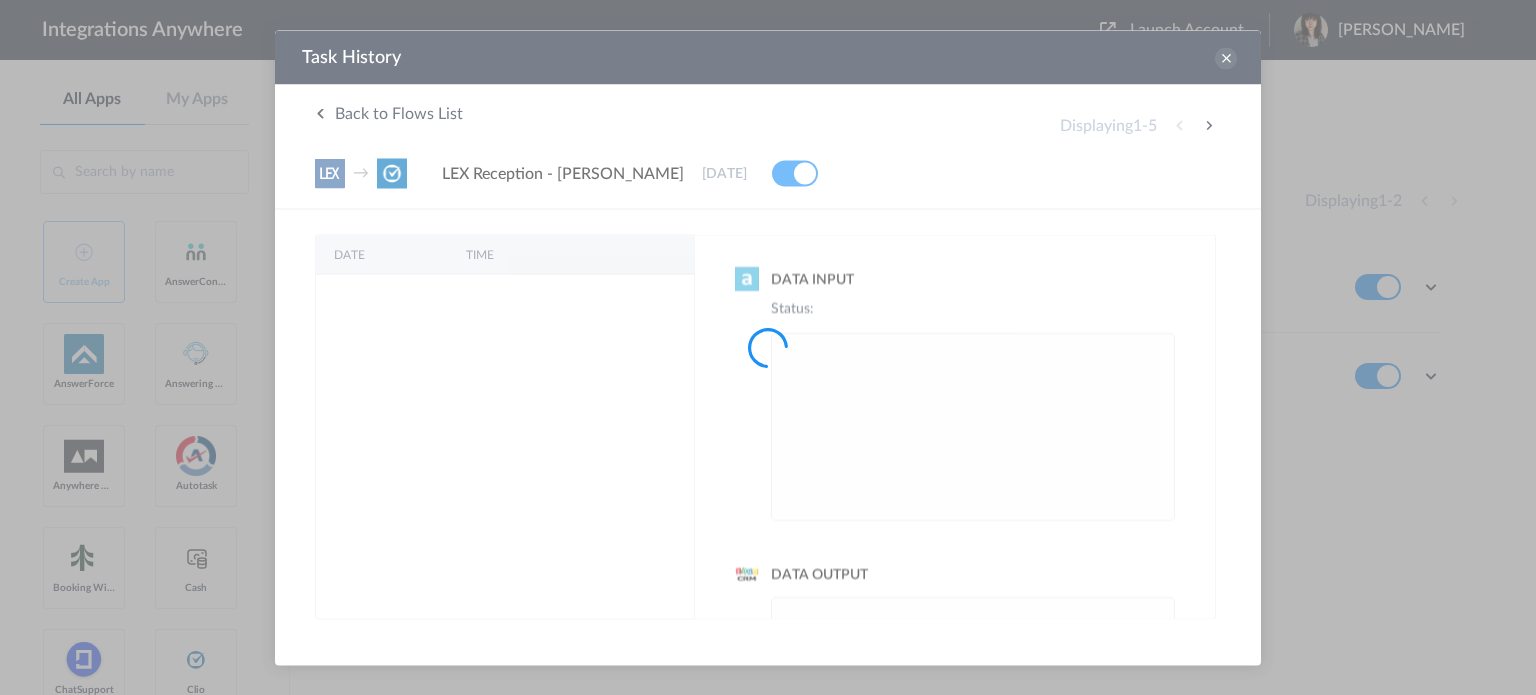 scroll, scrollTop: 0, scrollLeft: 0, axis: both 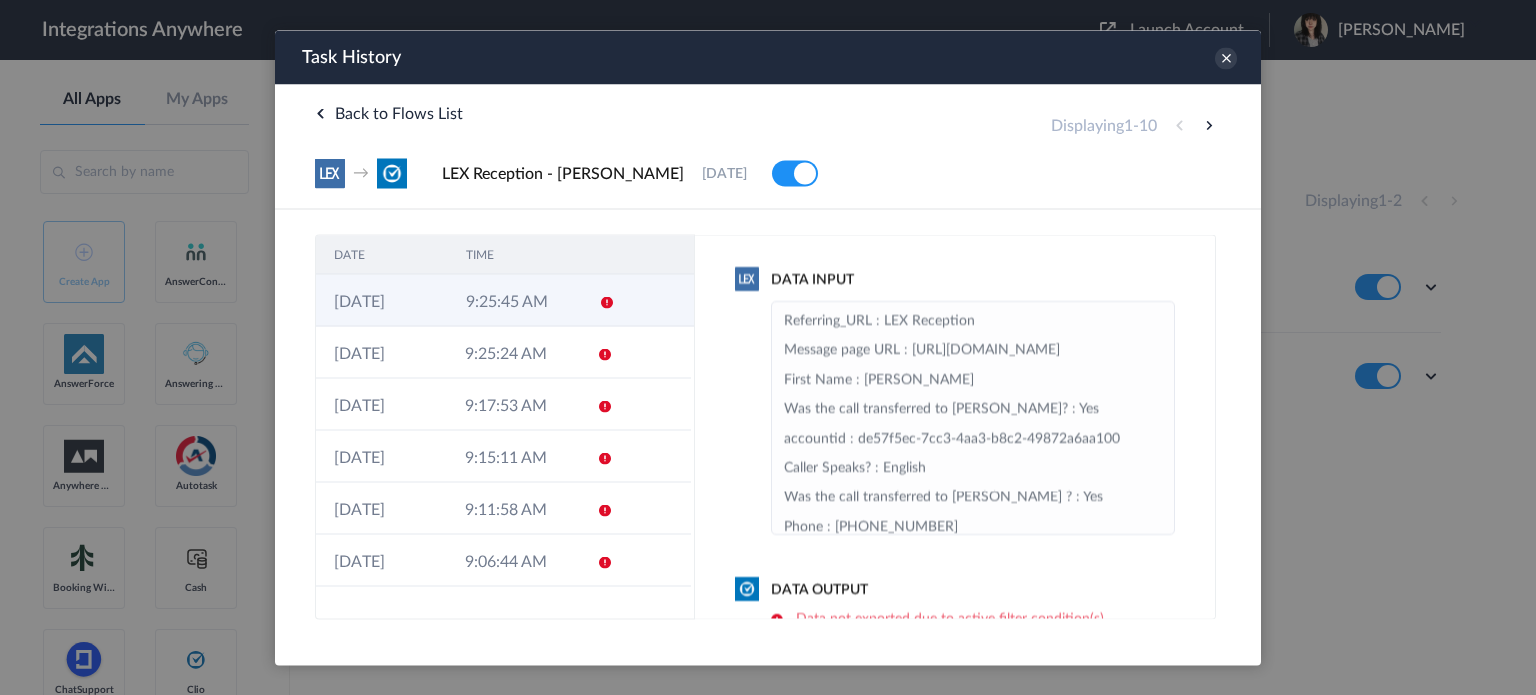 click on "9:25:45 AM" at bounding box center [514, 300] 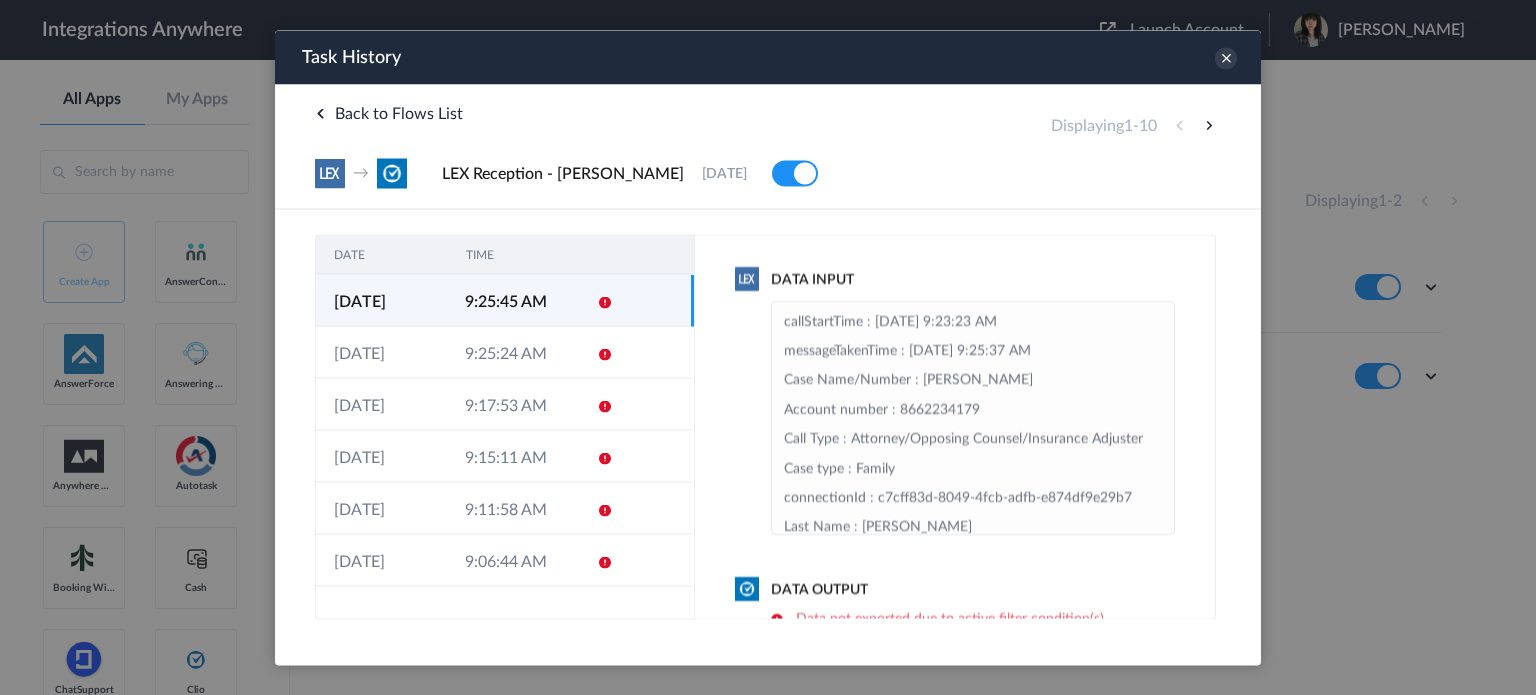 scroll, scrollTop: 556, scrollLeft: 0, axis: vertical 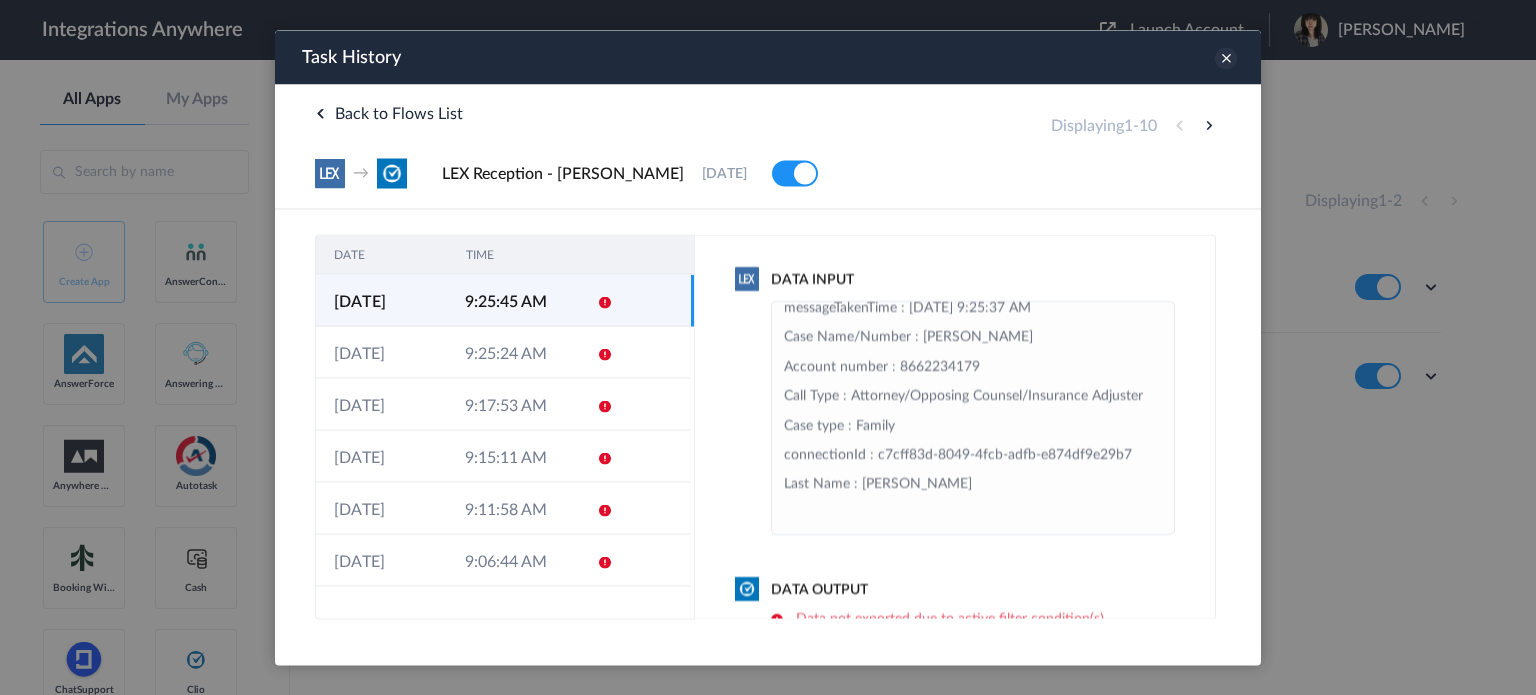 click at bounding box center [1226, 58] 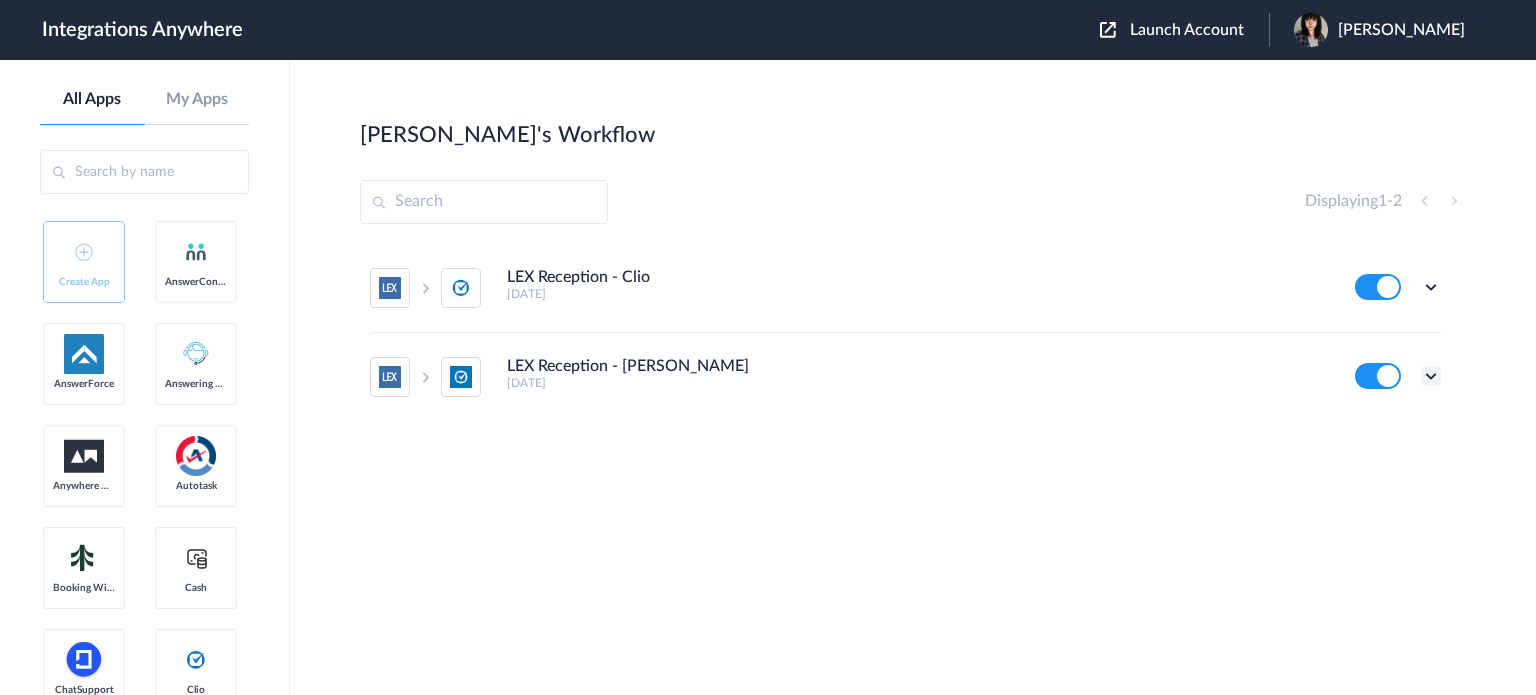 click at bounding box center [1431, 376] 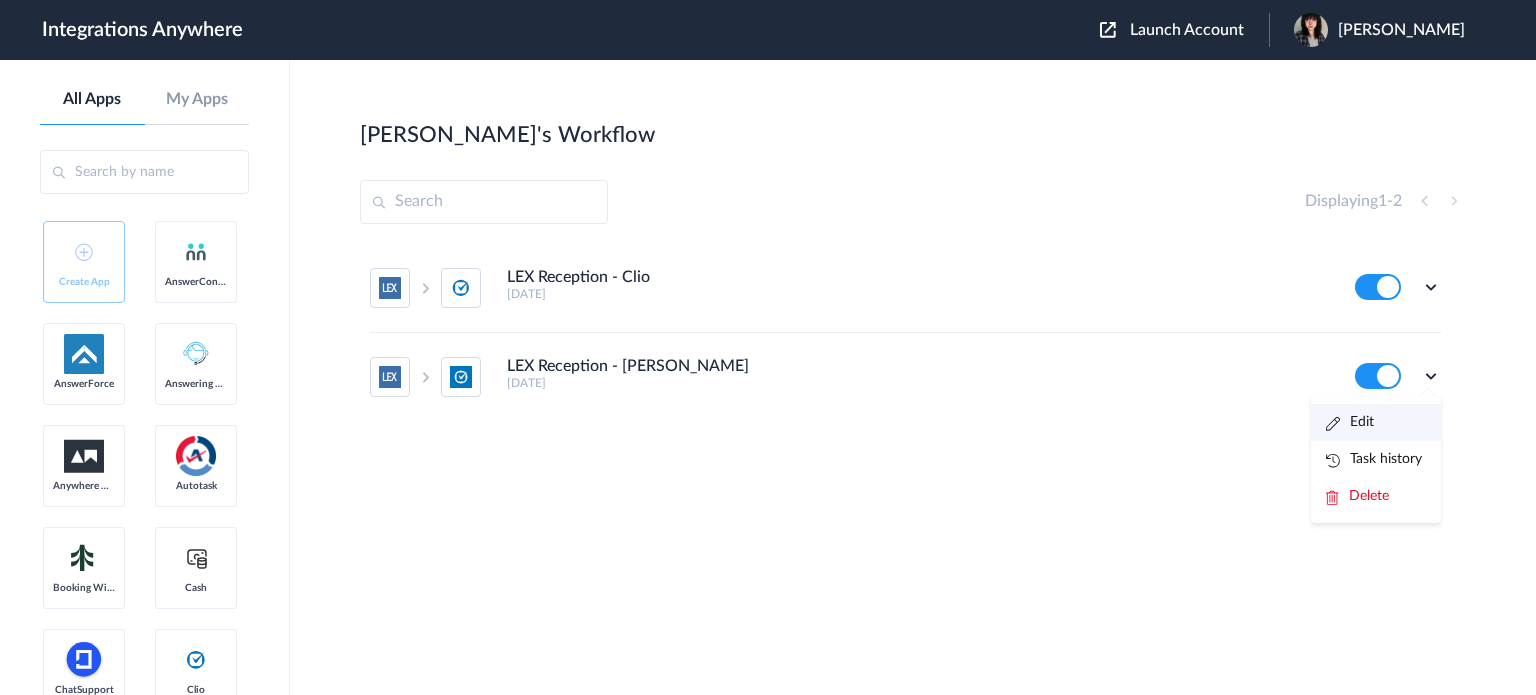 click on "Edit" at bounding box center [1350, 422] 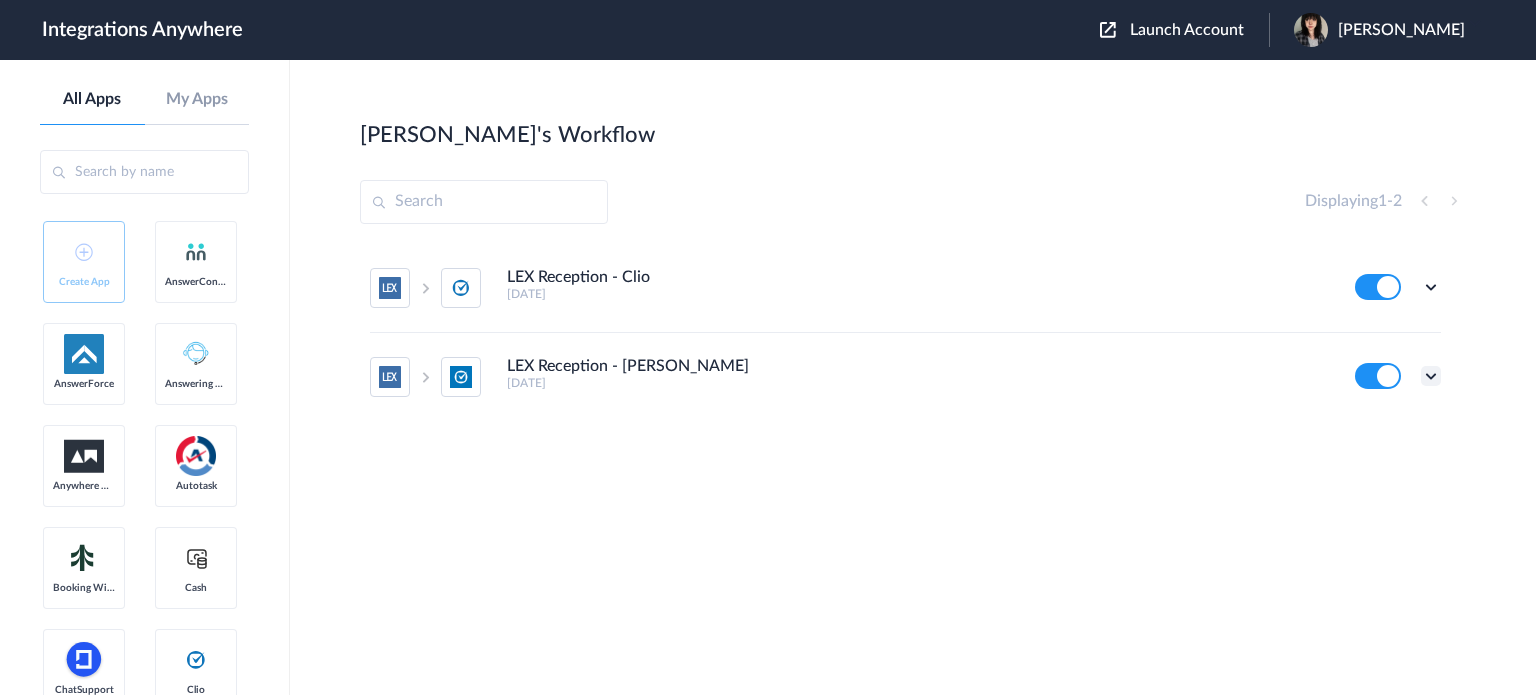 click at bounding box center [1431, 376] 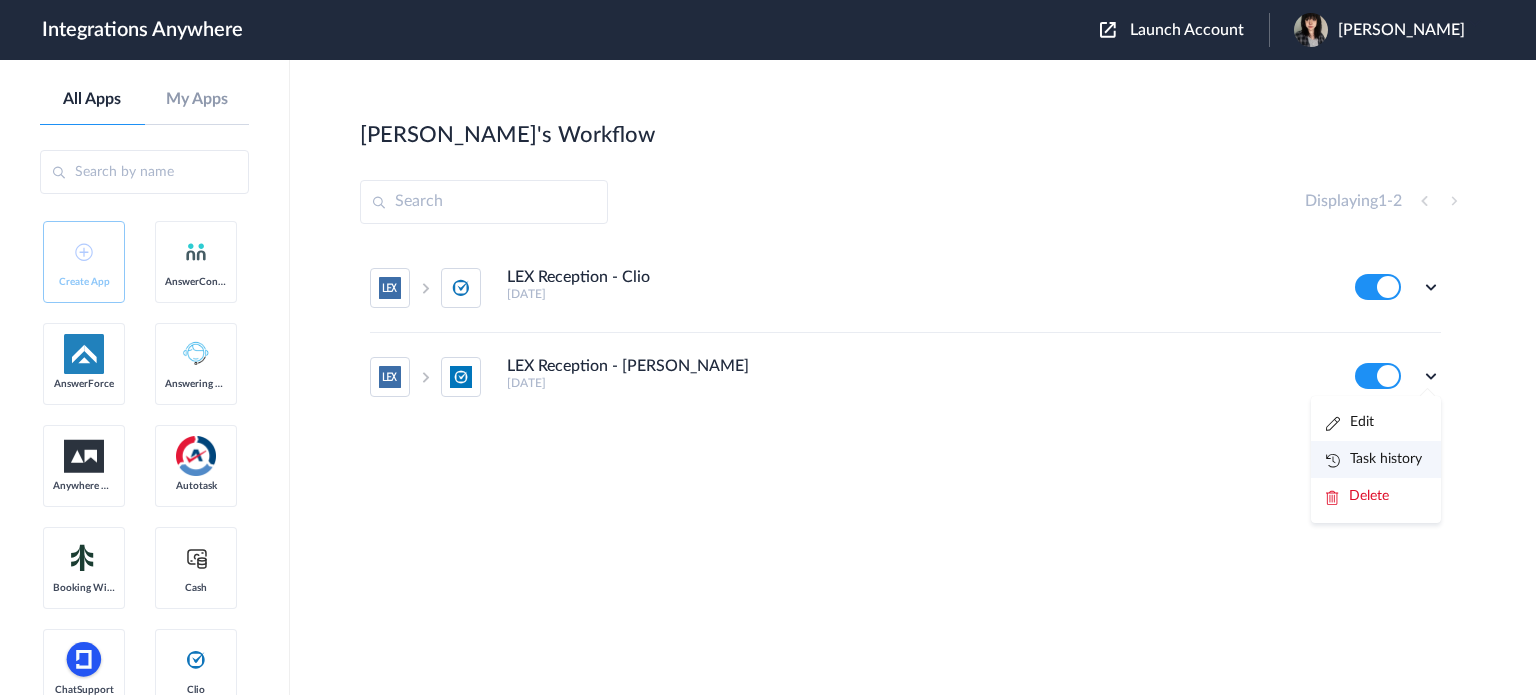 click on "Task history" at bounding box center [1374, 459] 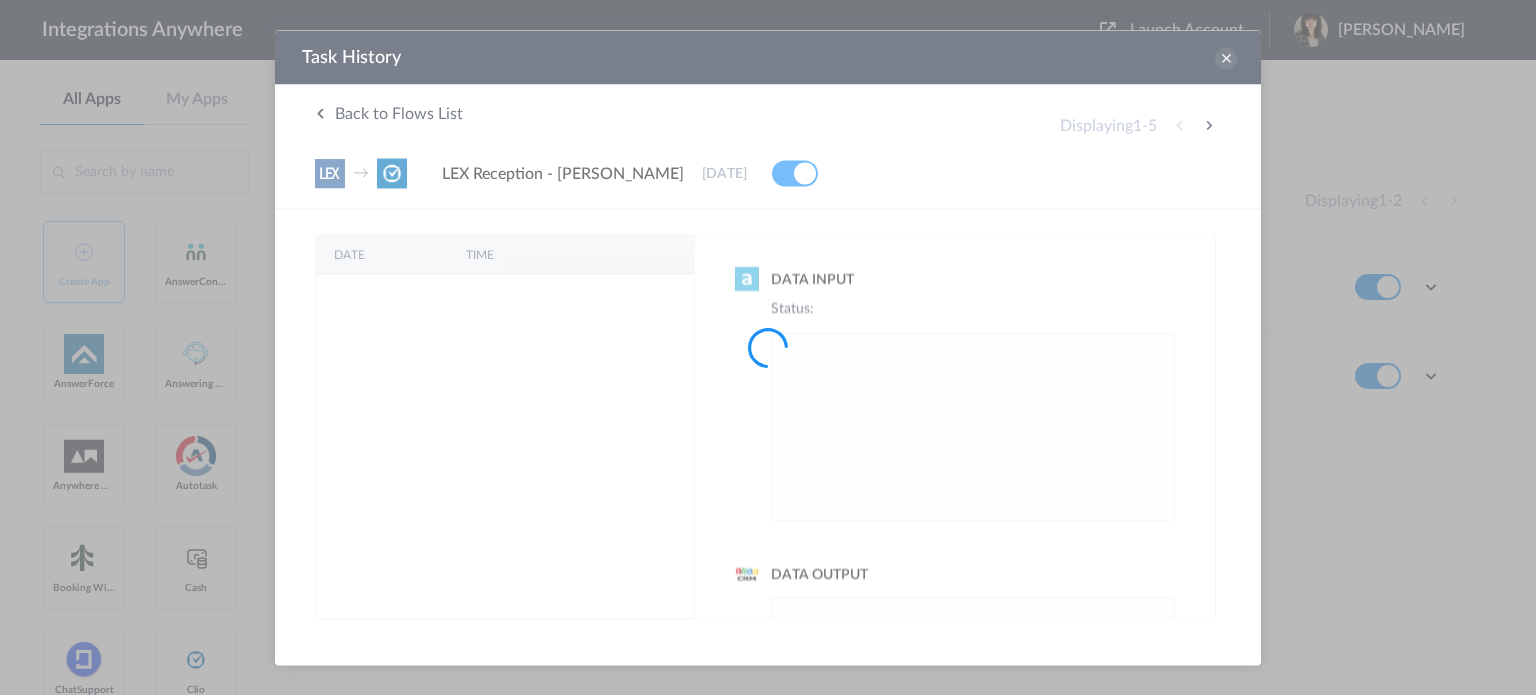 scroll, scrollTop: 0, scrollLeft: 0, axis: both 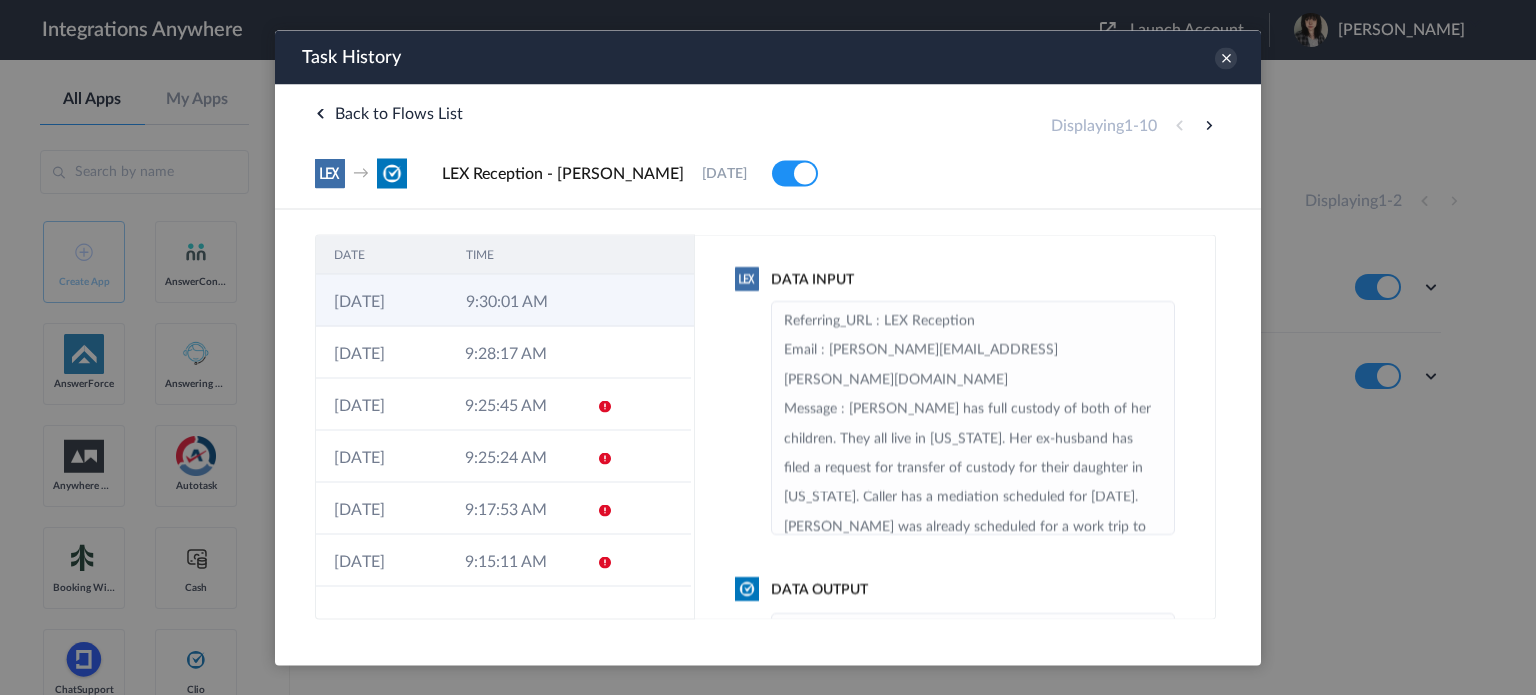 click at bounding box center [656, 300] 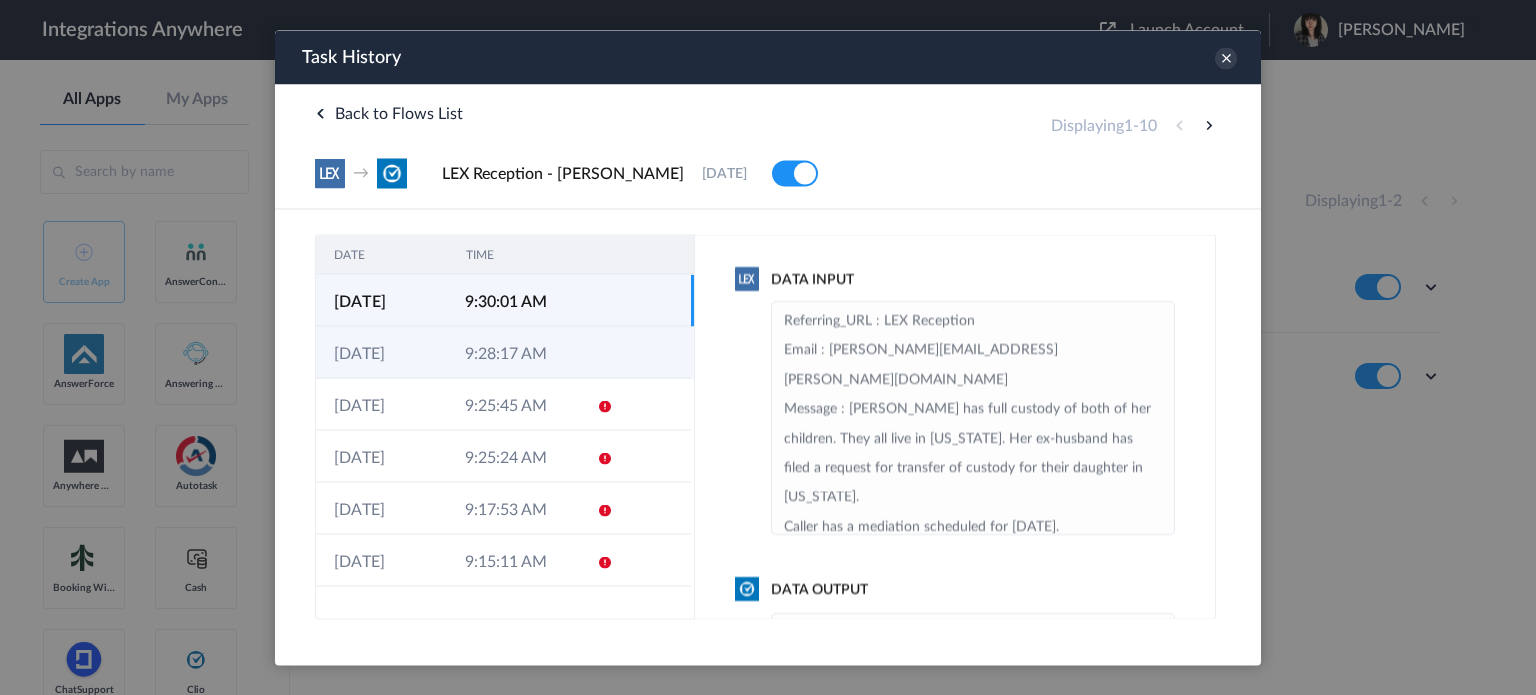 click at bounding box center [598, 352] 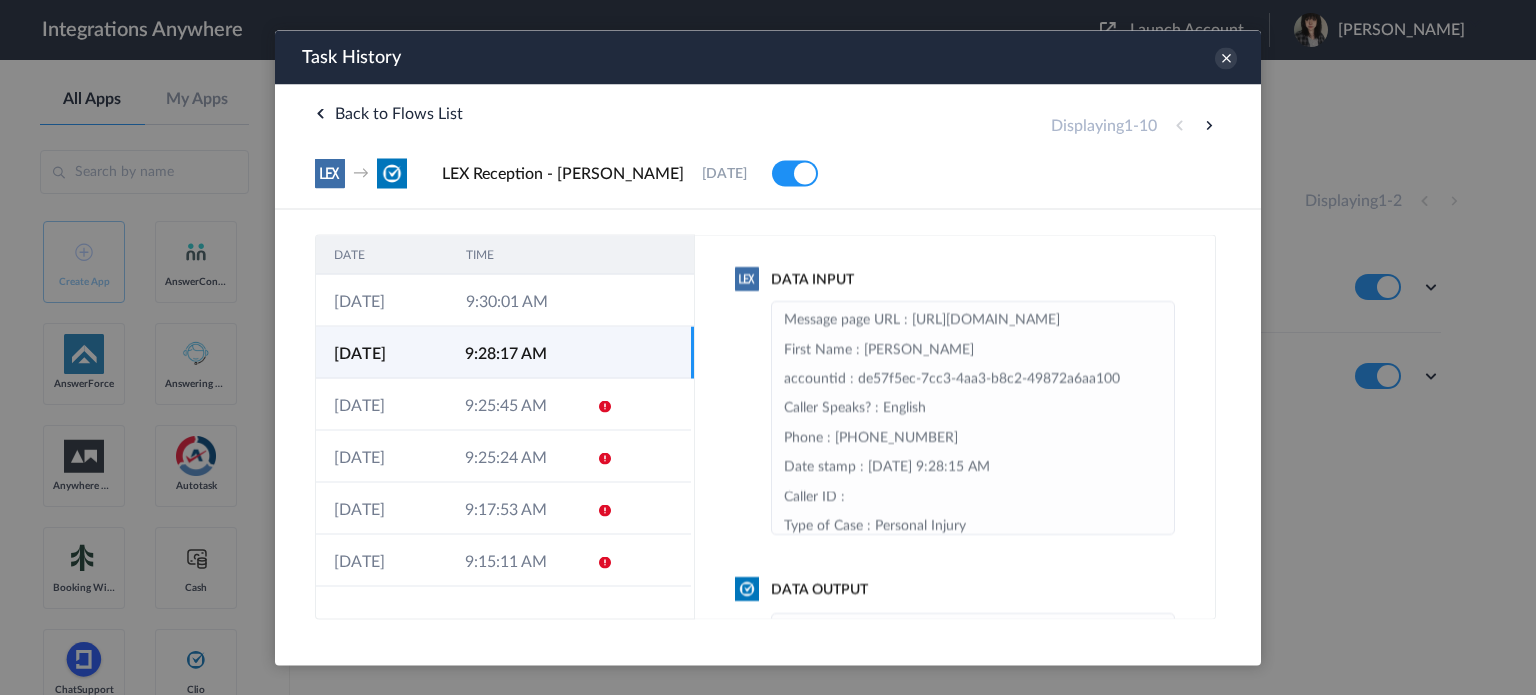 scroll, scrollTop: 0, scrollLeft: 0, axis: both 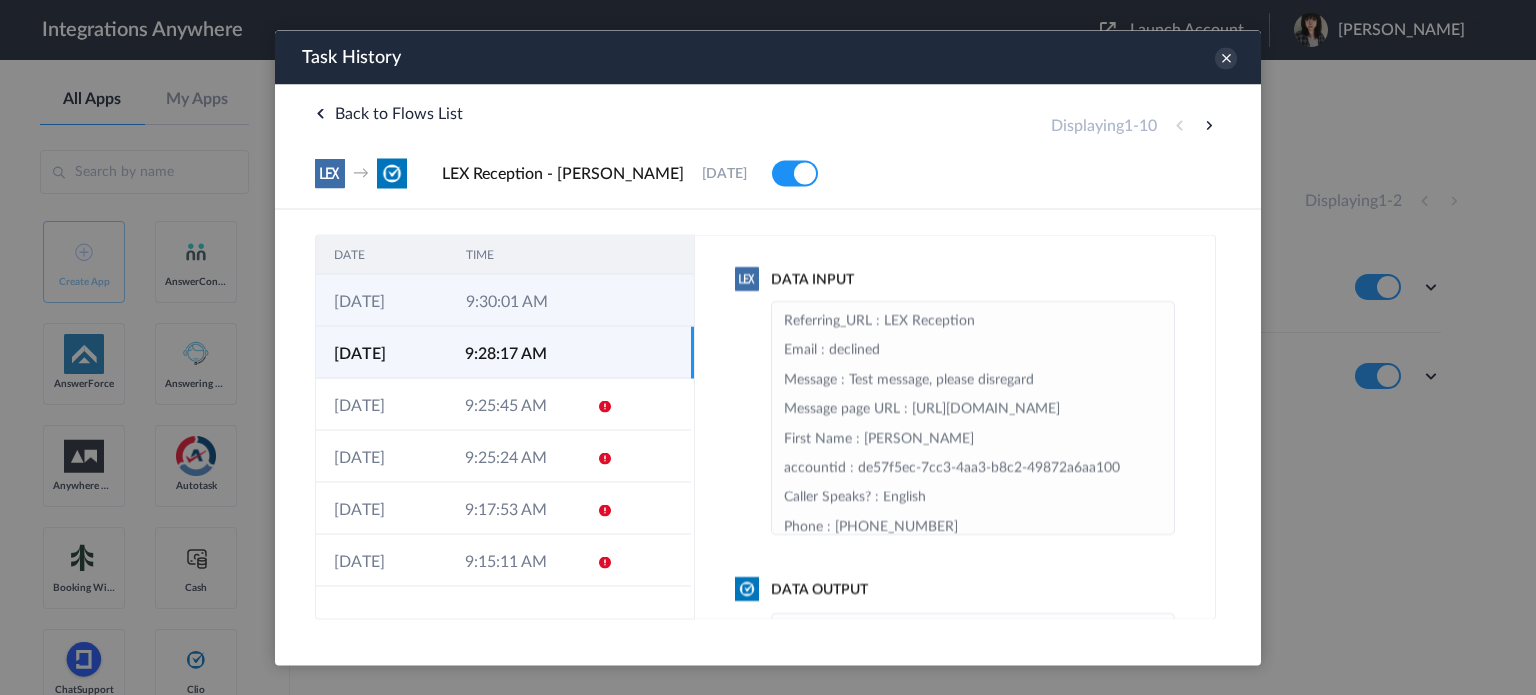 click on "9:30:01 AM" at bounding box center (514, 300) 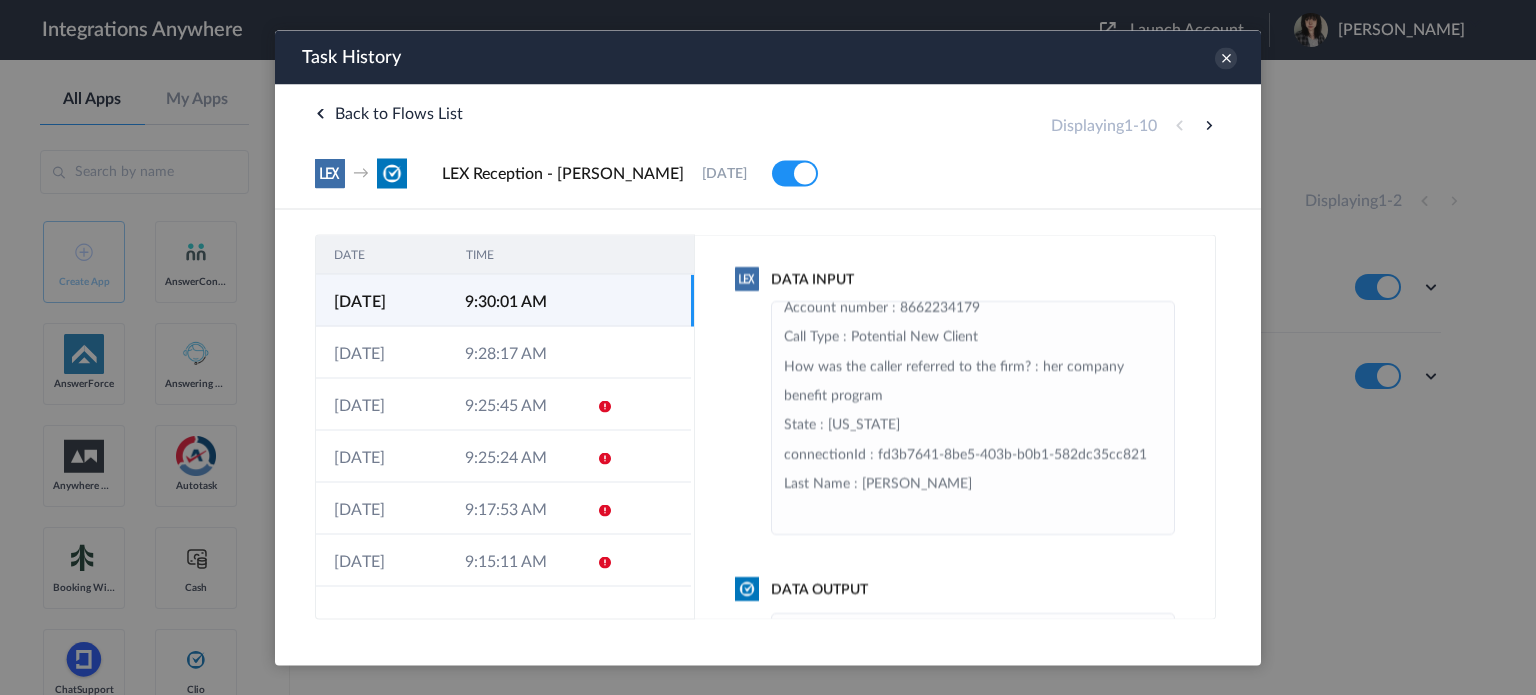 scroll, scrollTop: 880, scrollLeft: 0, axis: vertical 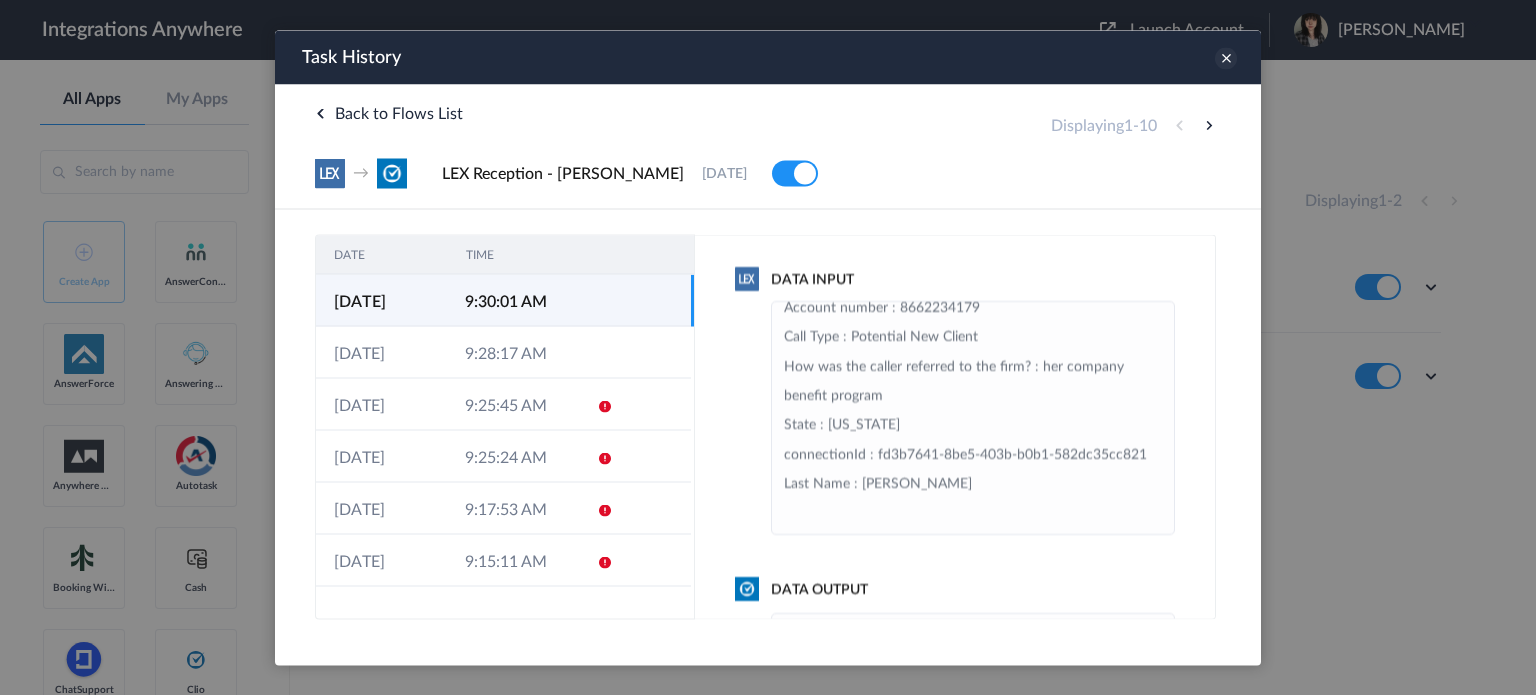 click at bounding box center (1226, 58) 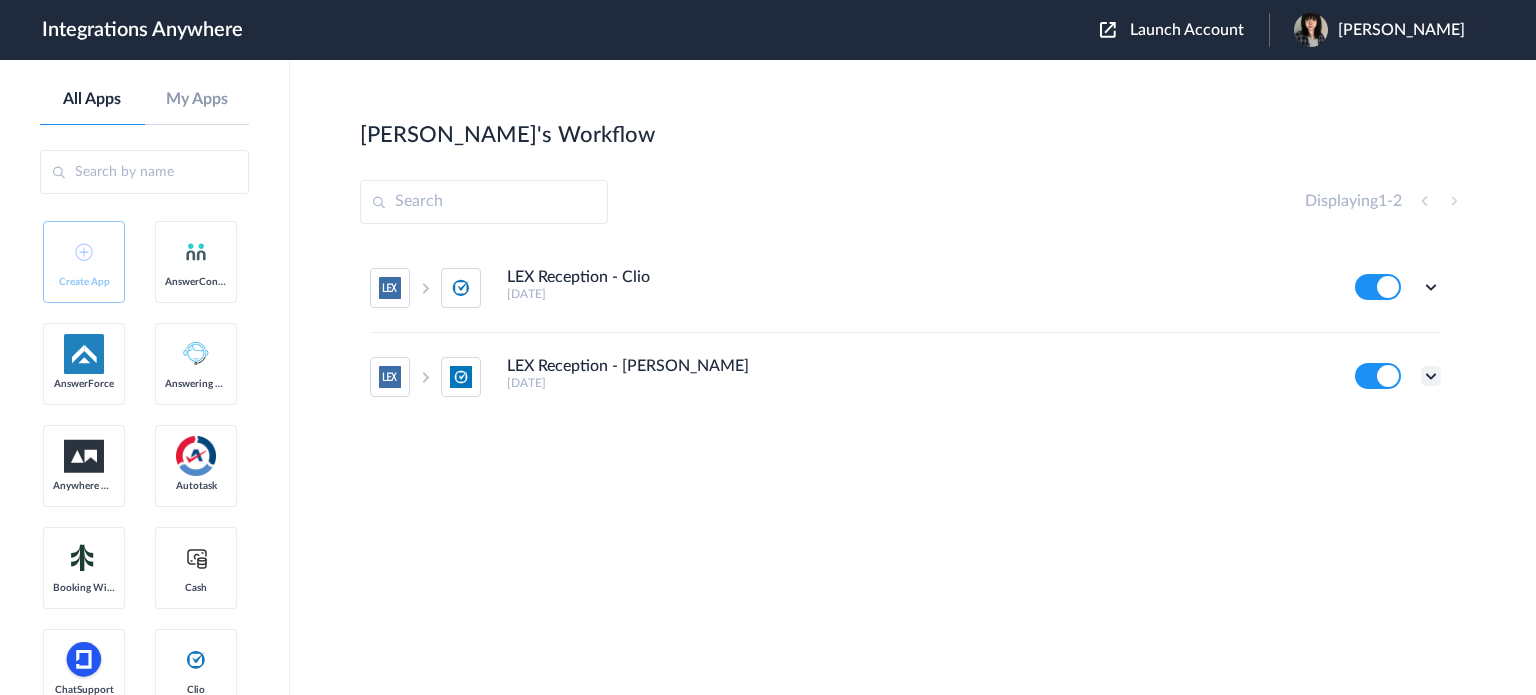 click at bounding box center (1431, 376) 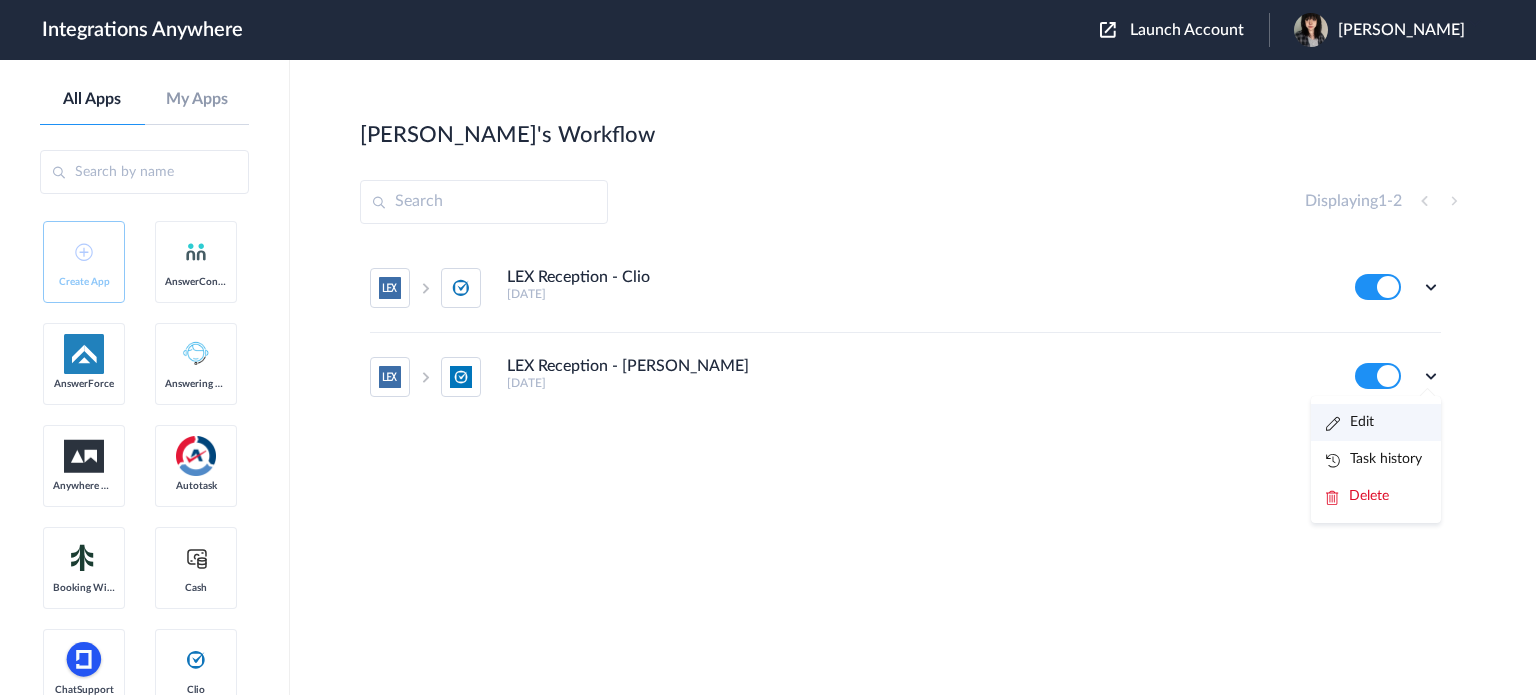 click on "Edit" at bounding box center (1376, 422) 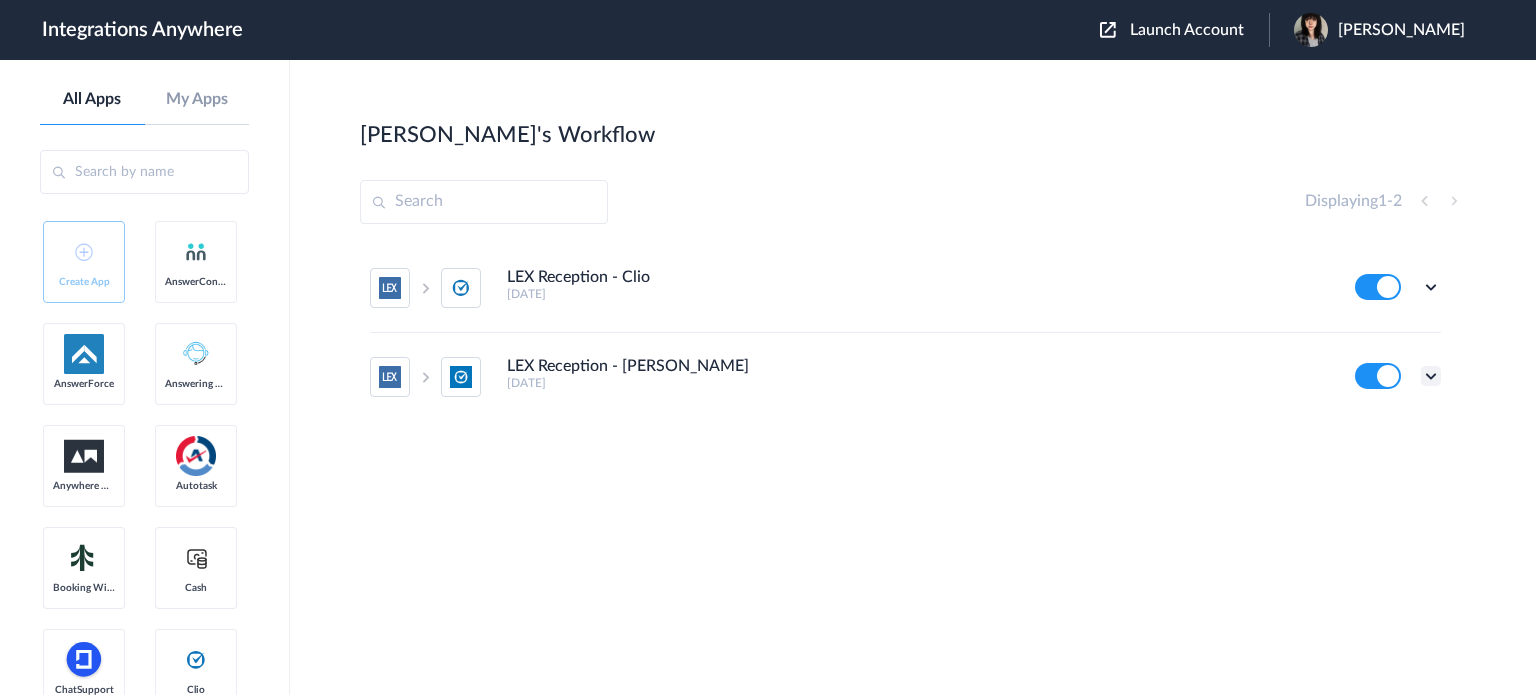 click at bounding box center (1431, 376) 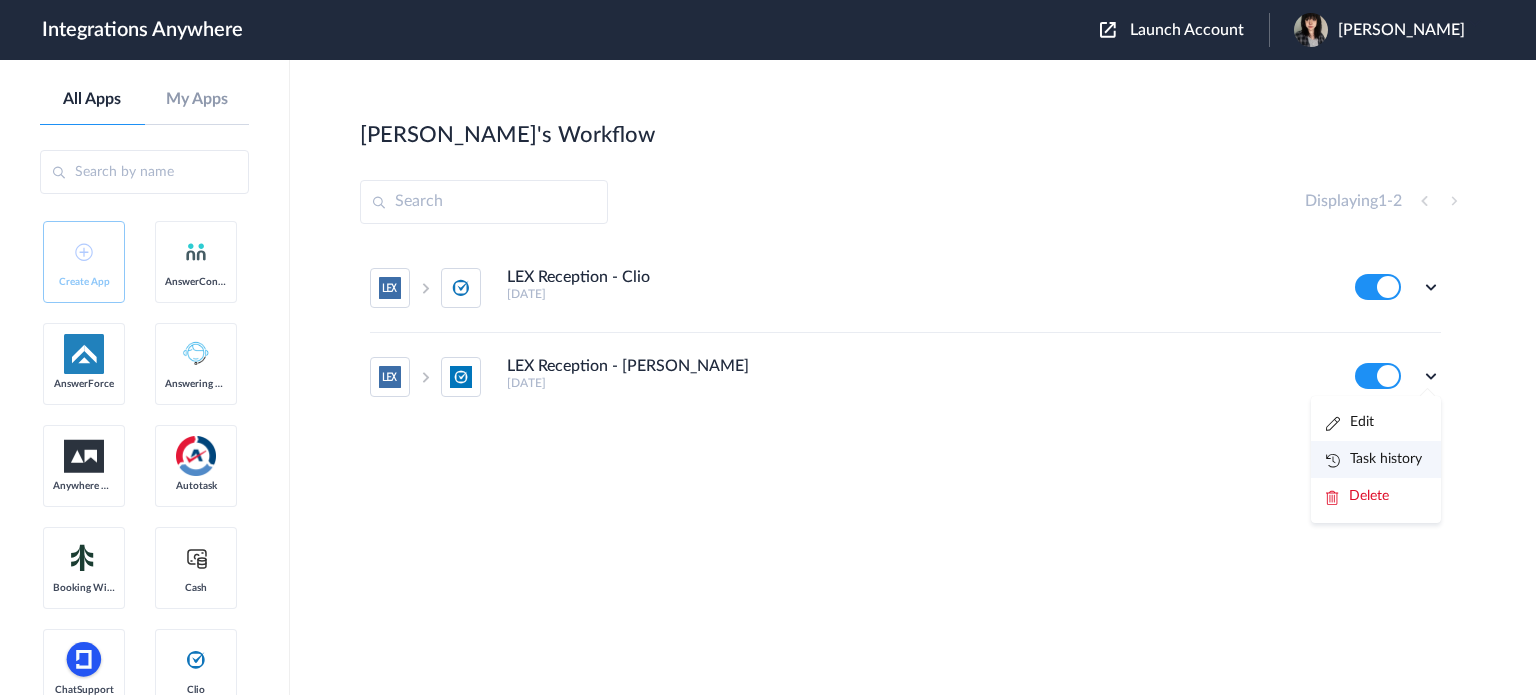 click on "Task history" at bounding box center [1374, 459] 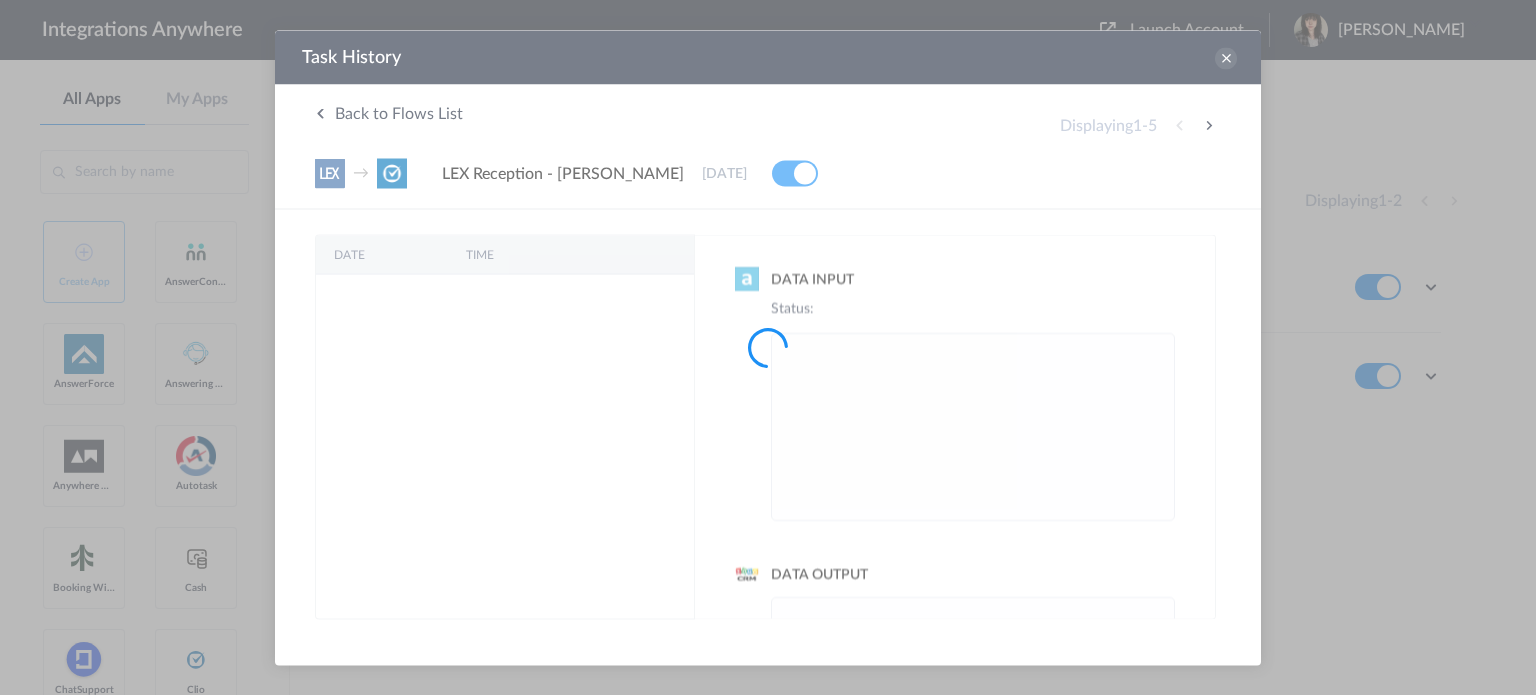 scroll, scrollTop: 0, scrollLeft: 0, axis: both 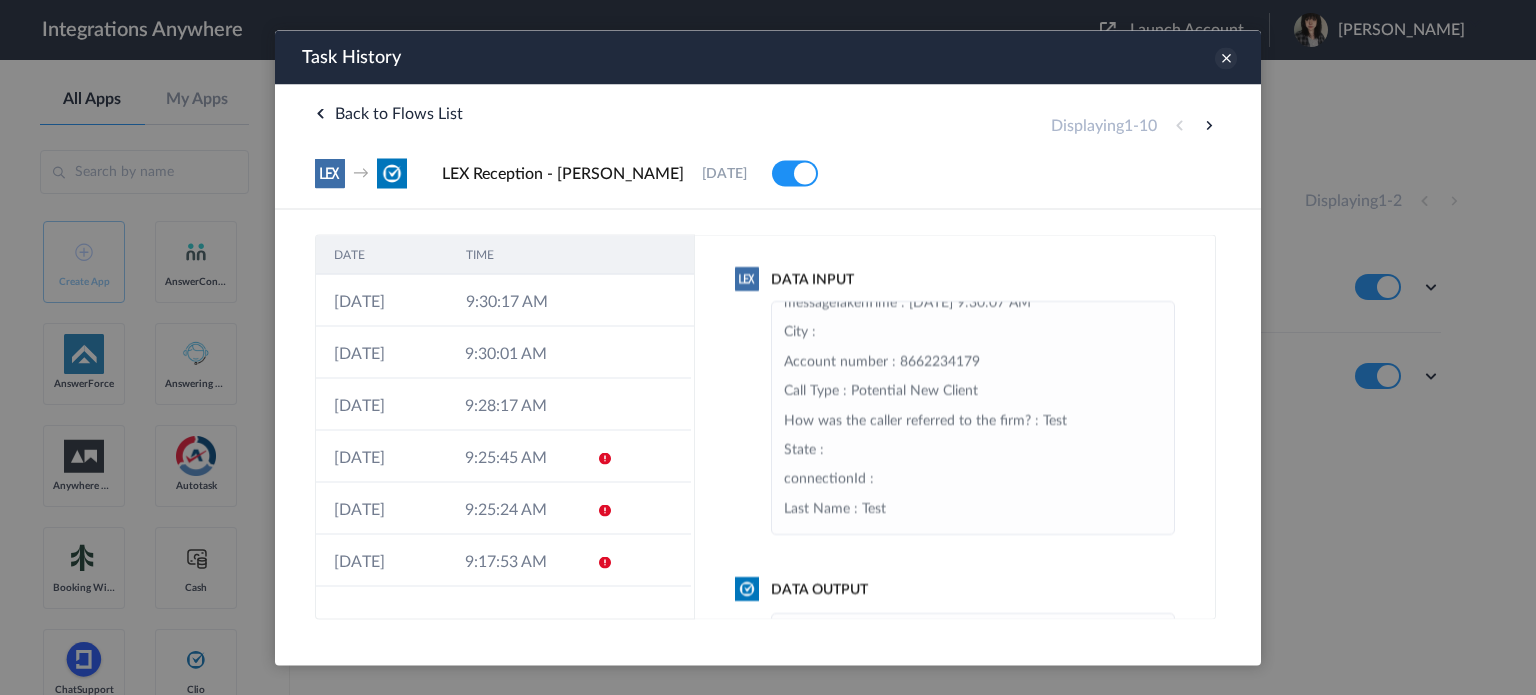 click at bounding box center [1226, 58] 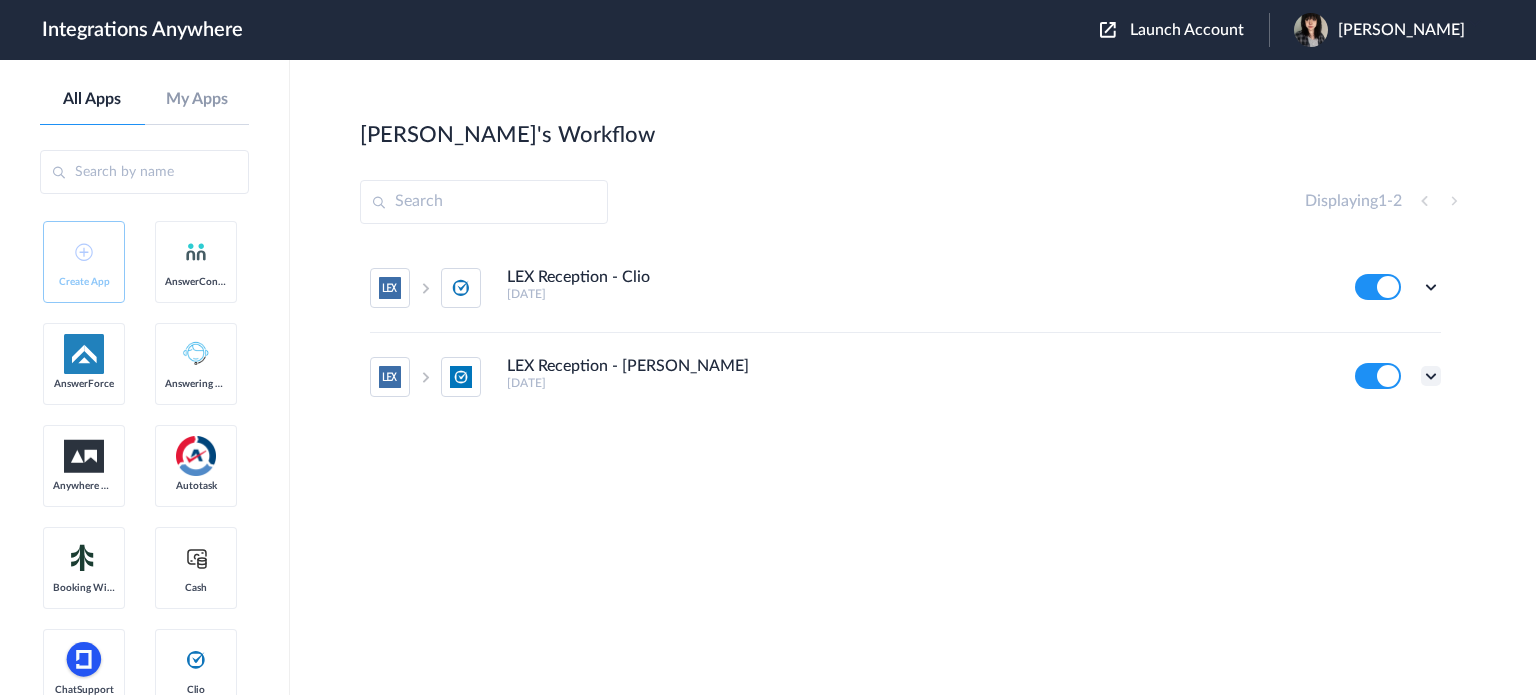 click at bounding box center [1431, 376] 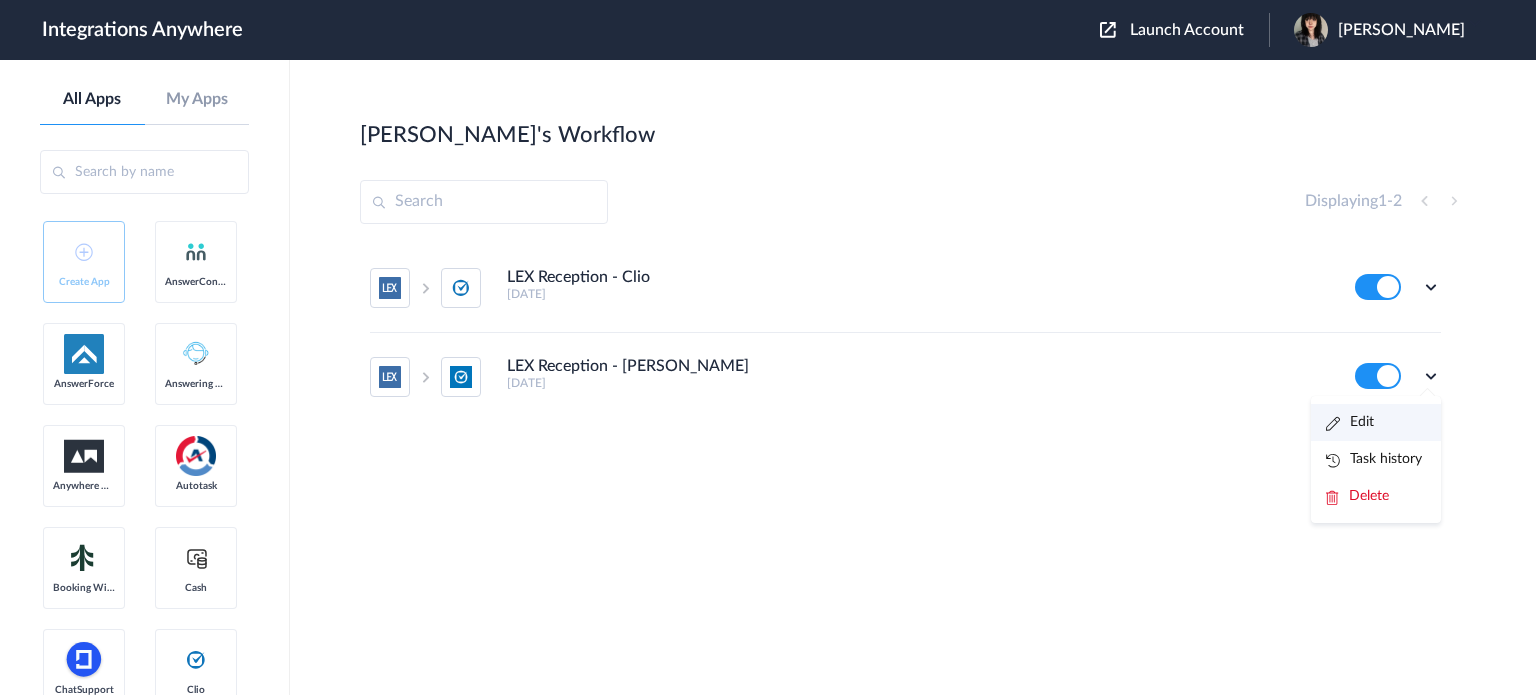 click on "Edit" at bounding box center [1376, 422] 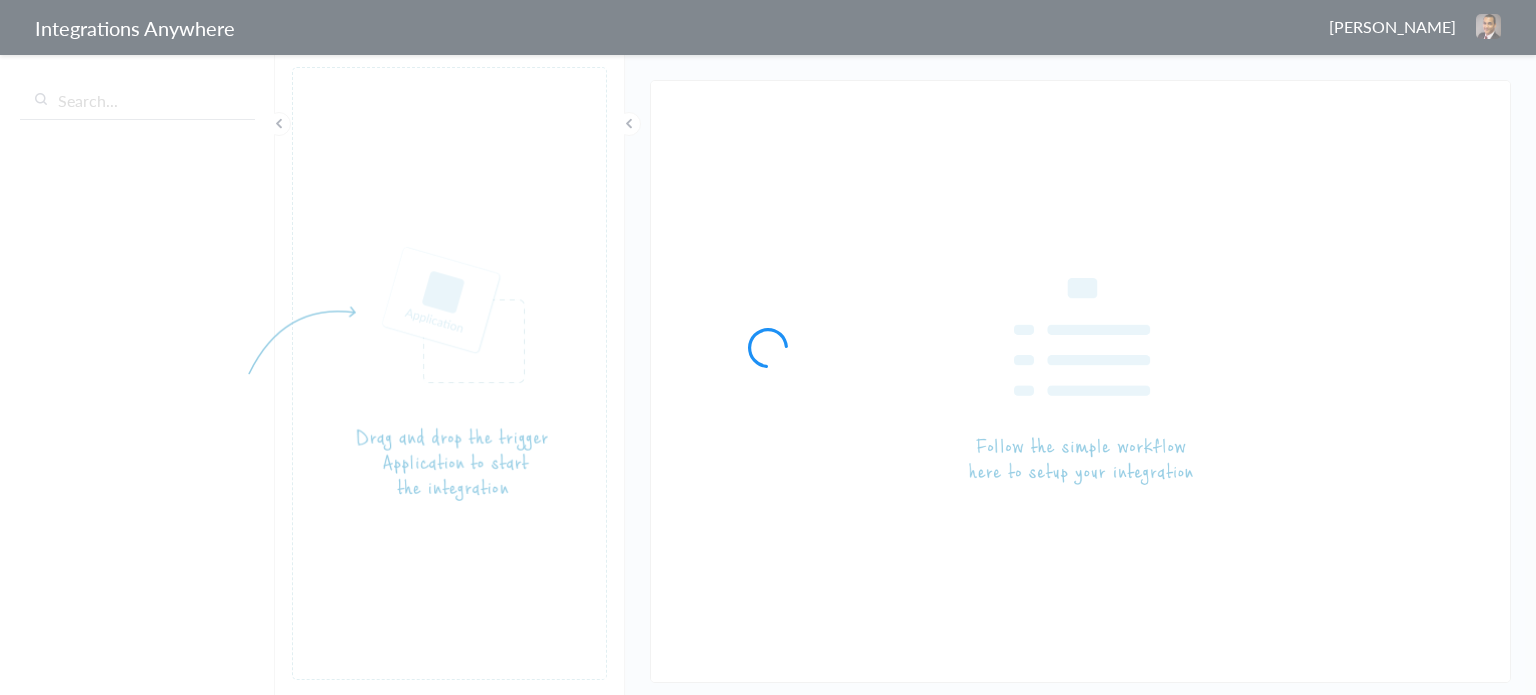 scroll, scrollTop: 0, scrollLeft: 0, axis: both 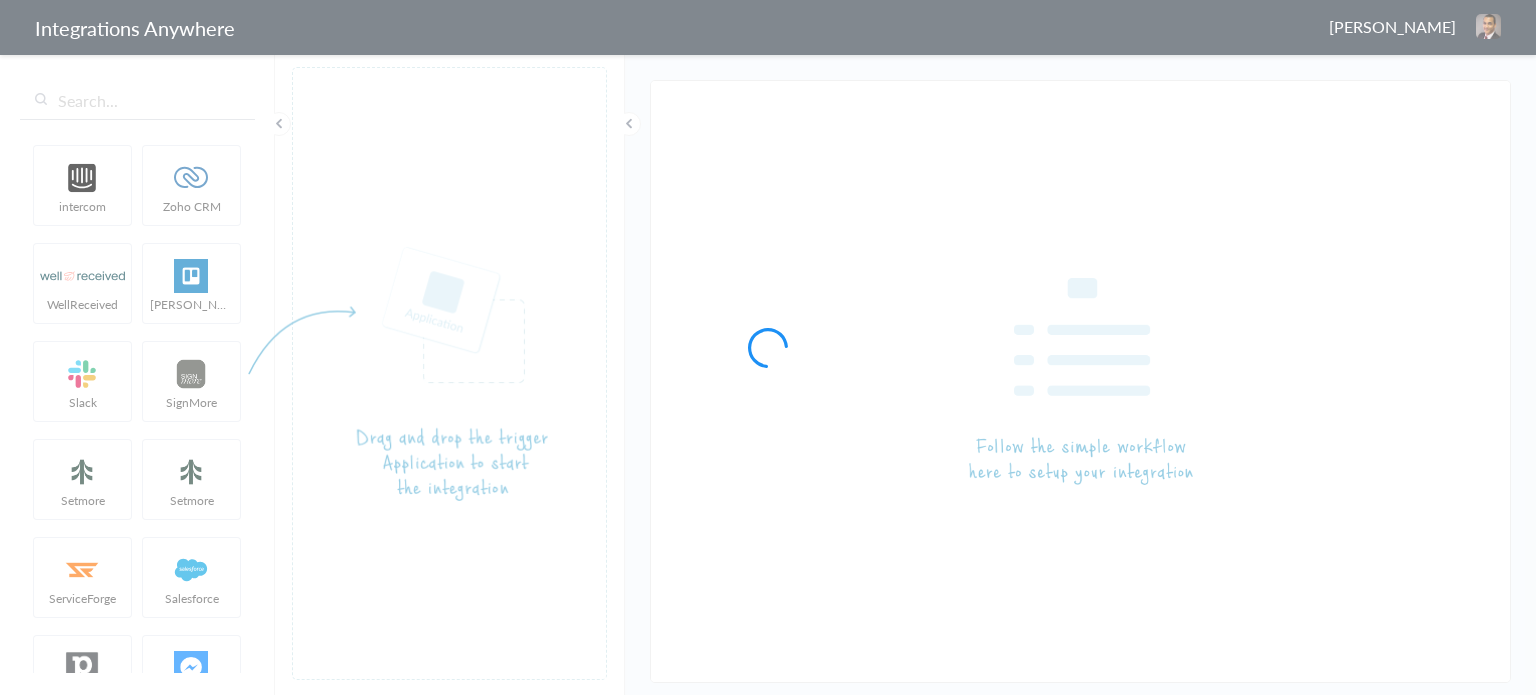 type on "LEX Reception - [PERSON_NAME]" 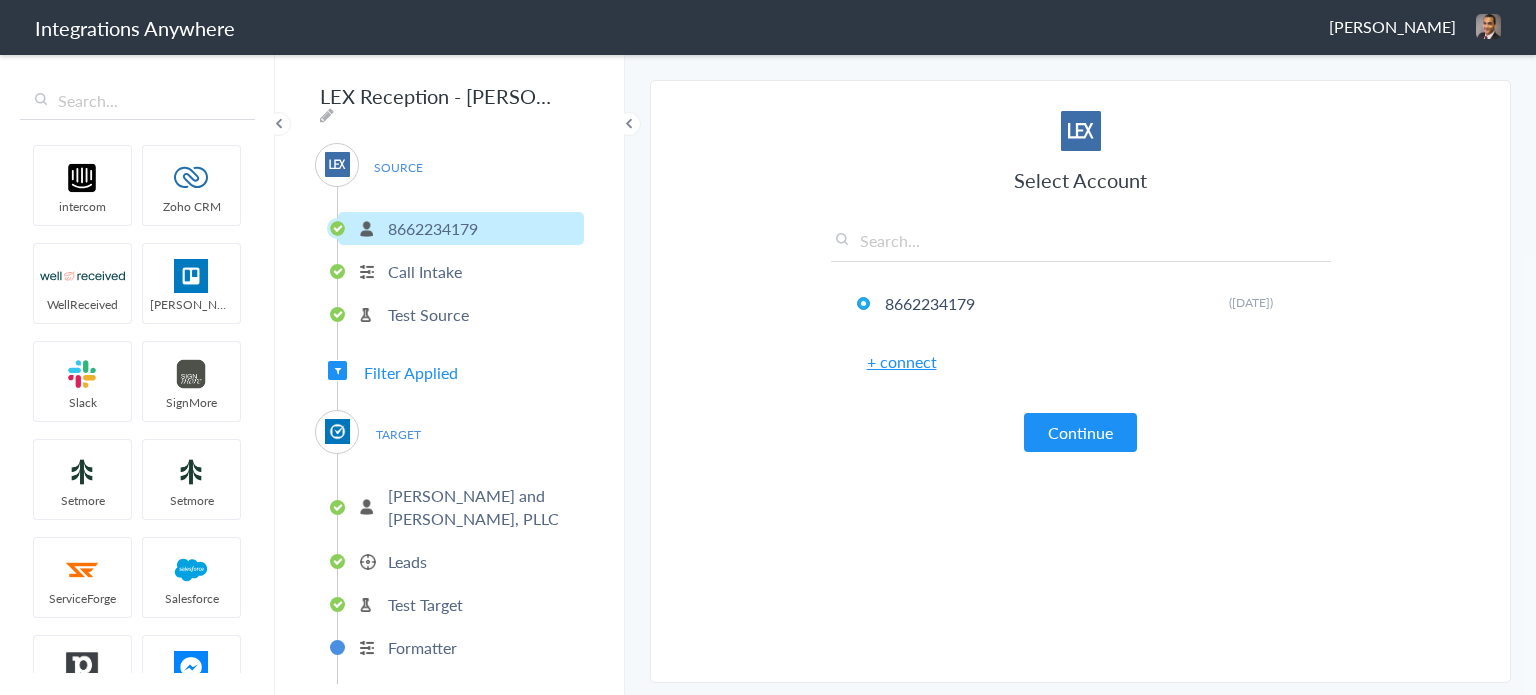 click on "Call Intake" at bounding box center [425, 271] 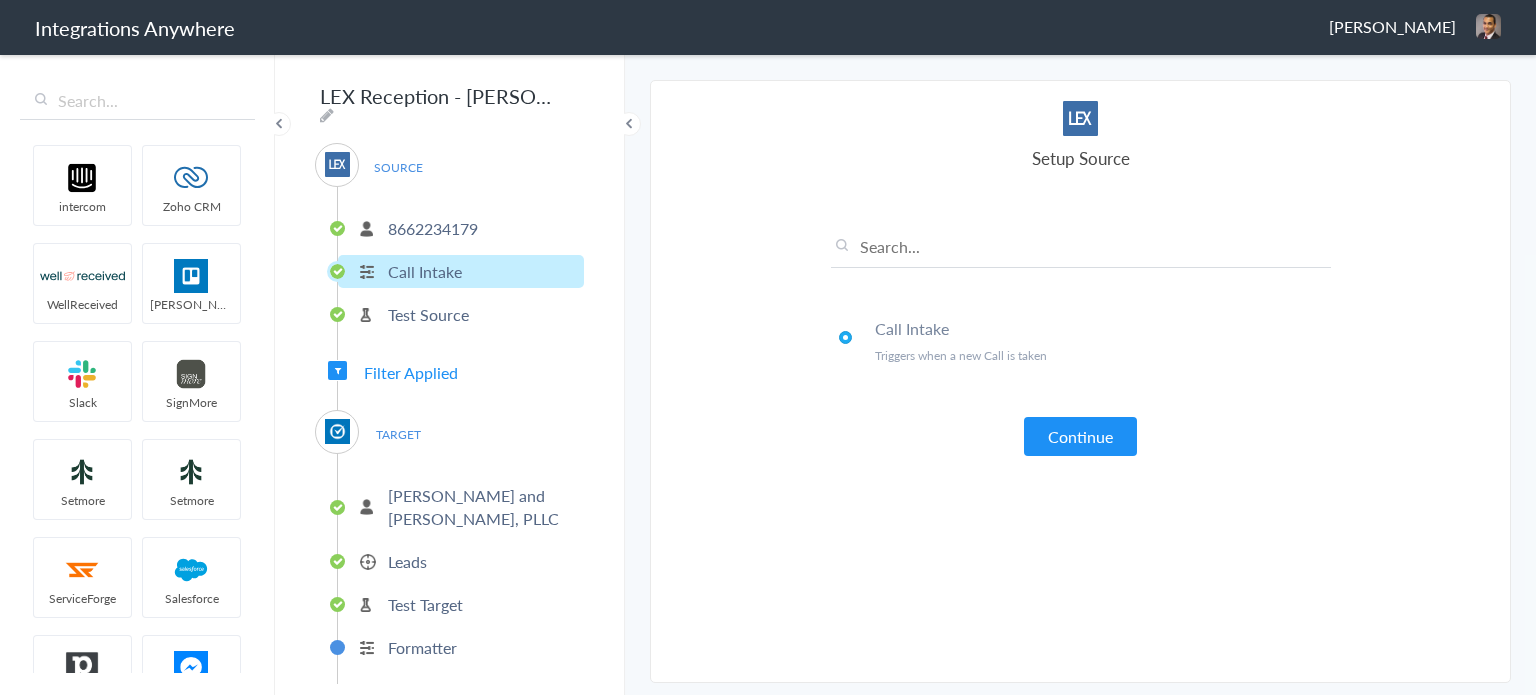 click on "Test Source" at bounding box center [428, 314] 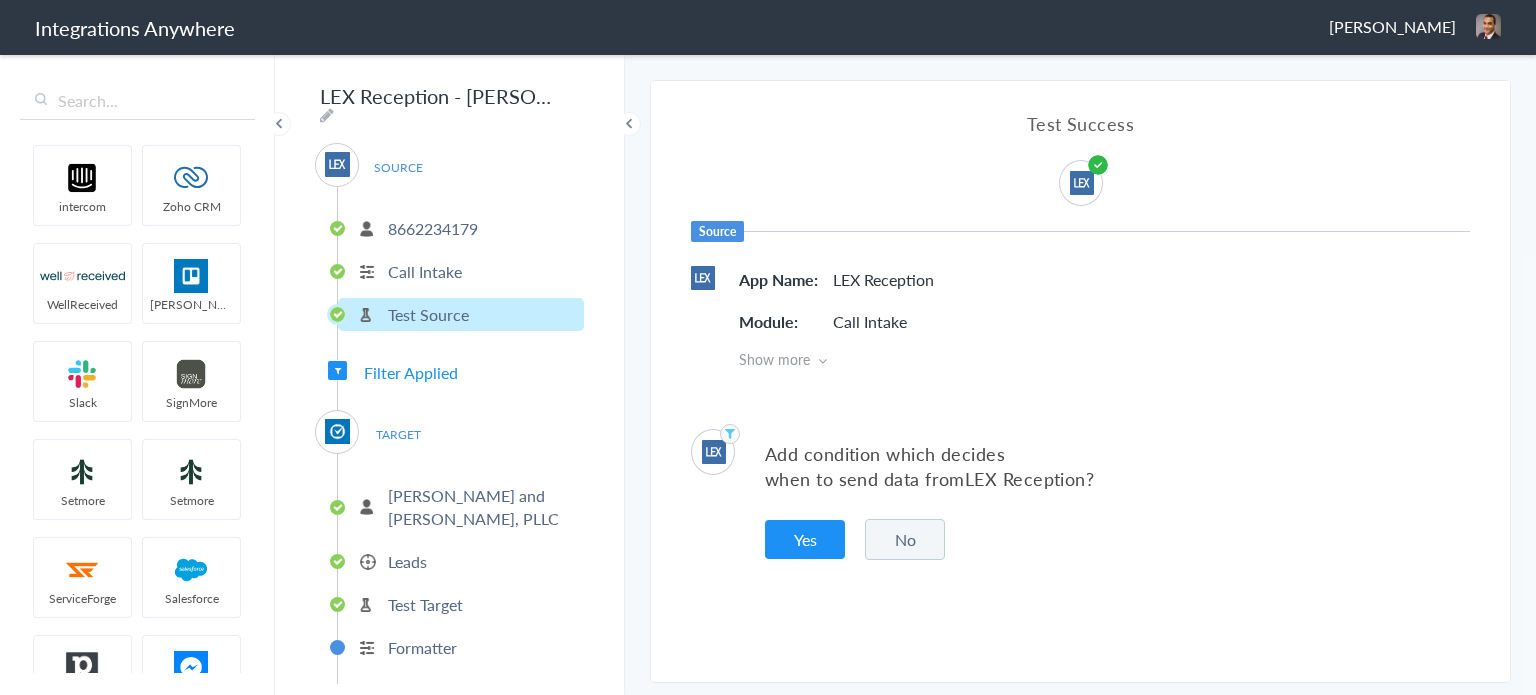 click on "Phillips and McCrea, PLLC" at bounding box center [483, 507] 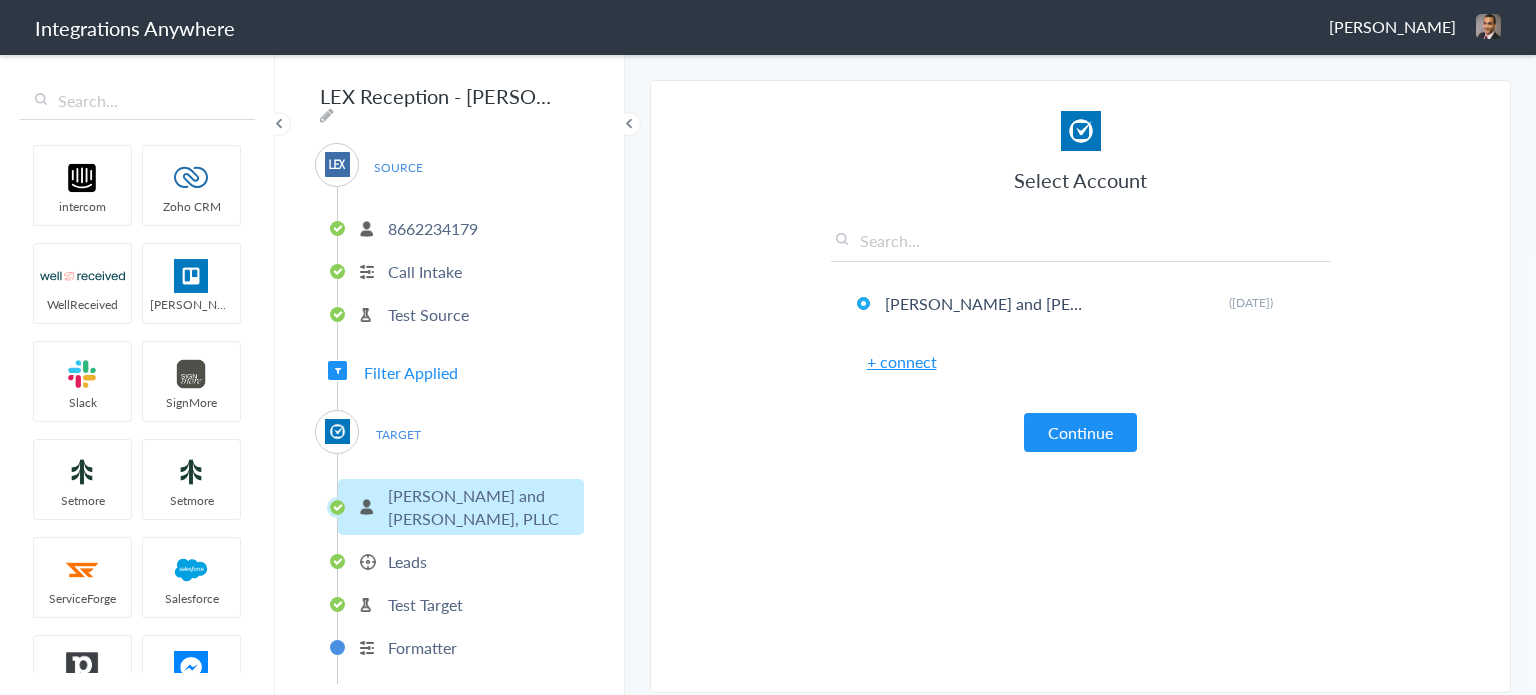 click on "Leads" at bounding box center (407, 561) 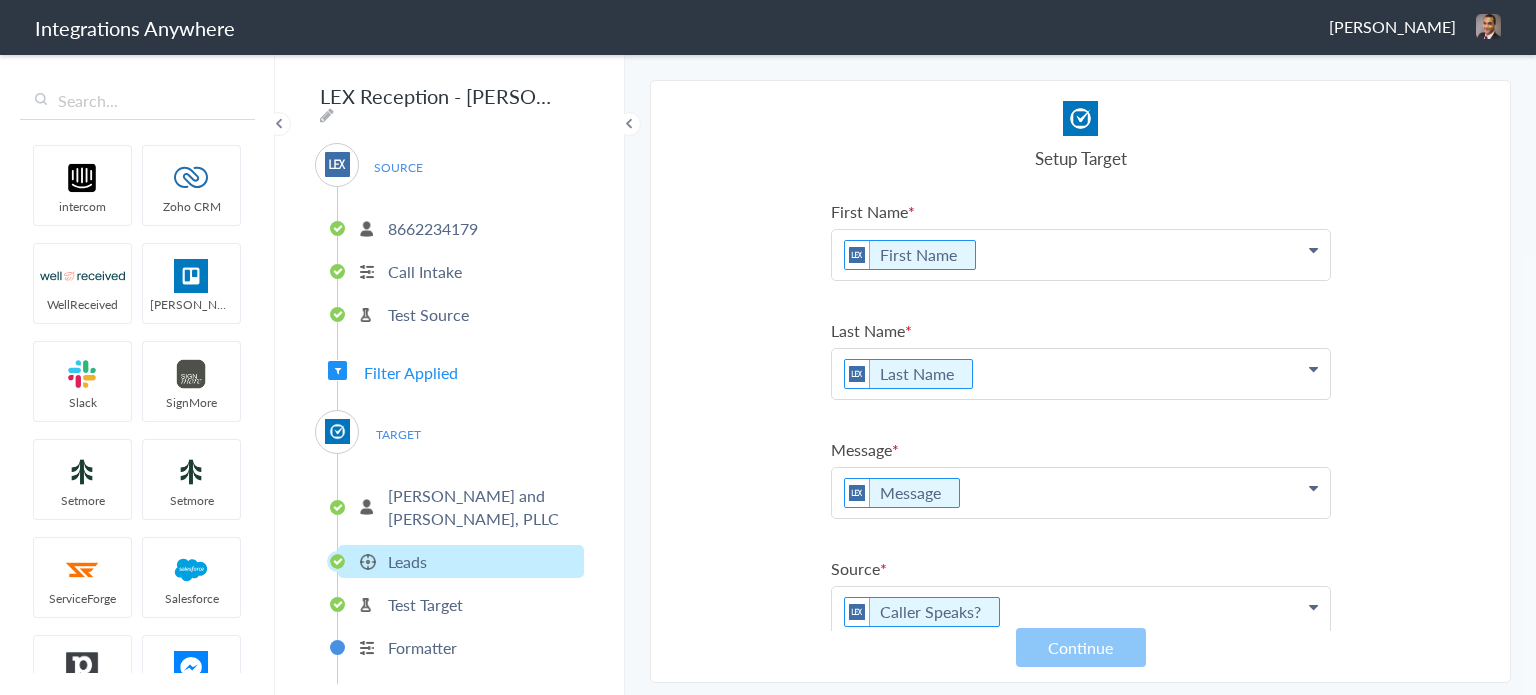 click on "Test Target" at bounding box center [425, 604] 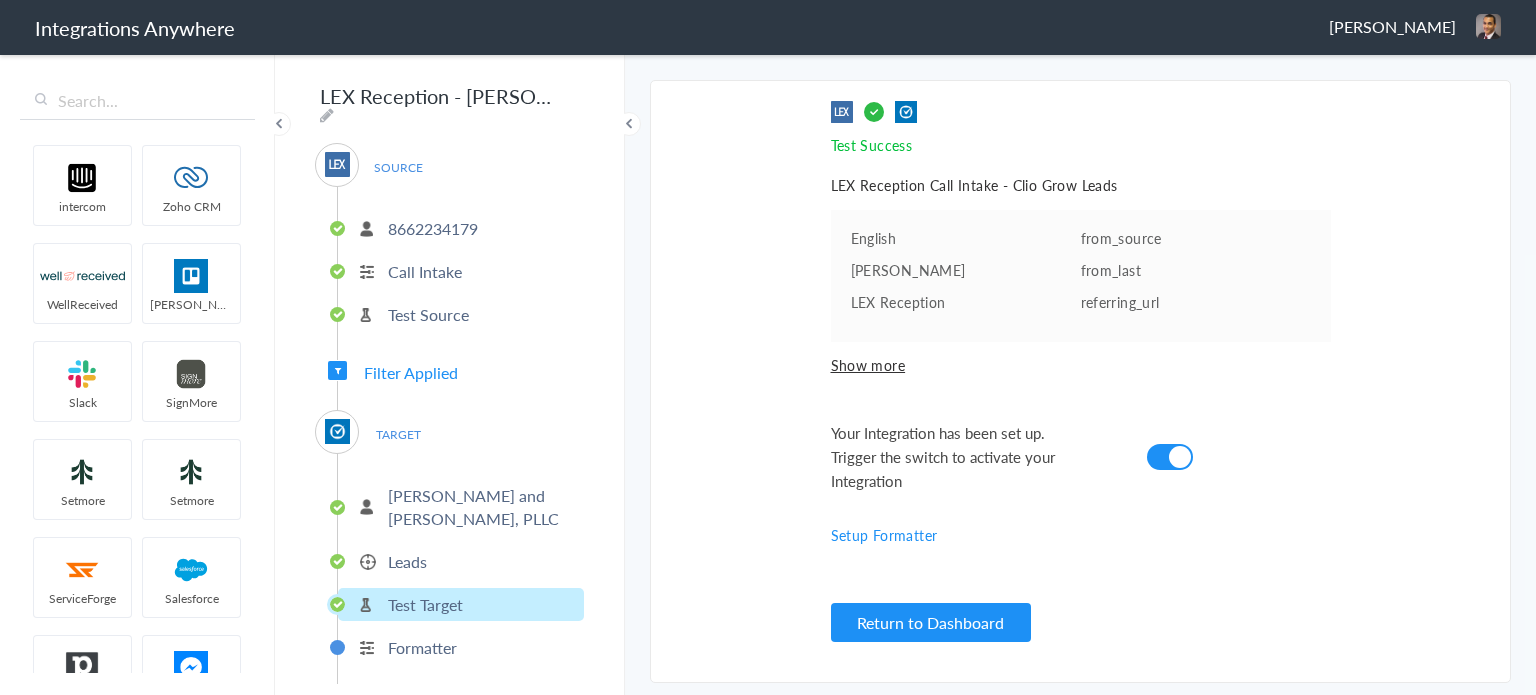 click on "Filter
Applied" at bounding box center [411, 372] 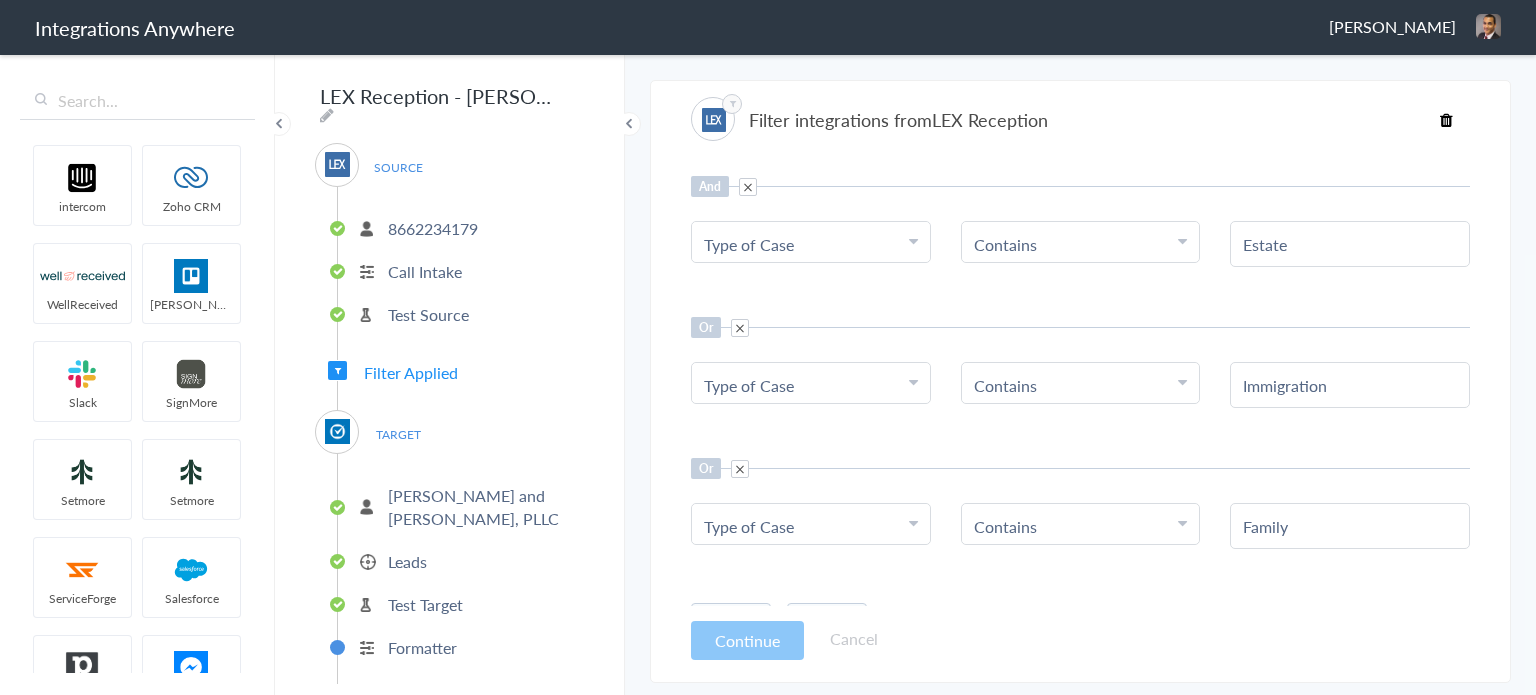 scroll, scrollTop: 343, scrollLeft: 0, axis: vertical 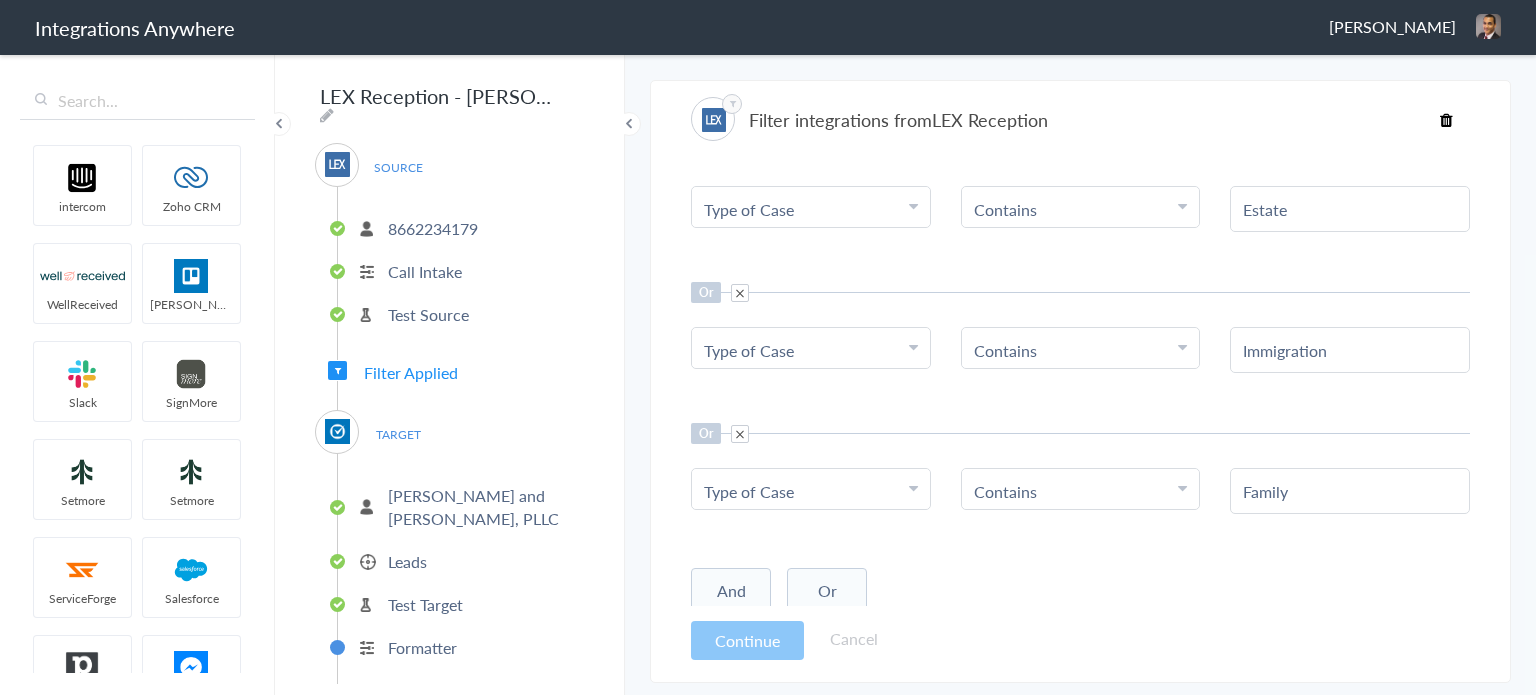 click on "Or" at bounding box center [827, 591] 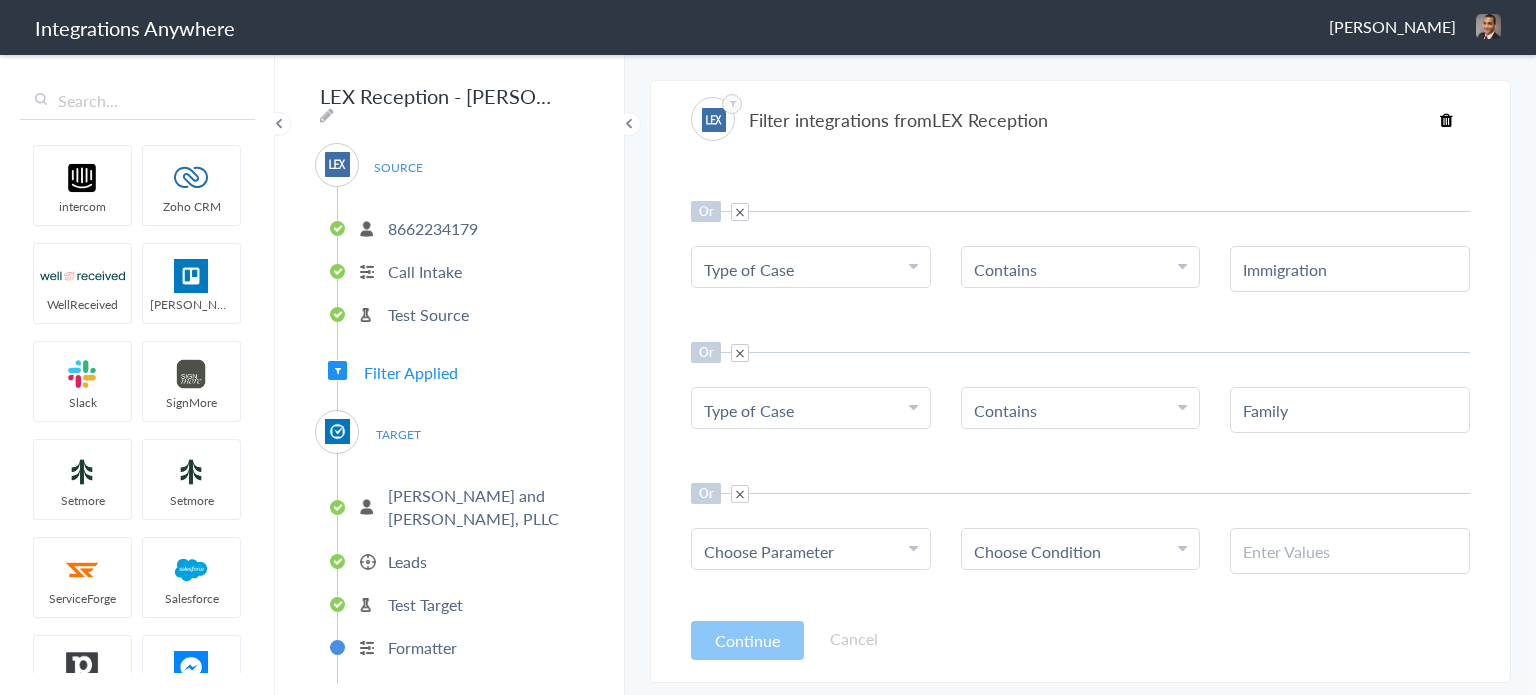 scroll, scrollTop: 482, scrollLeft: 0, axis: vertical 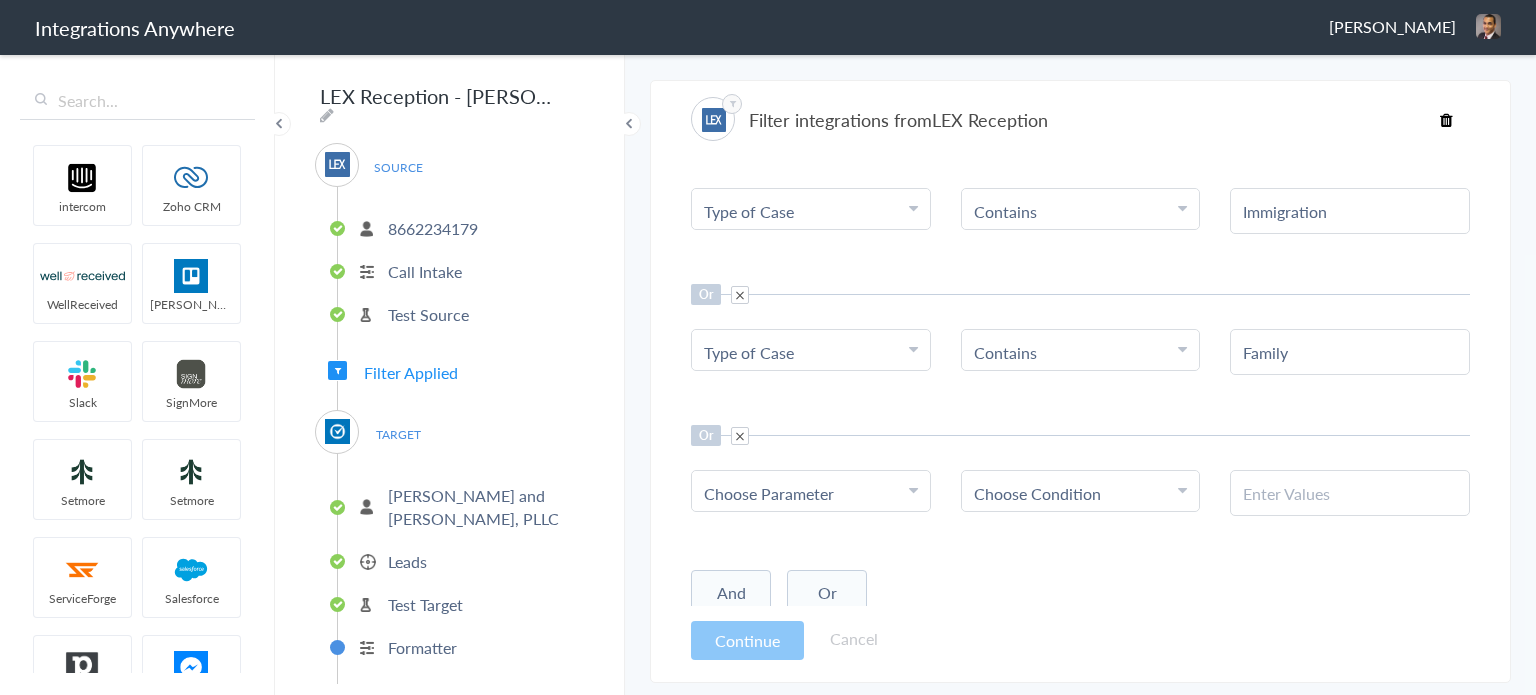 click on "Choose Parameter" at bounding box center (811, 493) 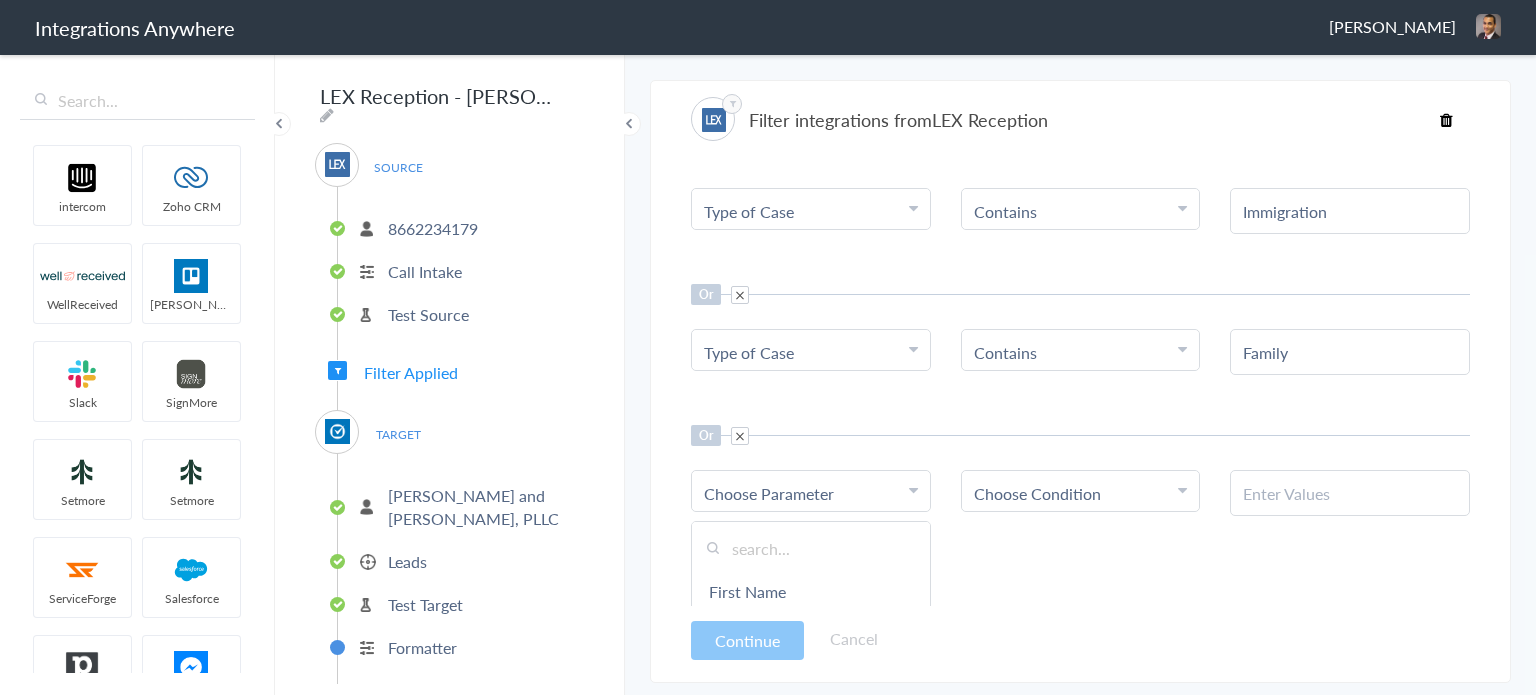 click at bounding box center [811, 548] 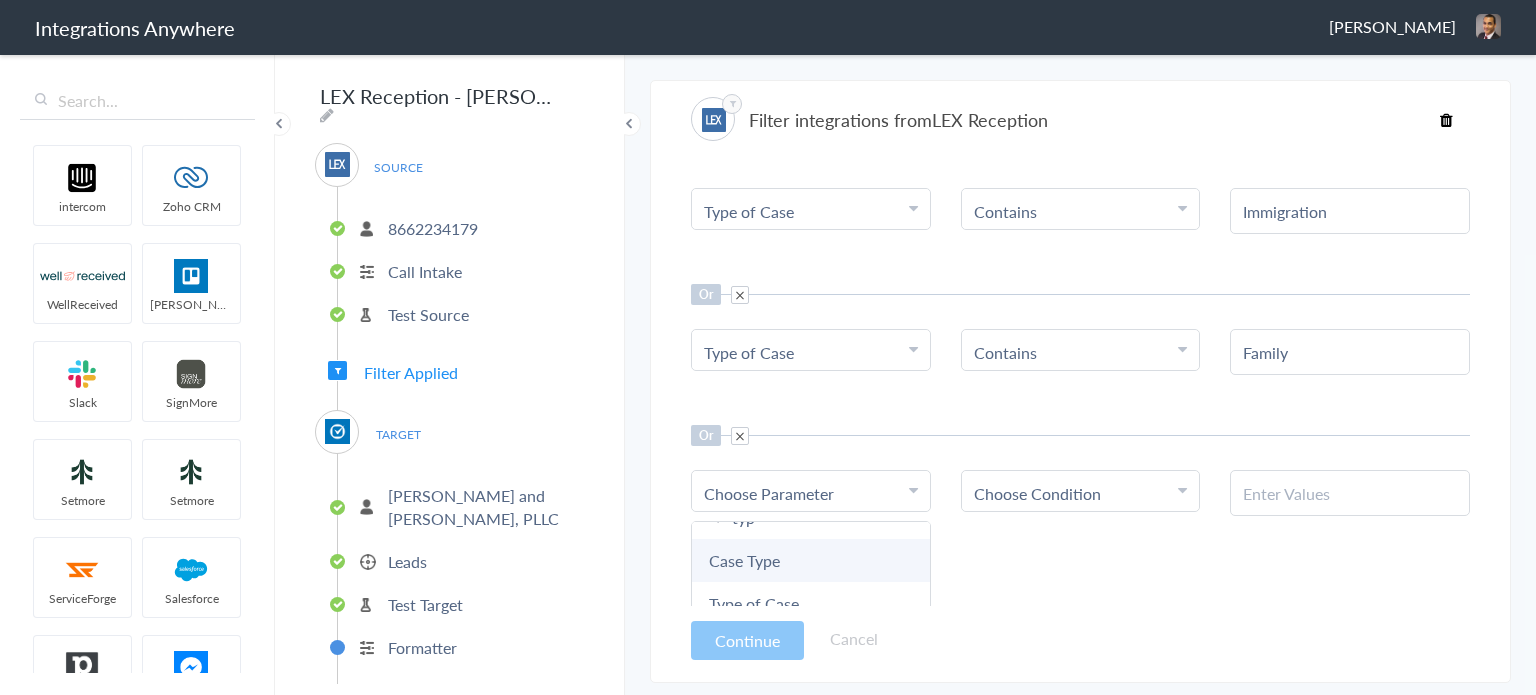 scroll, scrollTop: 58, scrollLeft: 0, axis: vertical 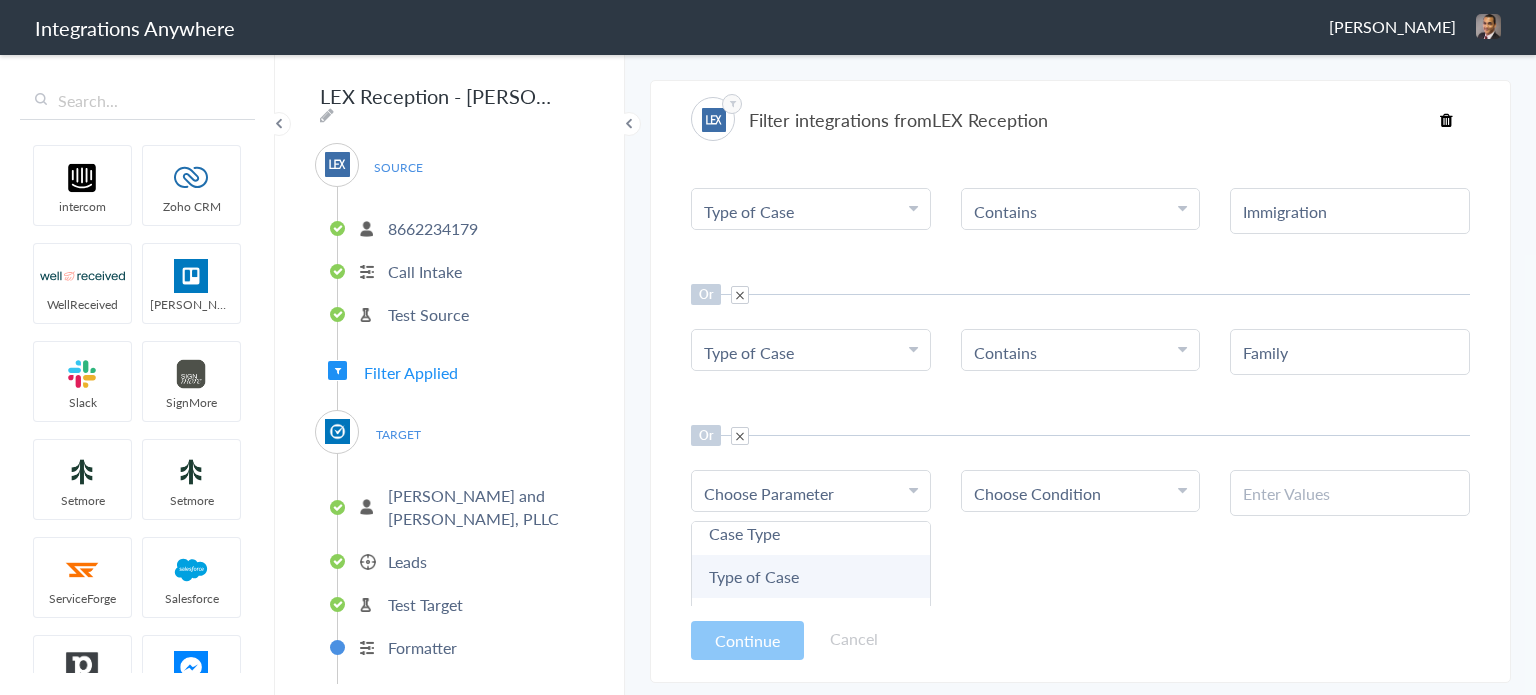 type on "typ" 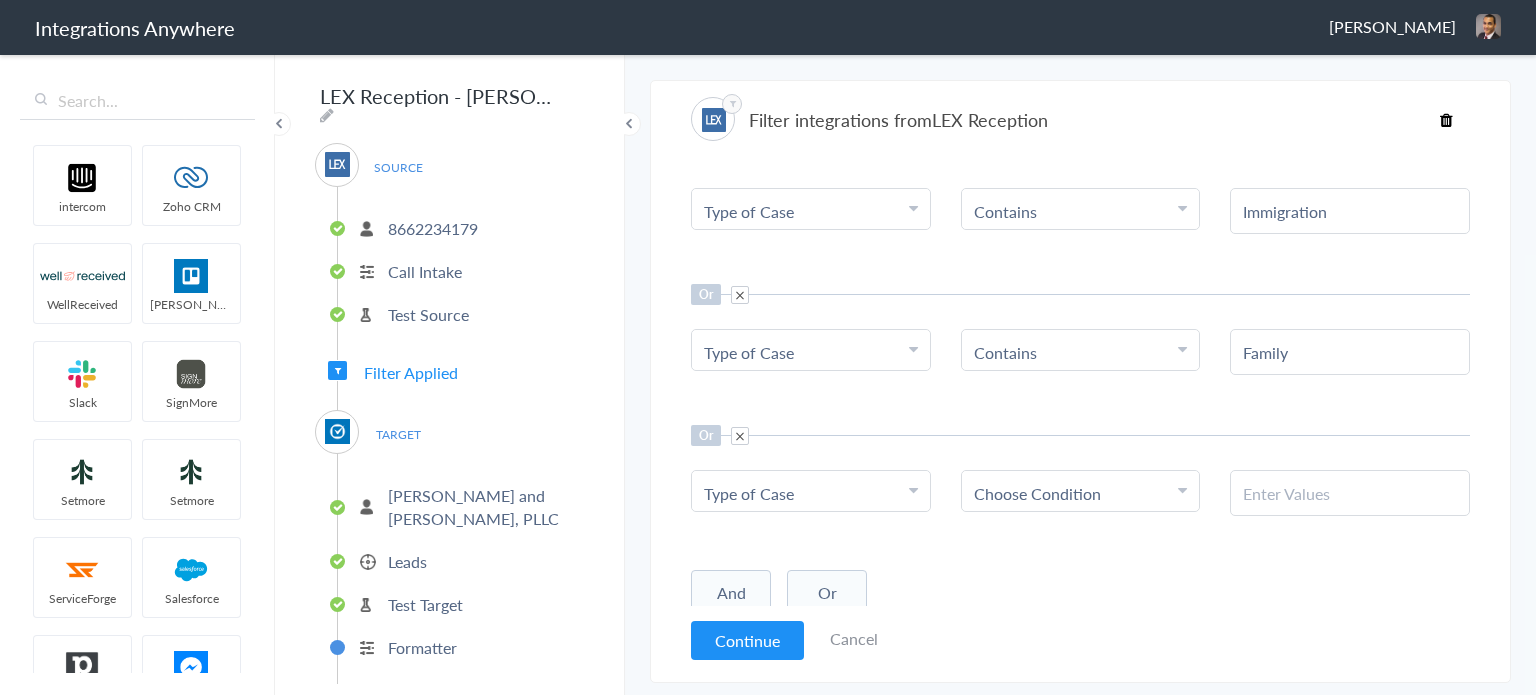click on "Choose Condition" at bounding box center (1081, 493) 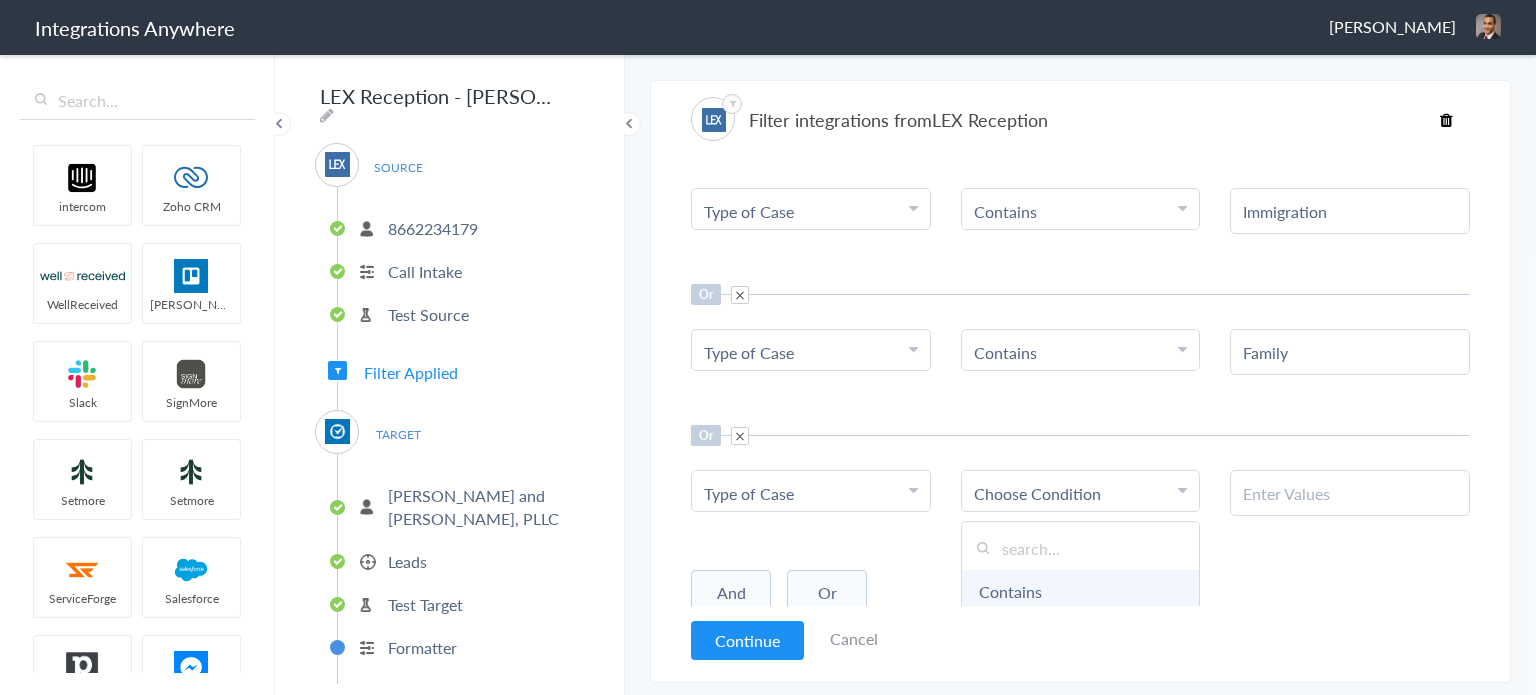 click on "Contains" at bounding box center [1081, 591] 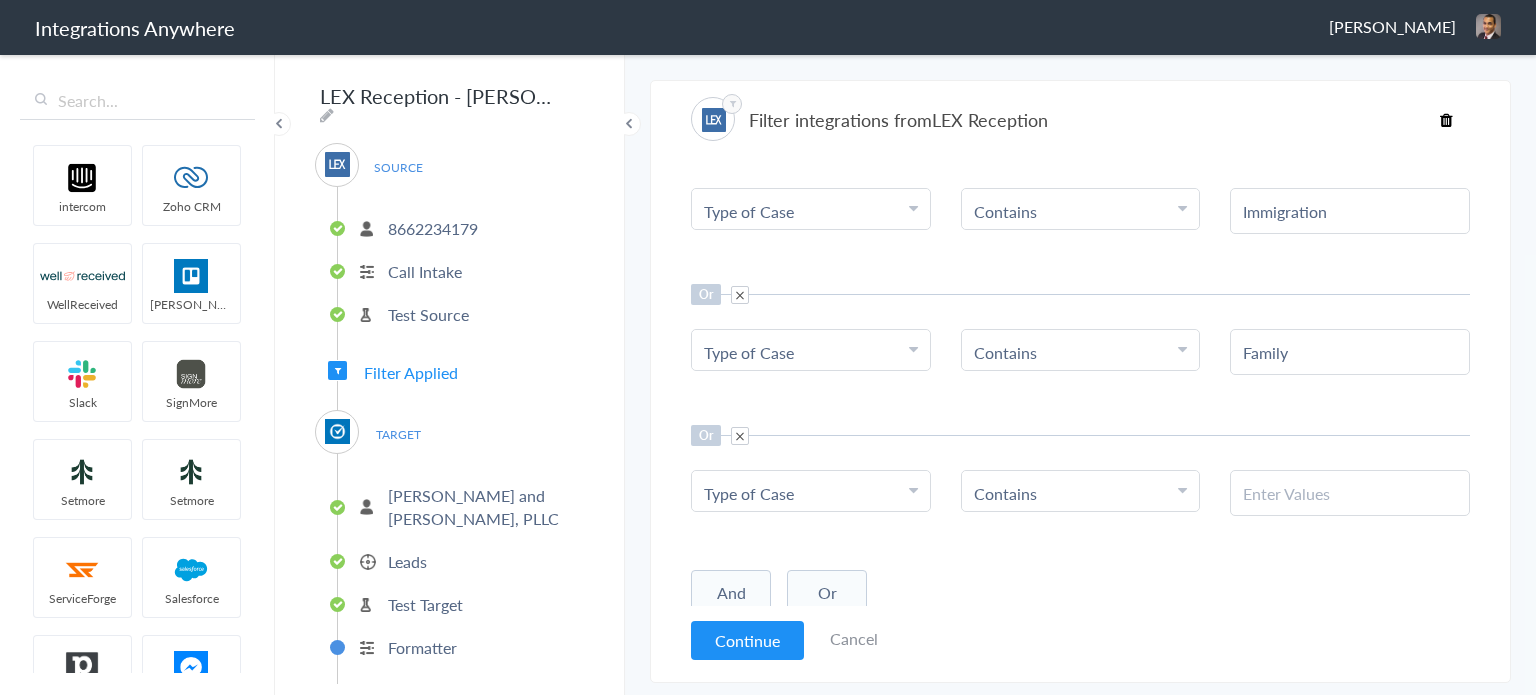 click at bounding box center (1350, 493) 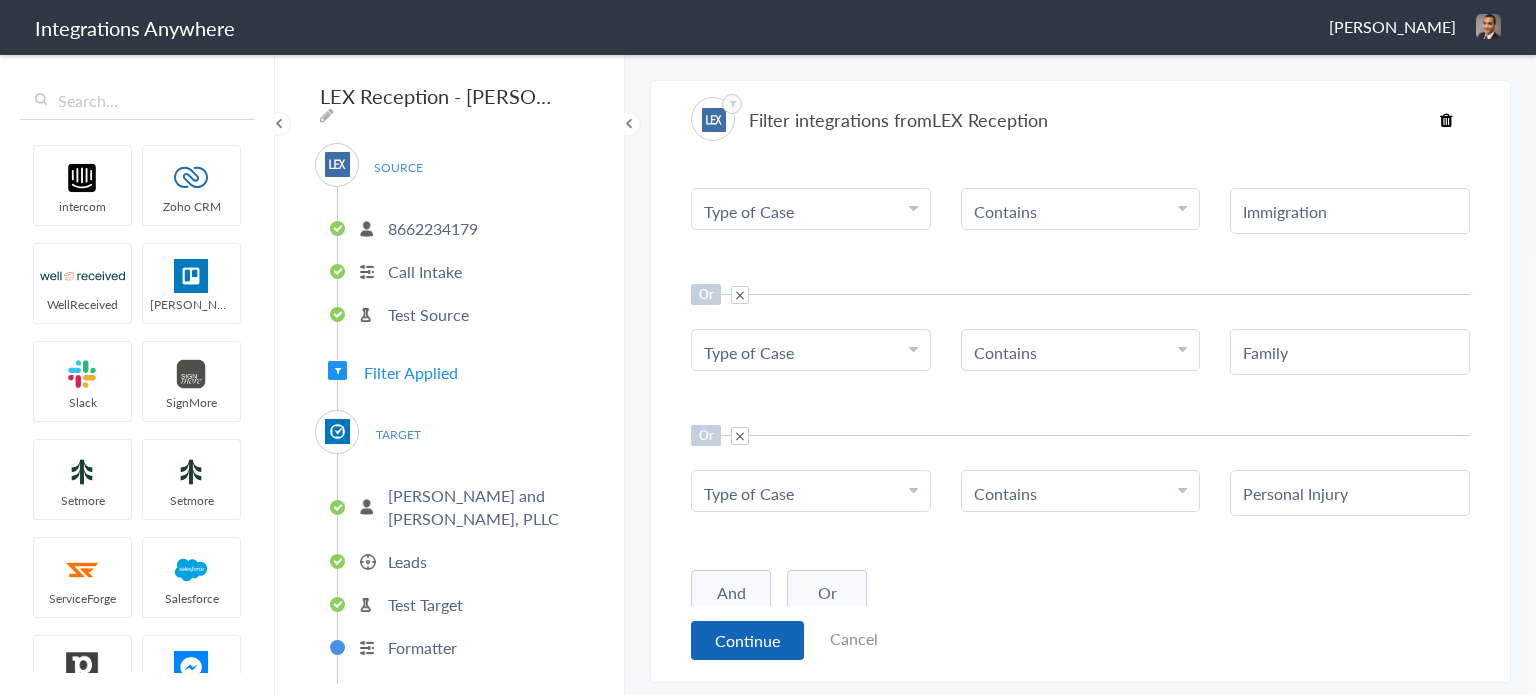 type on "Personal Injury" 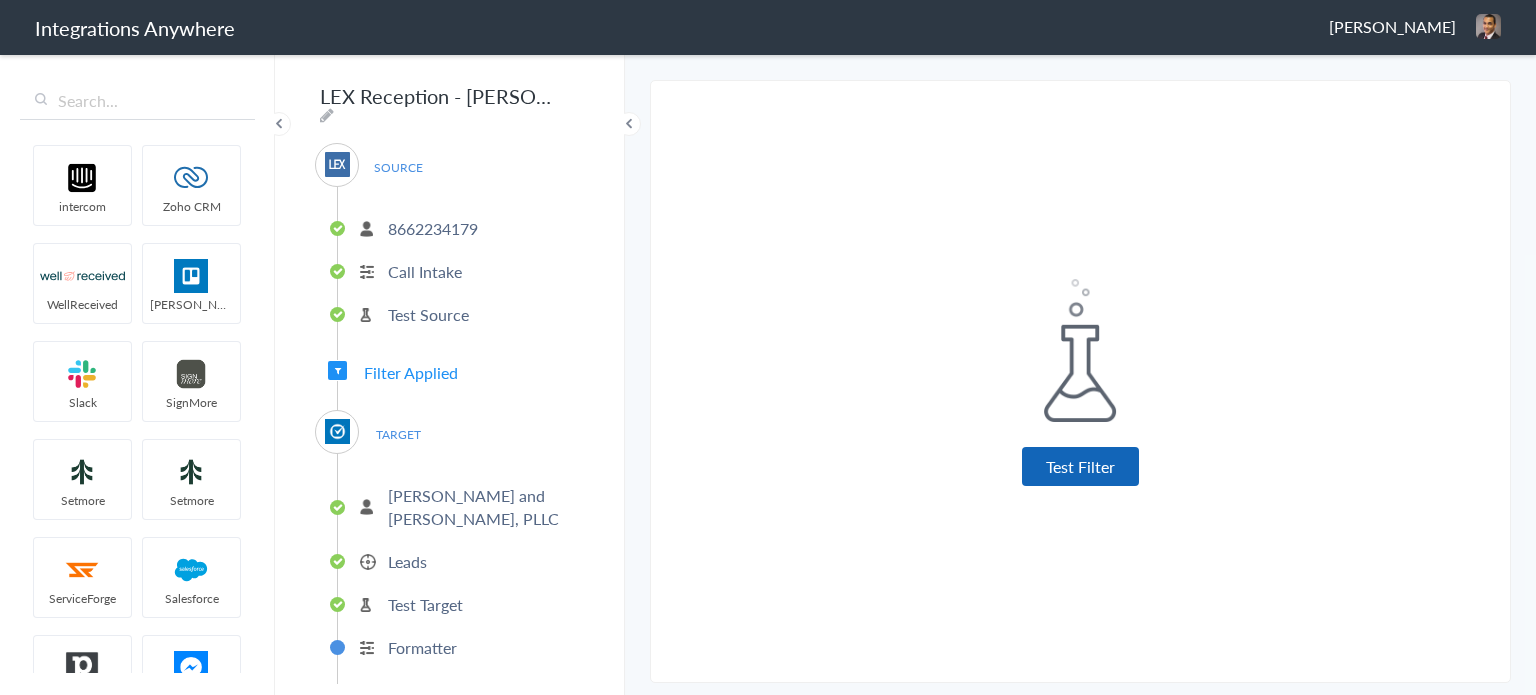 click on "Test Filter" at bounding box center [1080, 466] 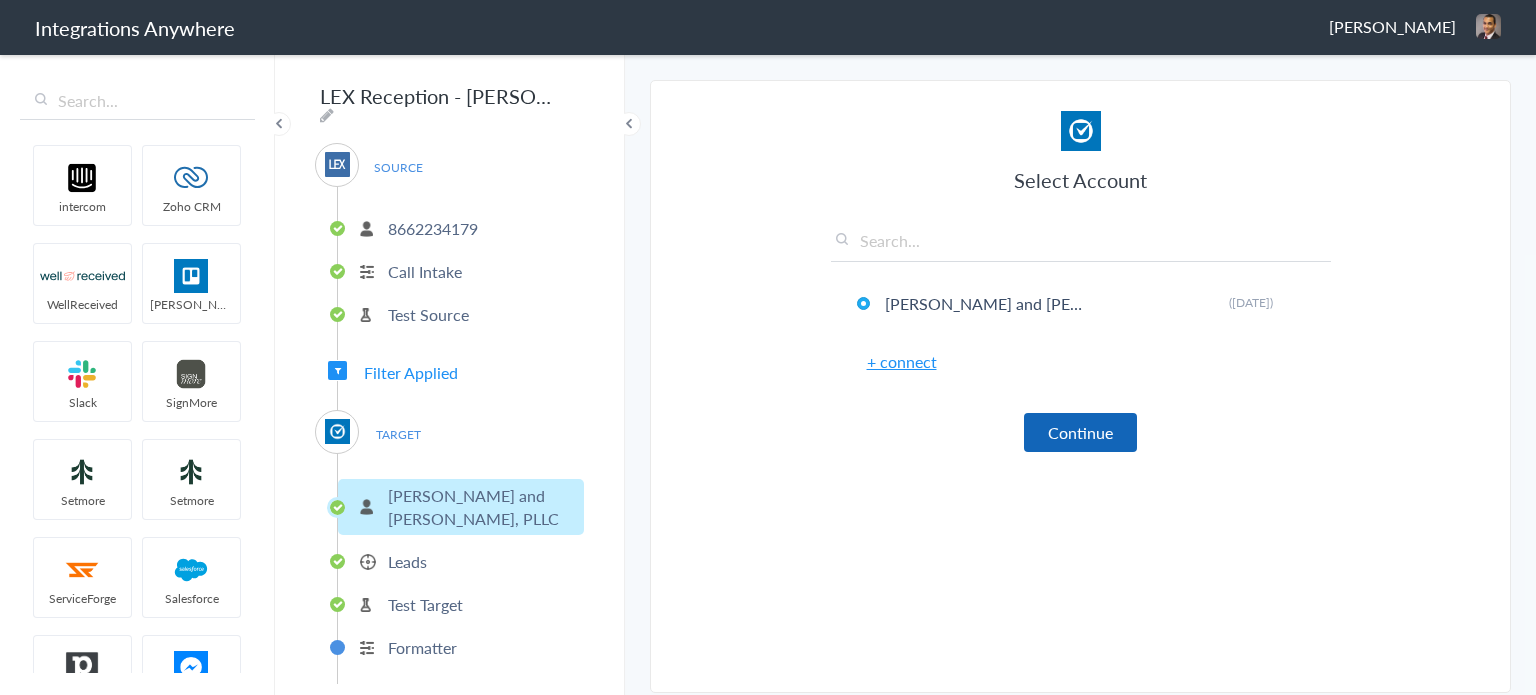 click on "Continue" at bounding box center (1080, 432) 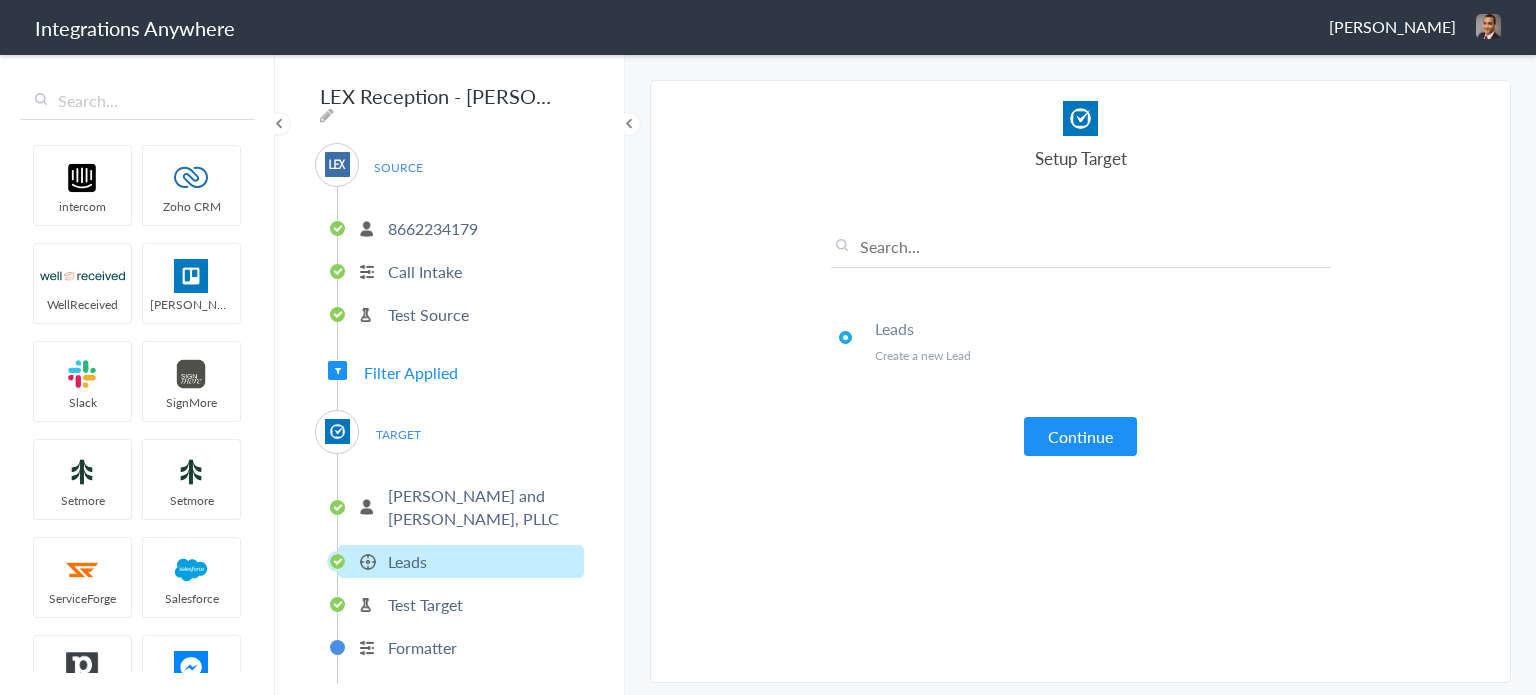 click on "Continue" at bounding box center [1080, 436] 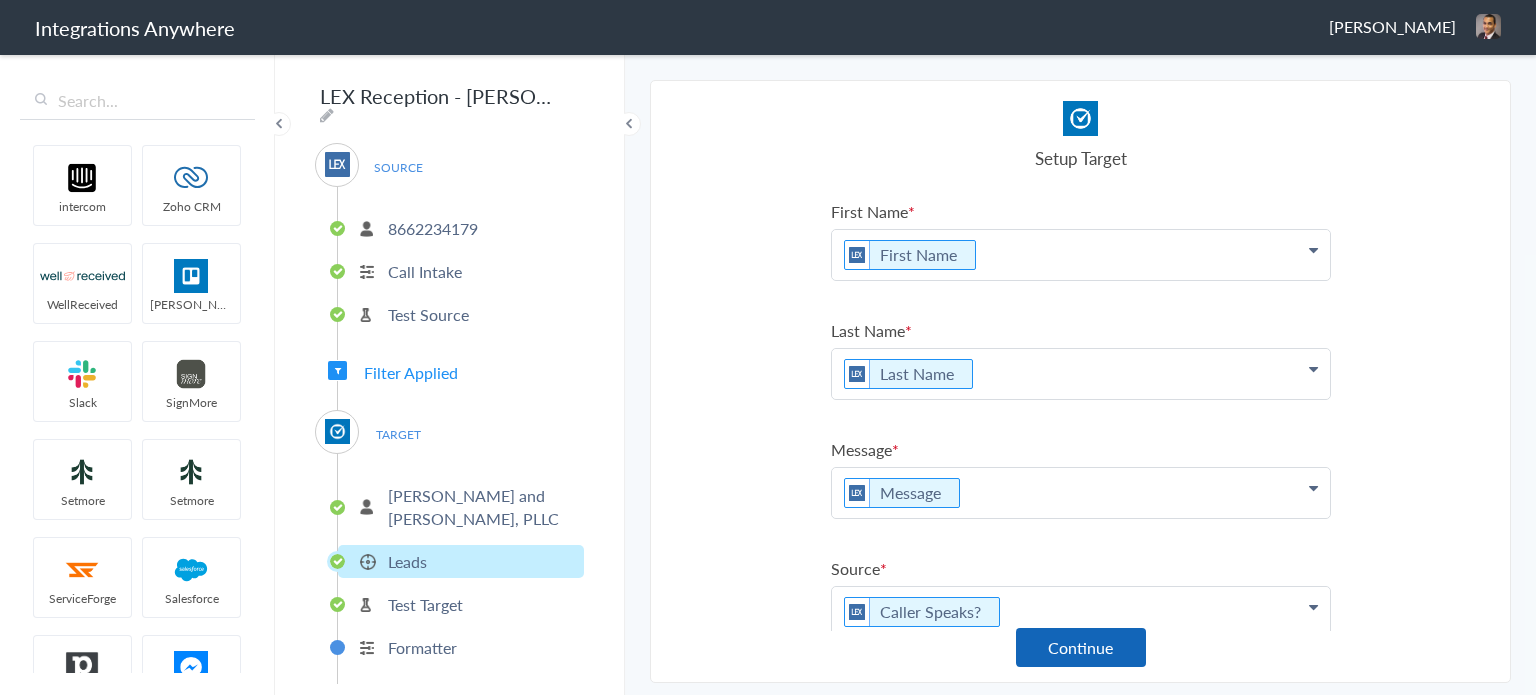 click on "Continue" at bounding box center [1081, 647] 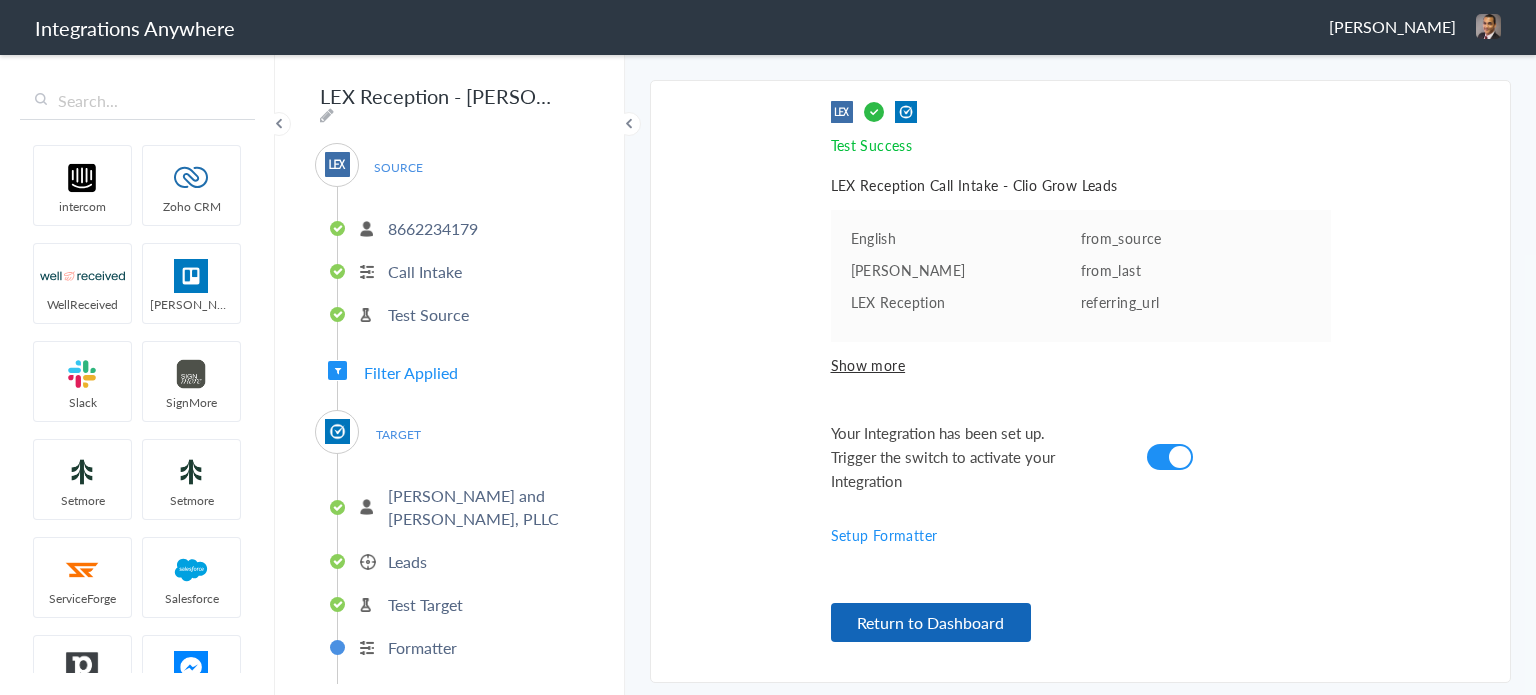 click on "Return to Dashboard" at bounding box center (931, 622) 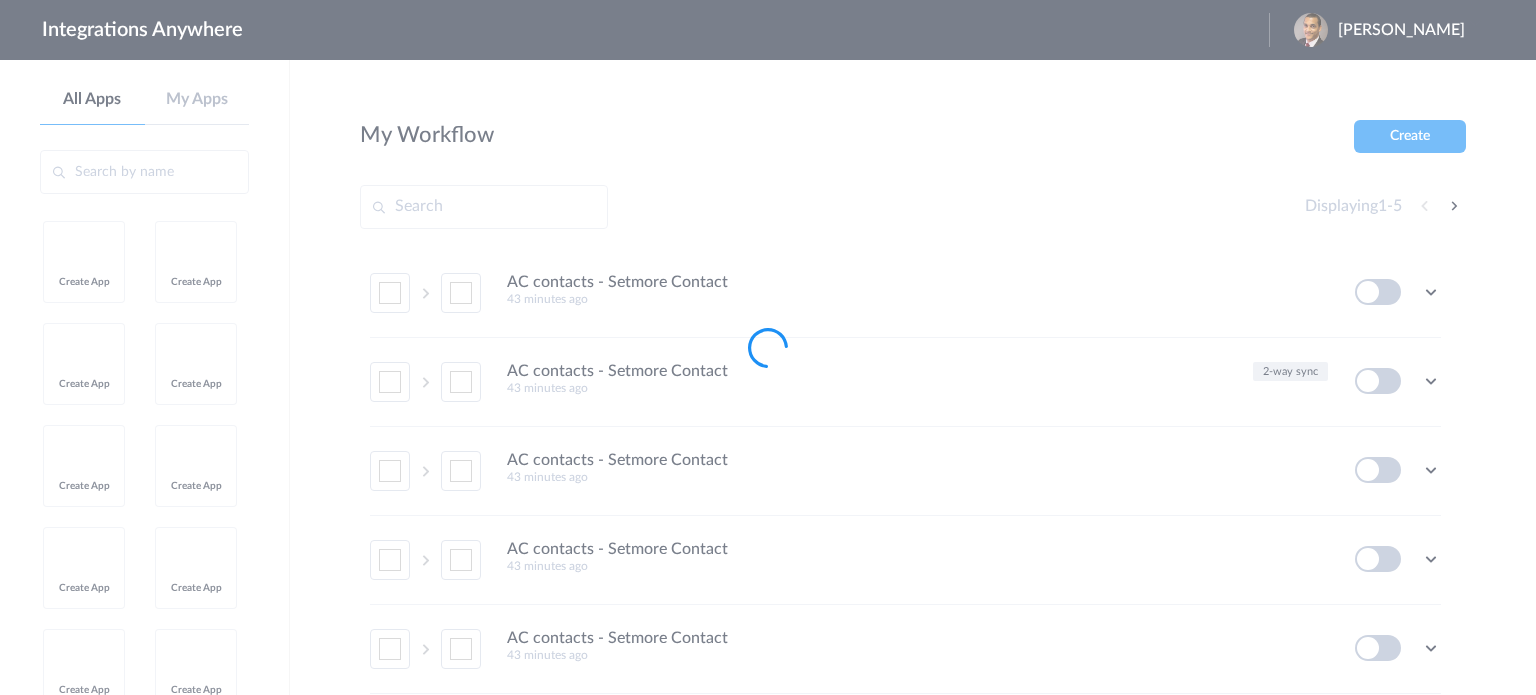 scroll, scrollTop: 0, scrollLeft: 0, axis: both 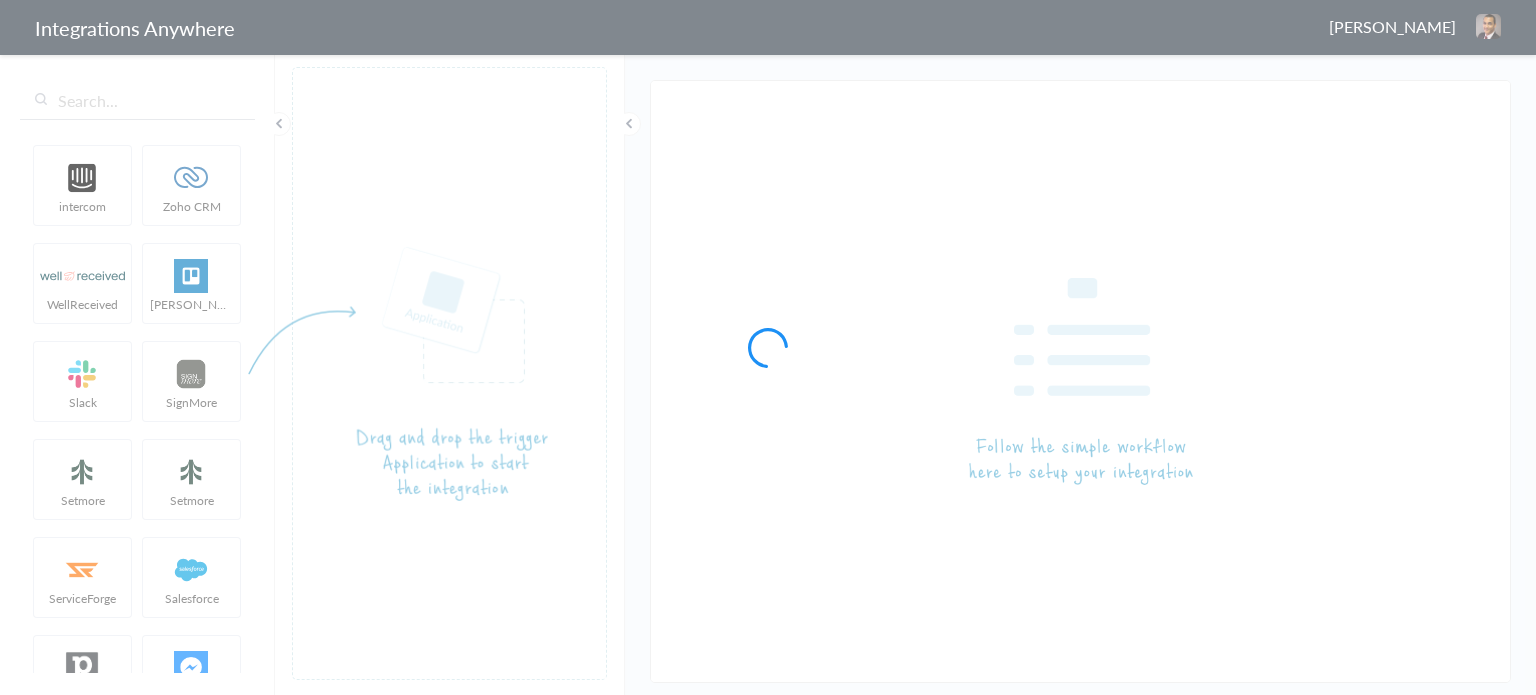 type on "LEX Reception - Clio Grow" 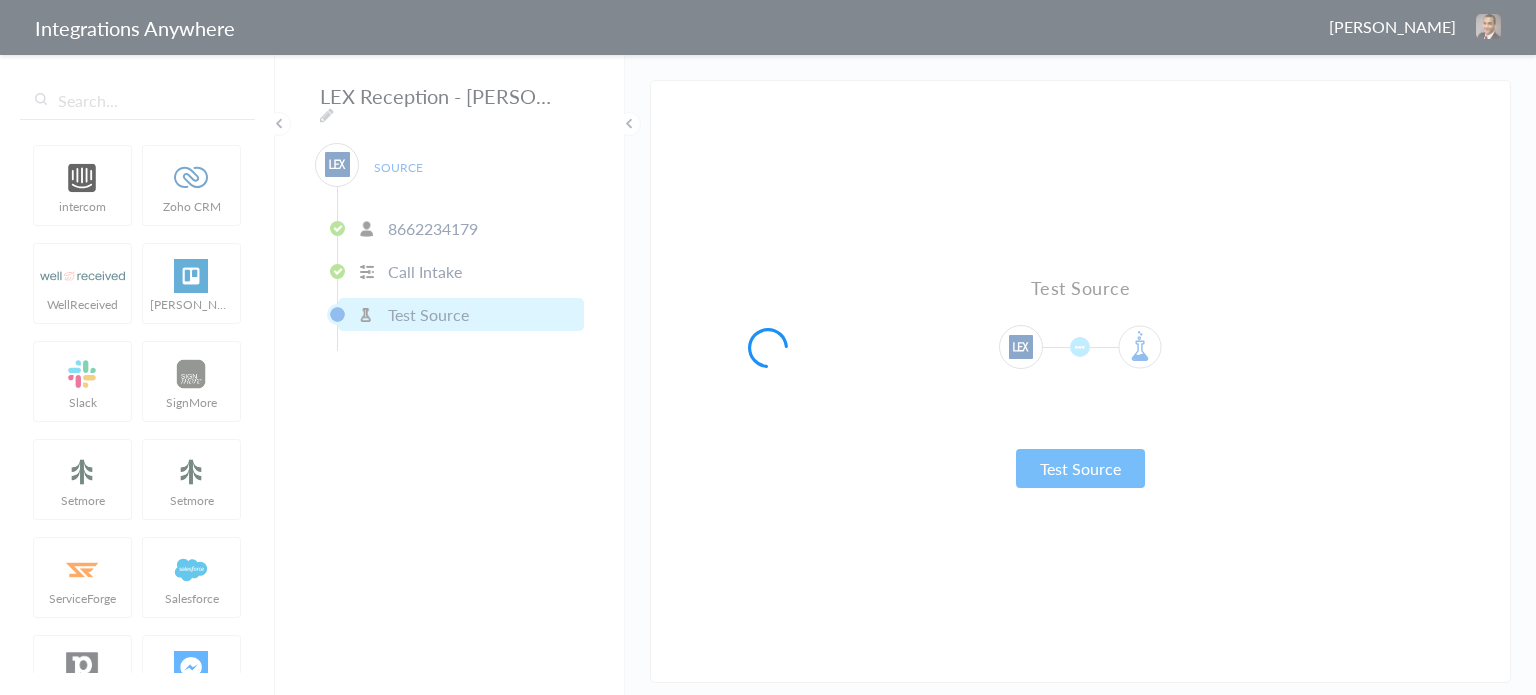 type on "Spanish" 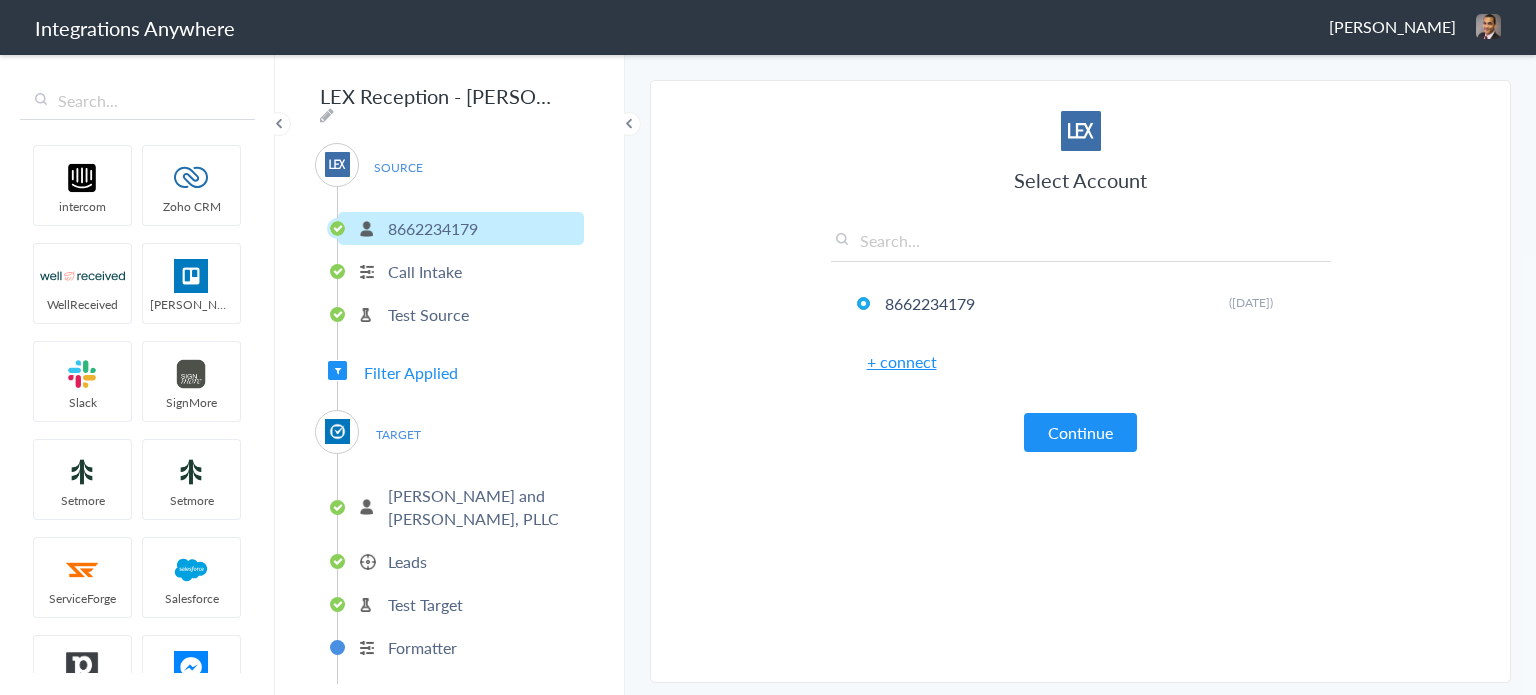 click on "Filter
Applied" at bounding box center [411, 372] 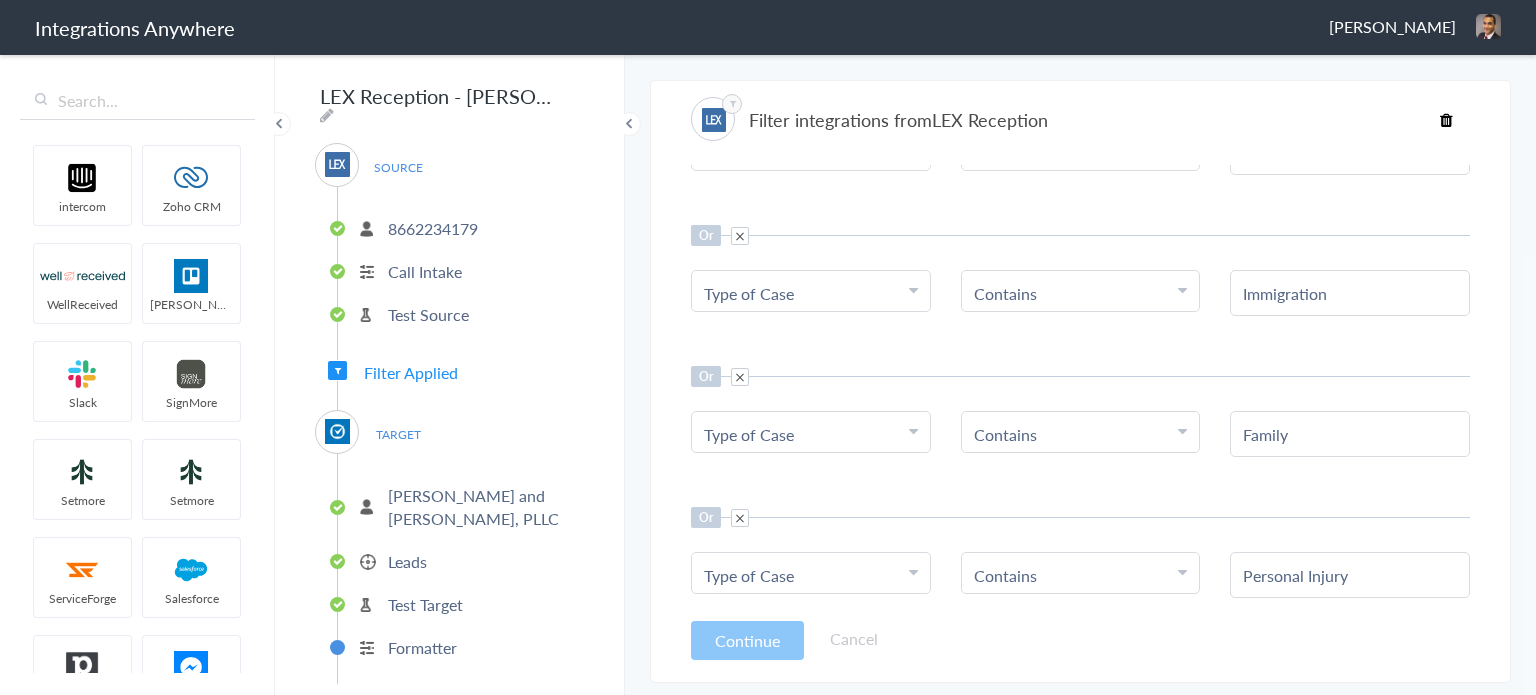 scroll, scrollTop: 200, scrollLeft: 0, axis: vertical 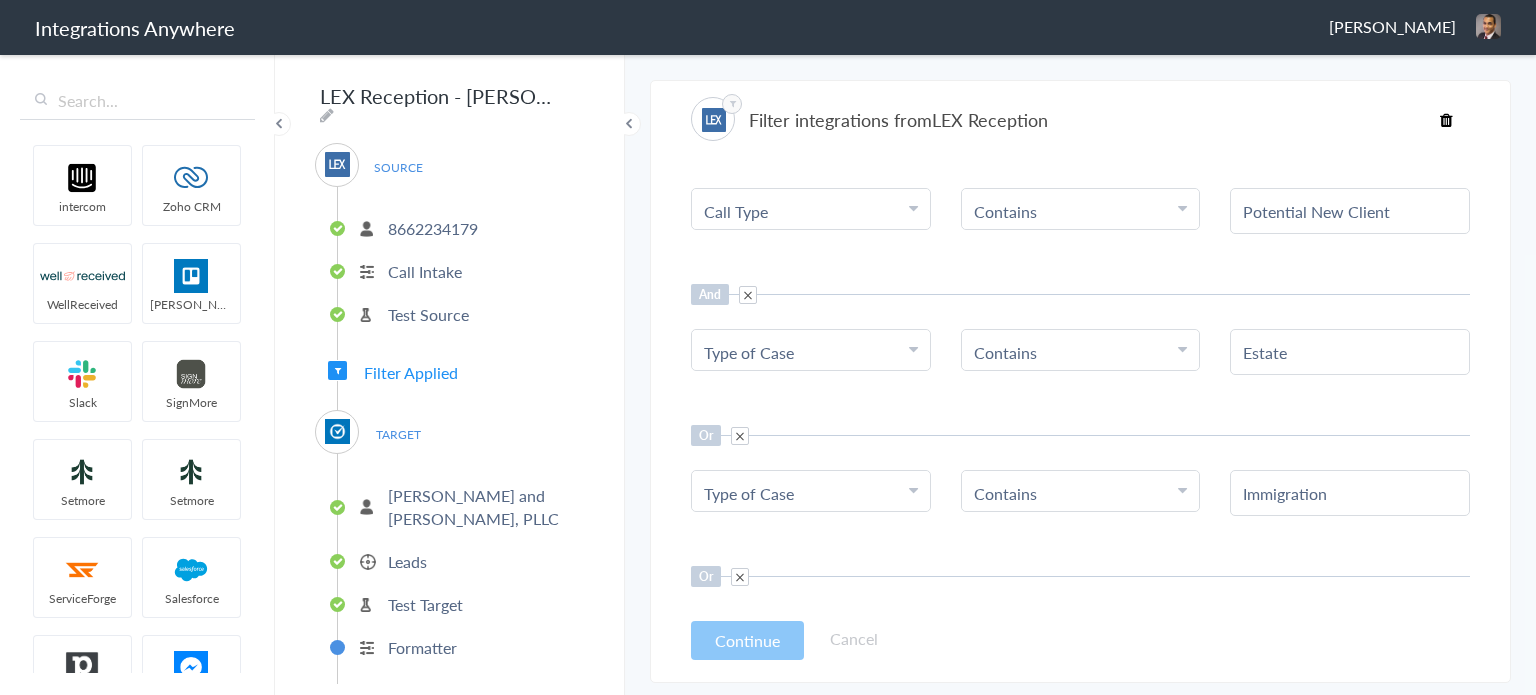 click at bounding box center [748, 295] 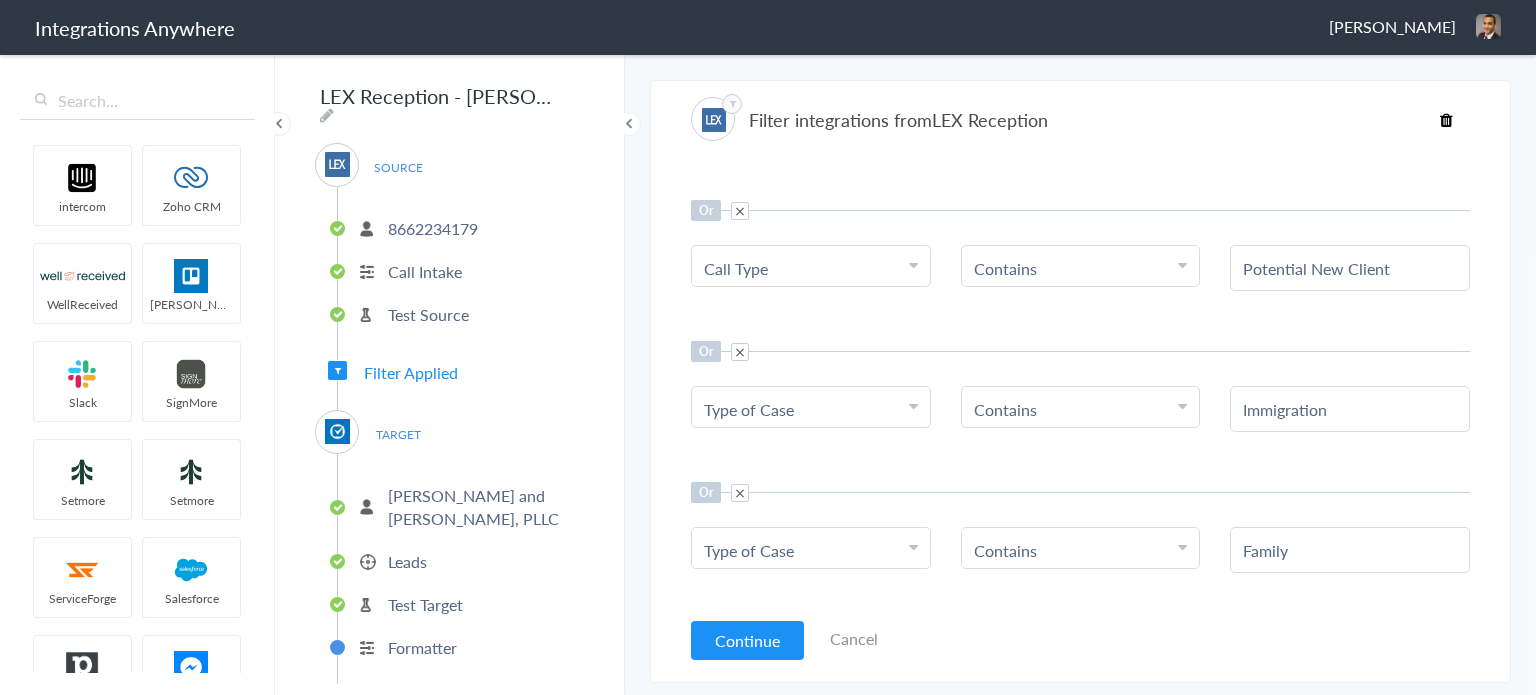 scroll, scrollTop: 343, scrollLeft: 0, axis: vertical 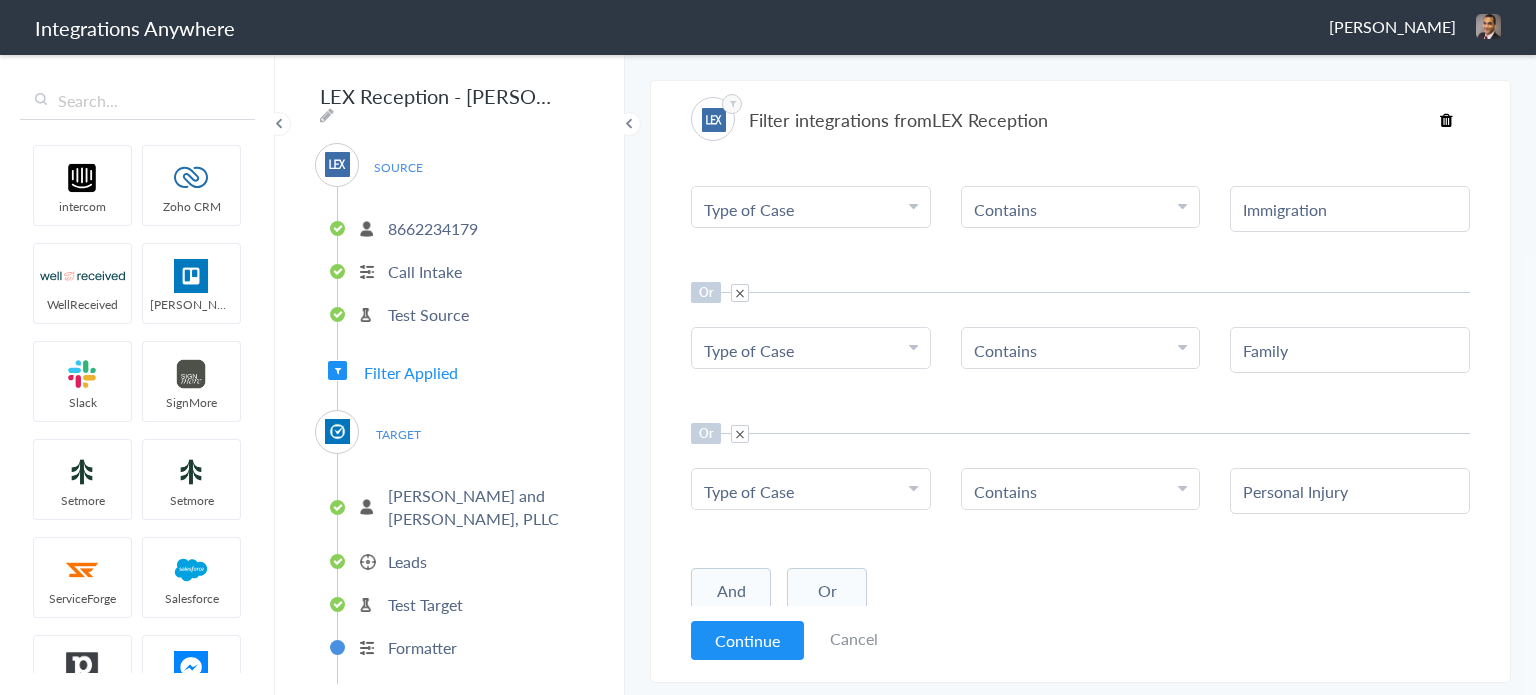 click on "Or" at bounding box center (827, 591) 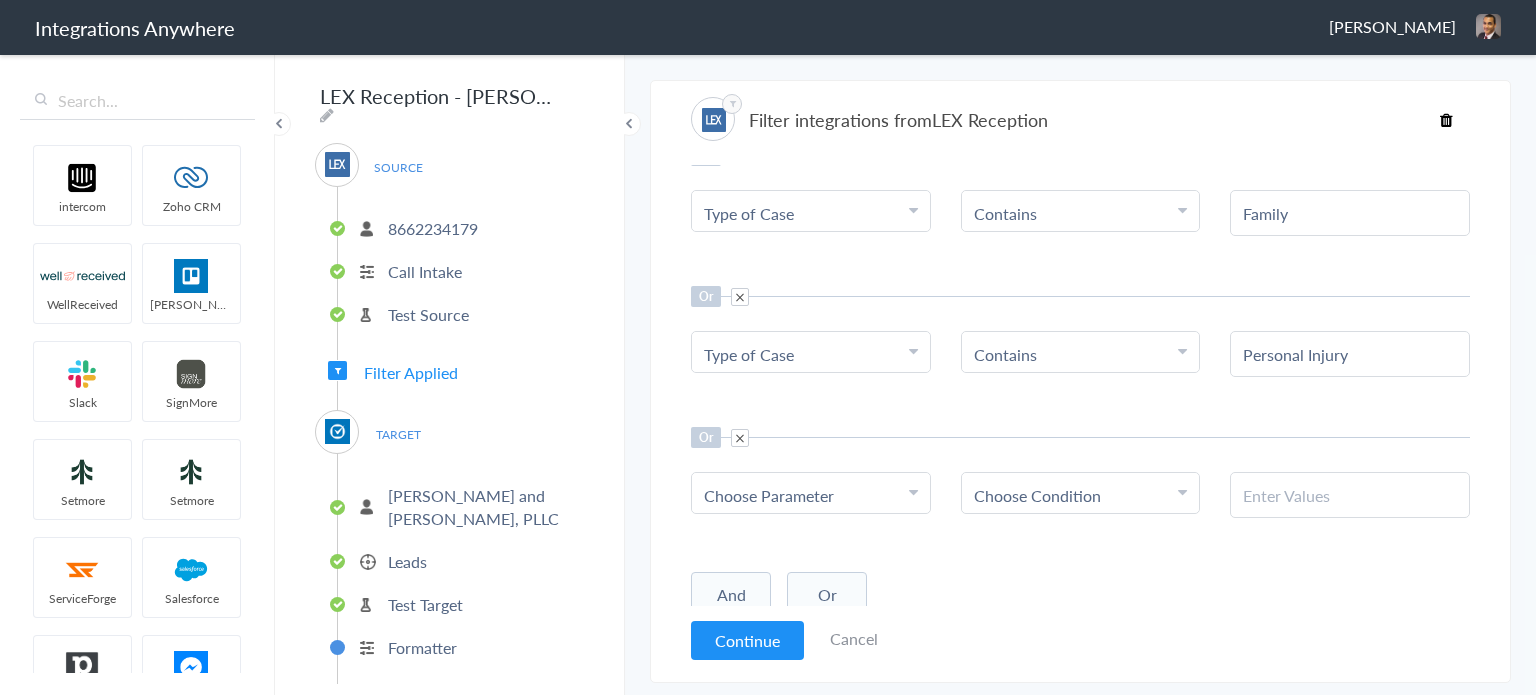 scroll, scrollTop: 482, scrollLeft: 0, axis: vertical 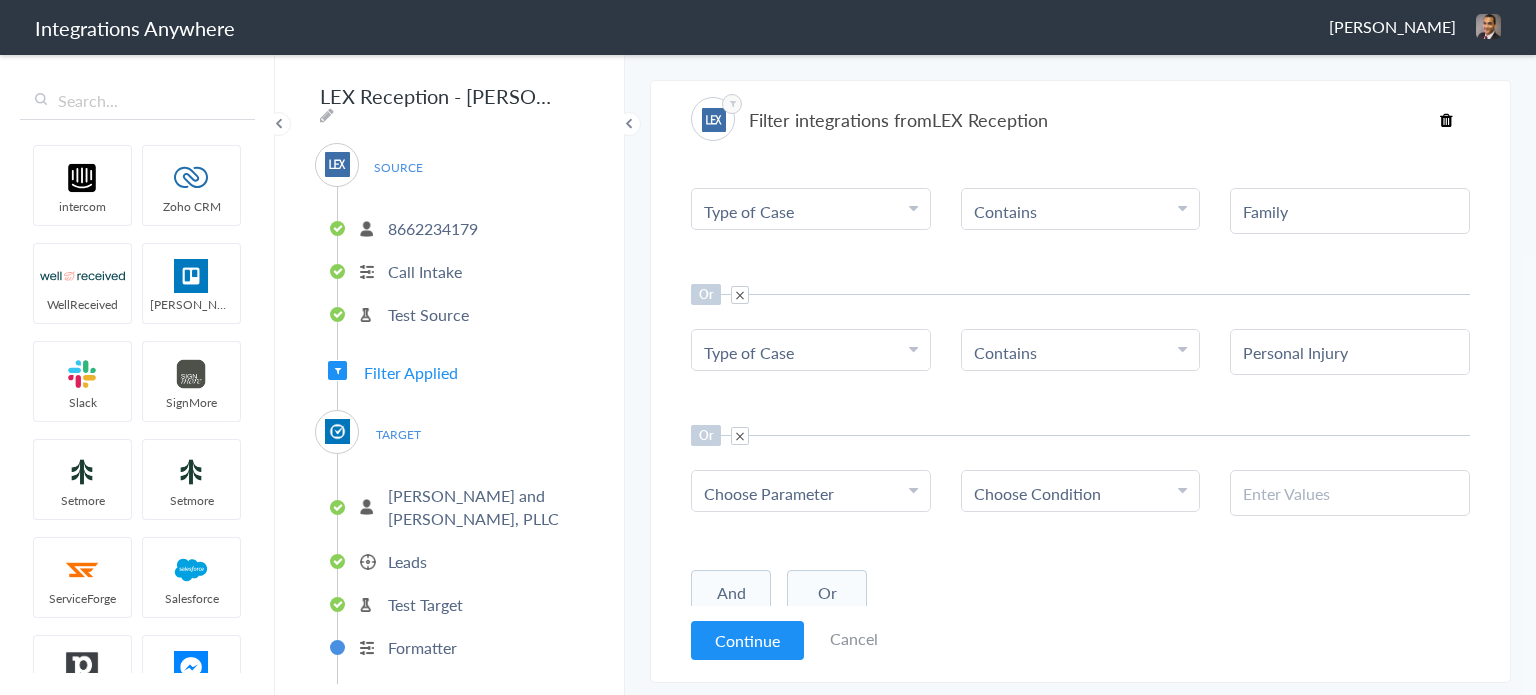 click on "Choose Parameter" at bounding box center [769, 493] 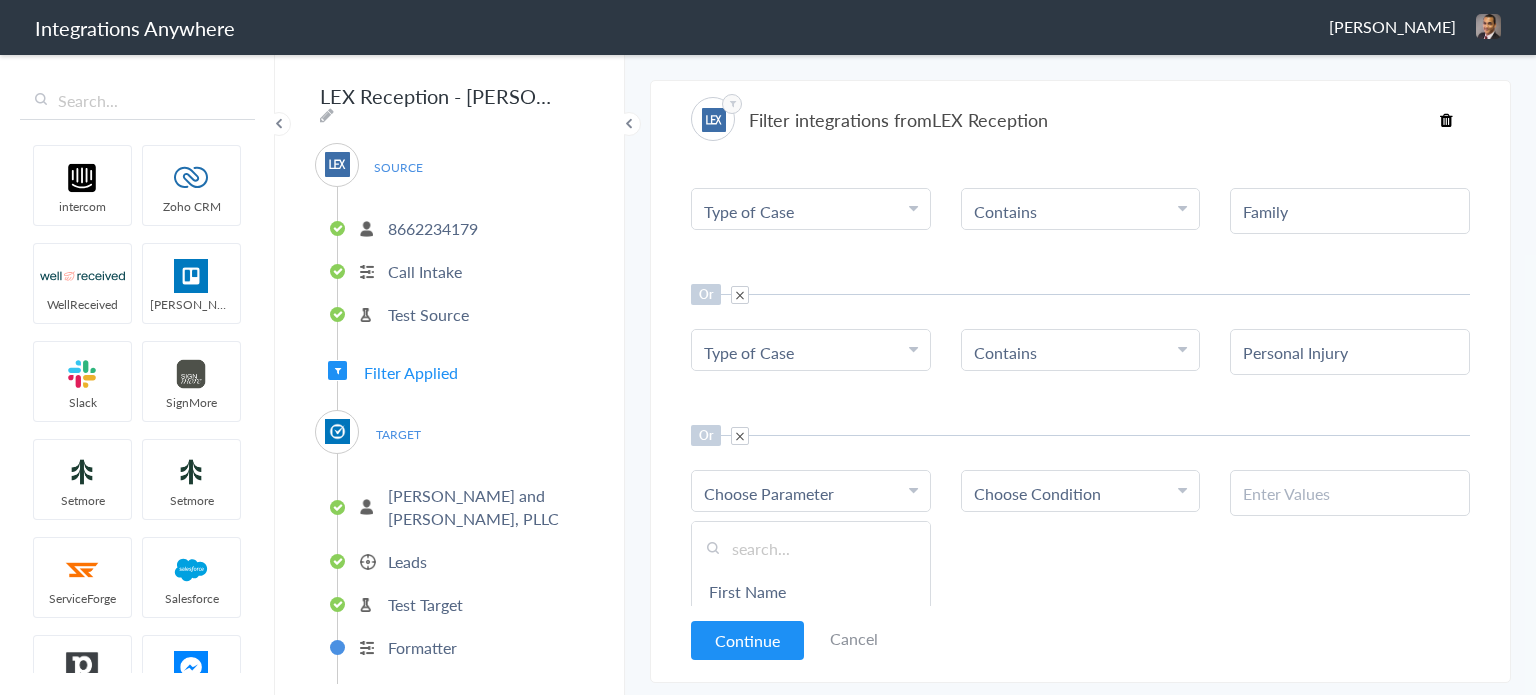 click at bounding box center [811, 548] 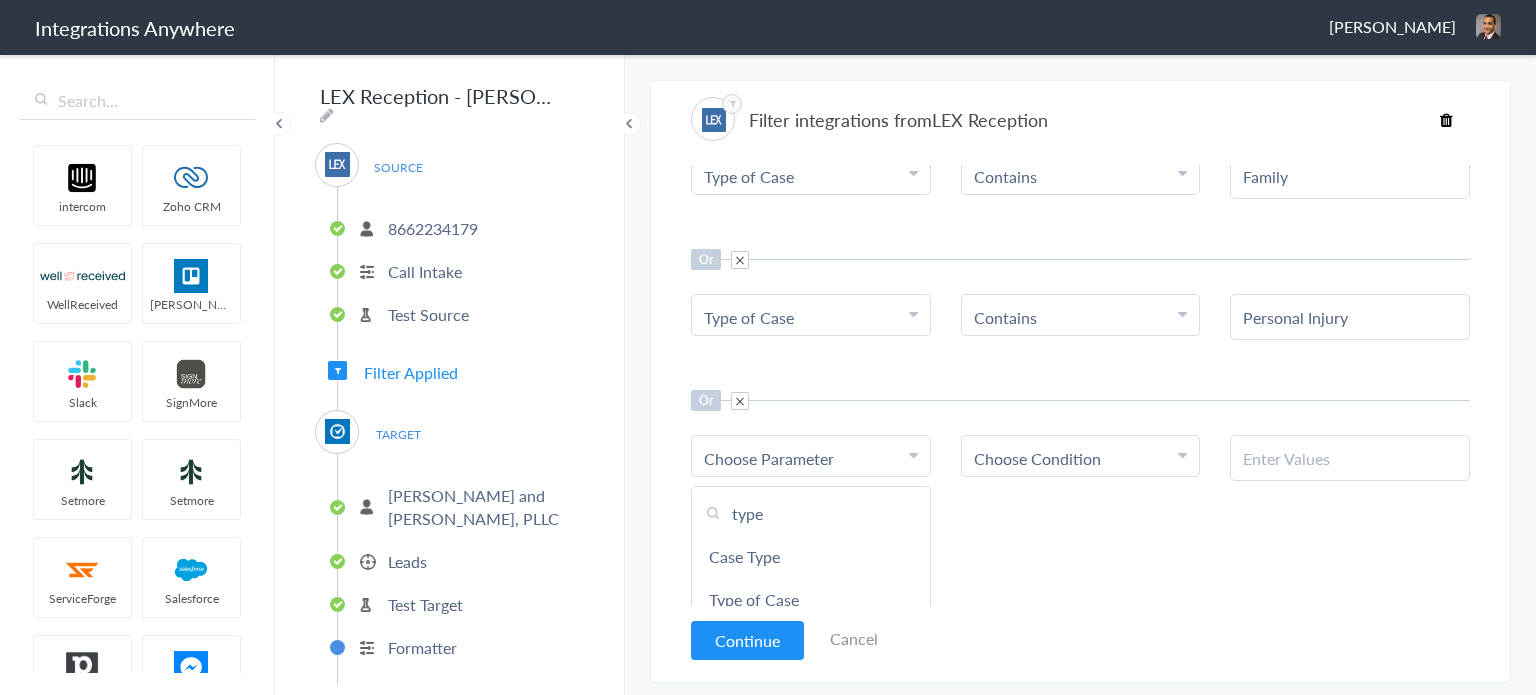 scroll, scrollTop: 549, scrollLeft: 0, axis: vertical 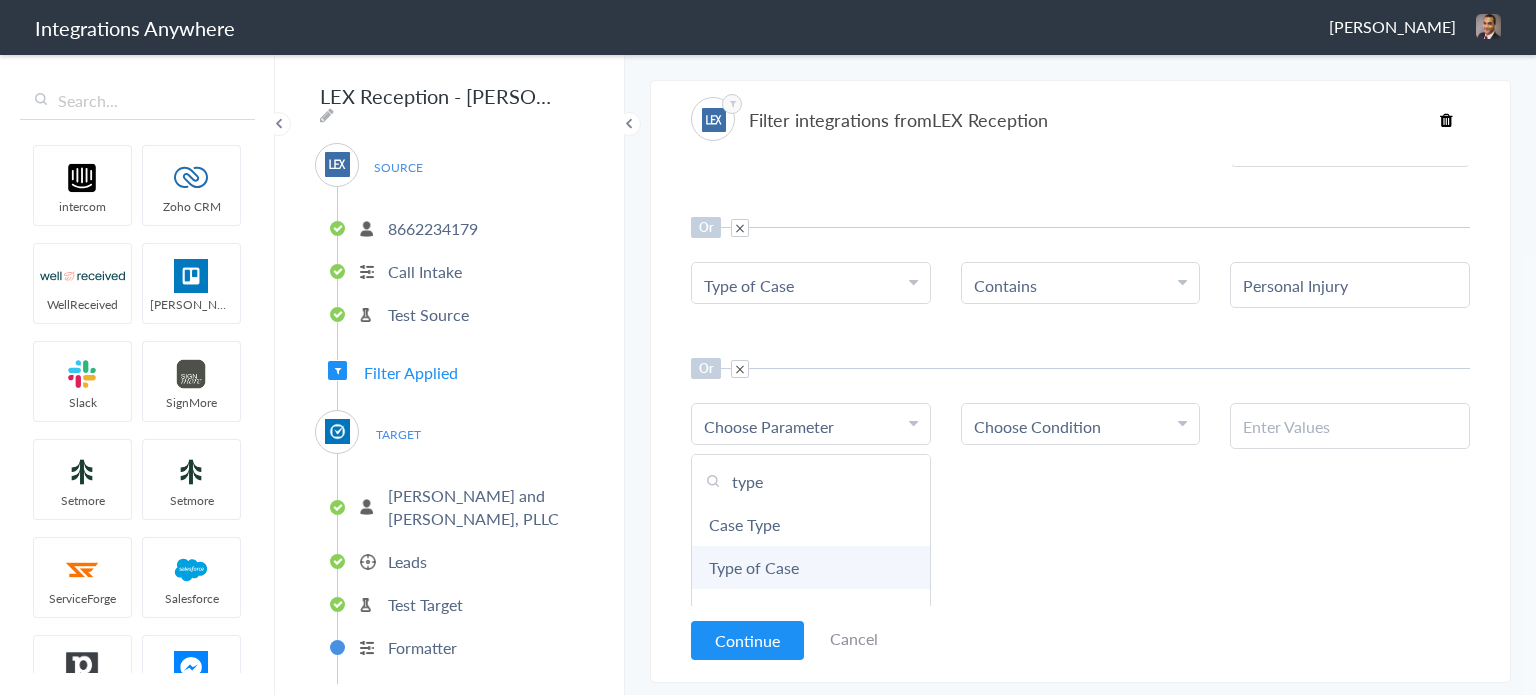 type on "type" 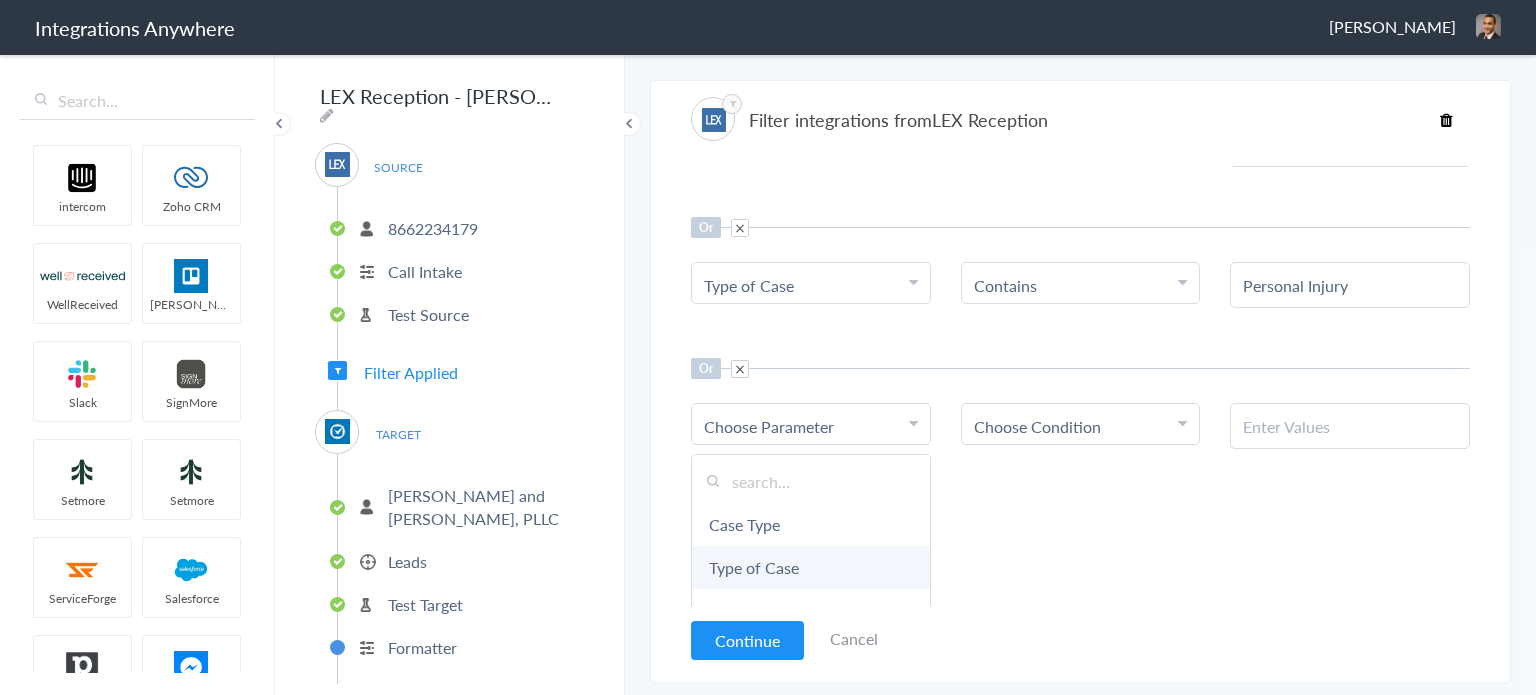 scroll, scrollTop: 482, scrollLeft: 0, axis: vertical 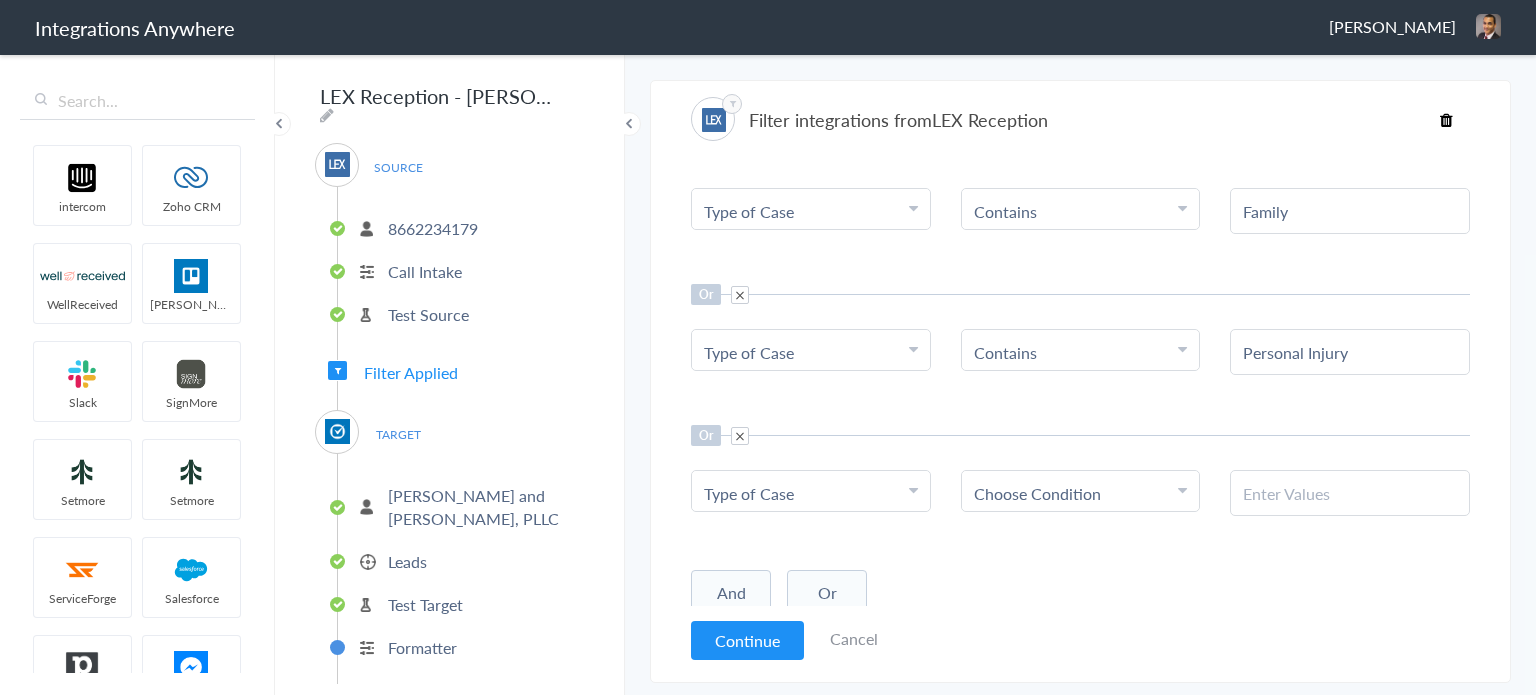 click on "Choose Condition" at bounding box center (1081, 491) 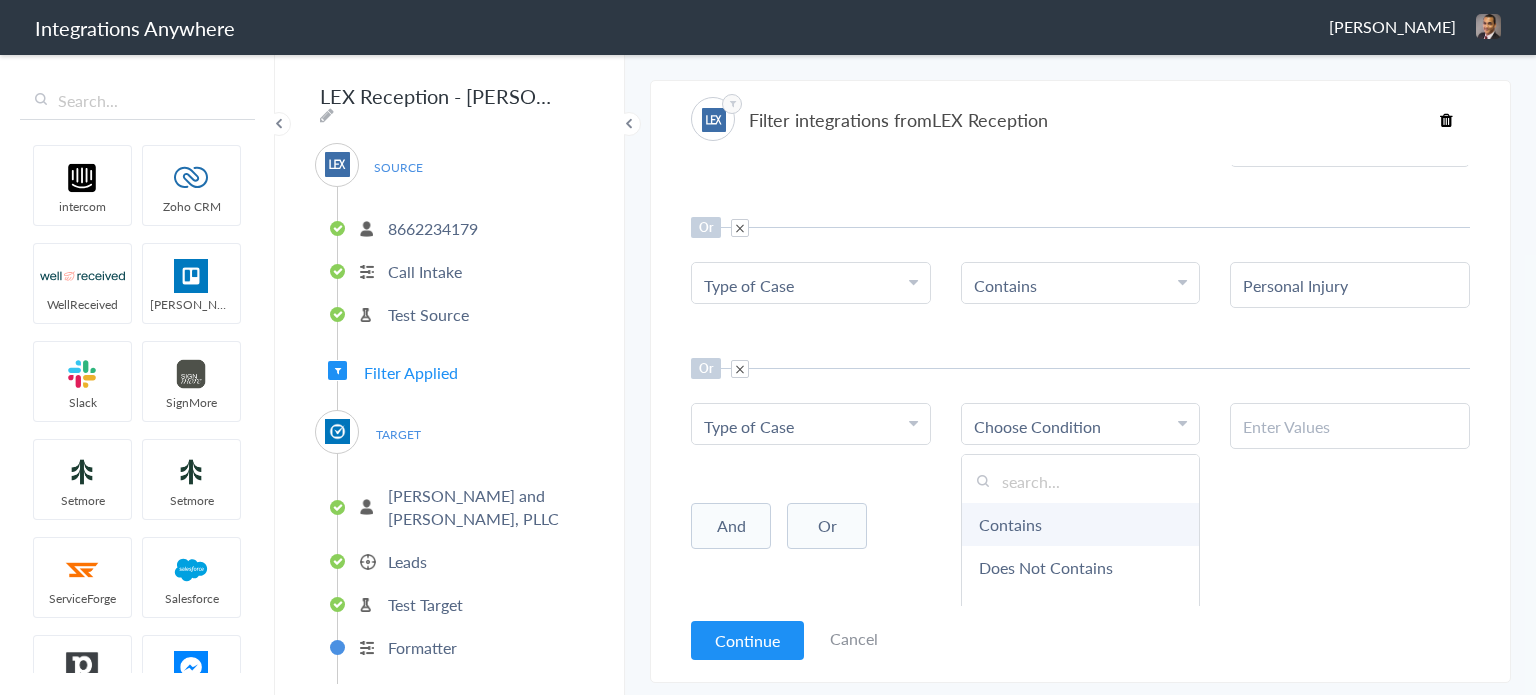 click on "Contains" at bounding box center (1081, 524) 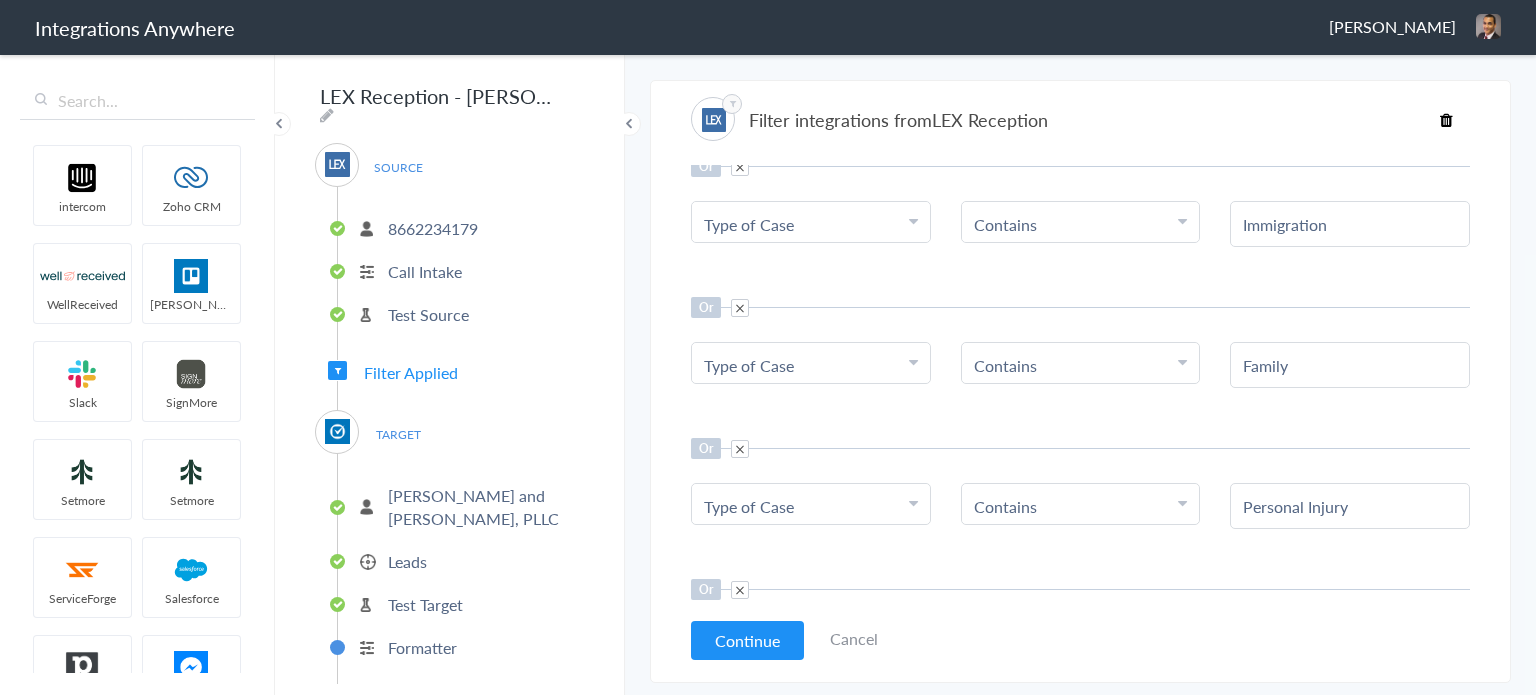 scroll, scrollTop: 482, scrollLeft: 0, axis: vertical 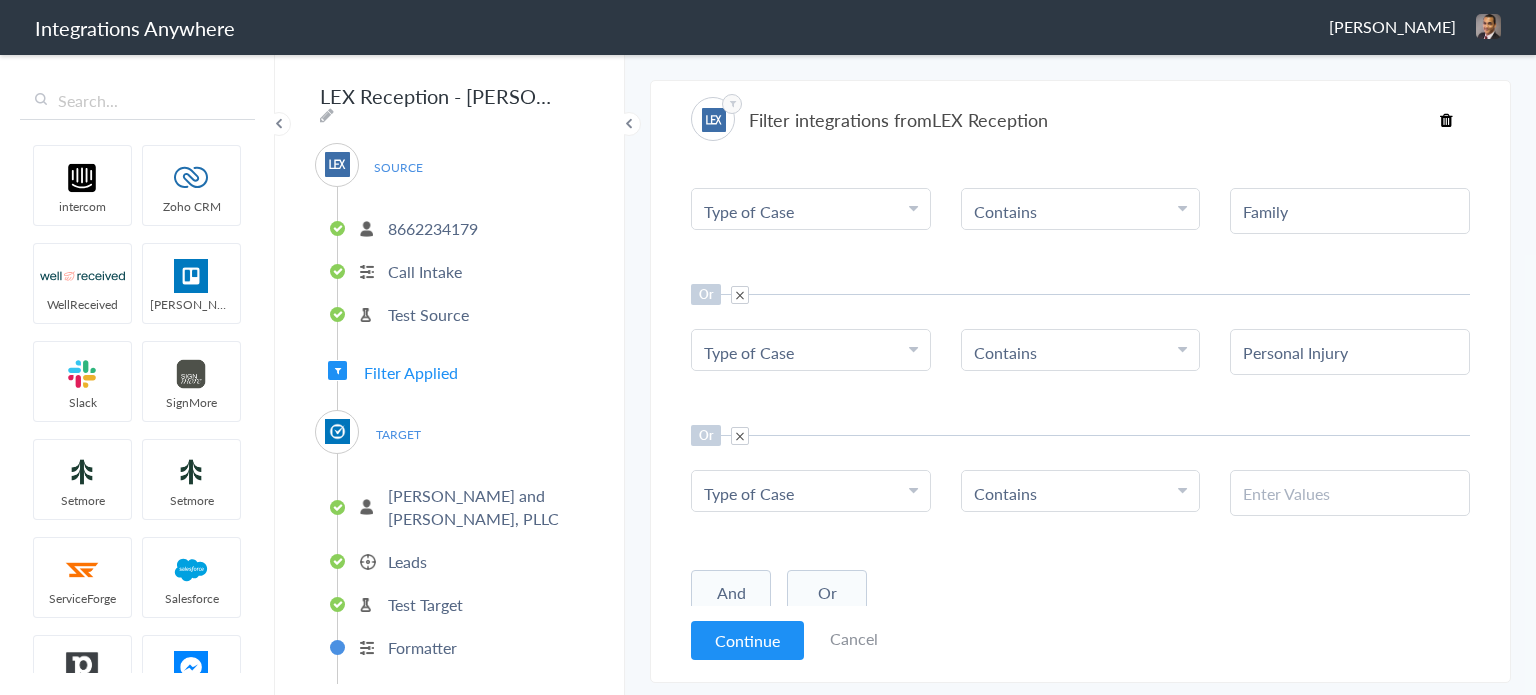 click at bounding box center (1350, 493) 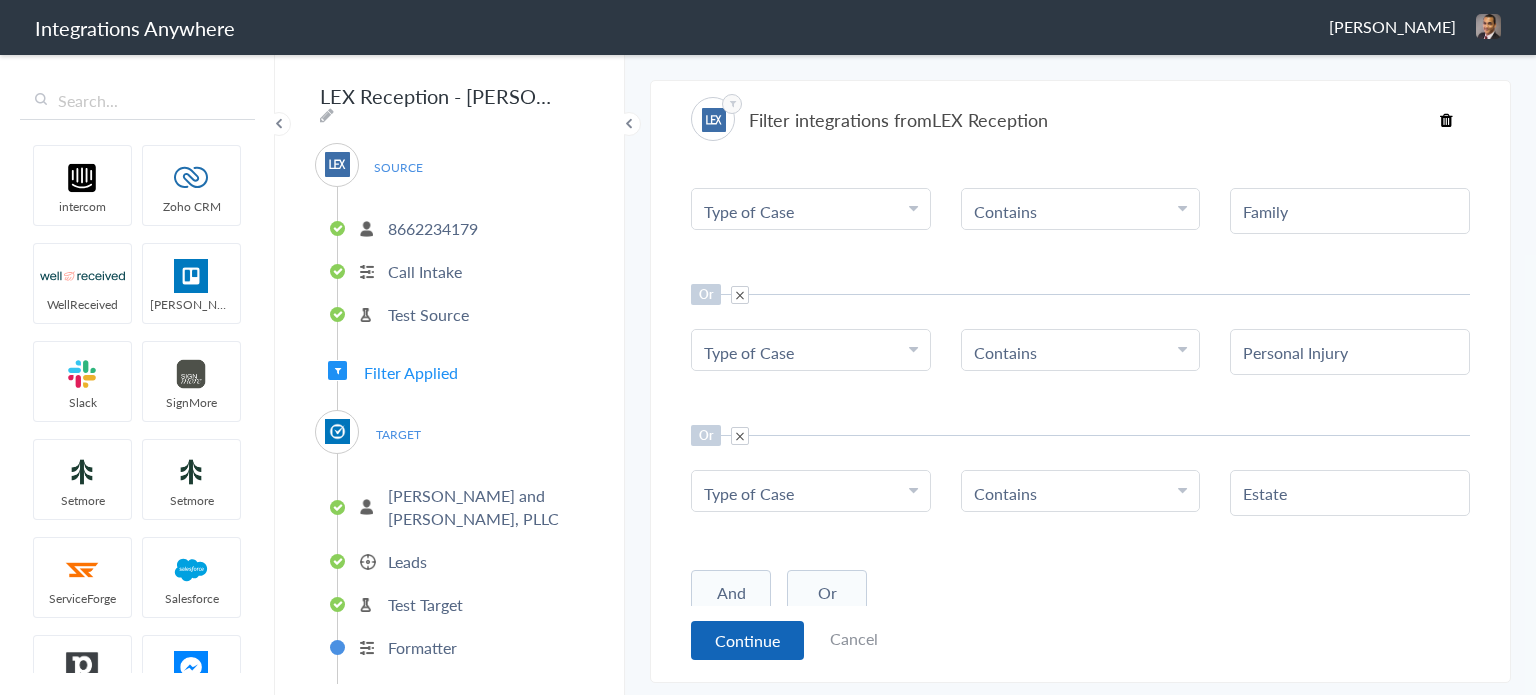 type on "Estate" 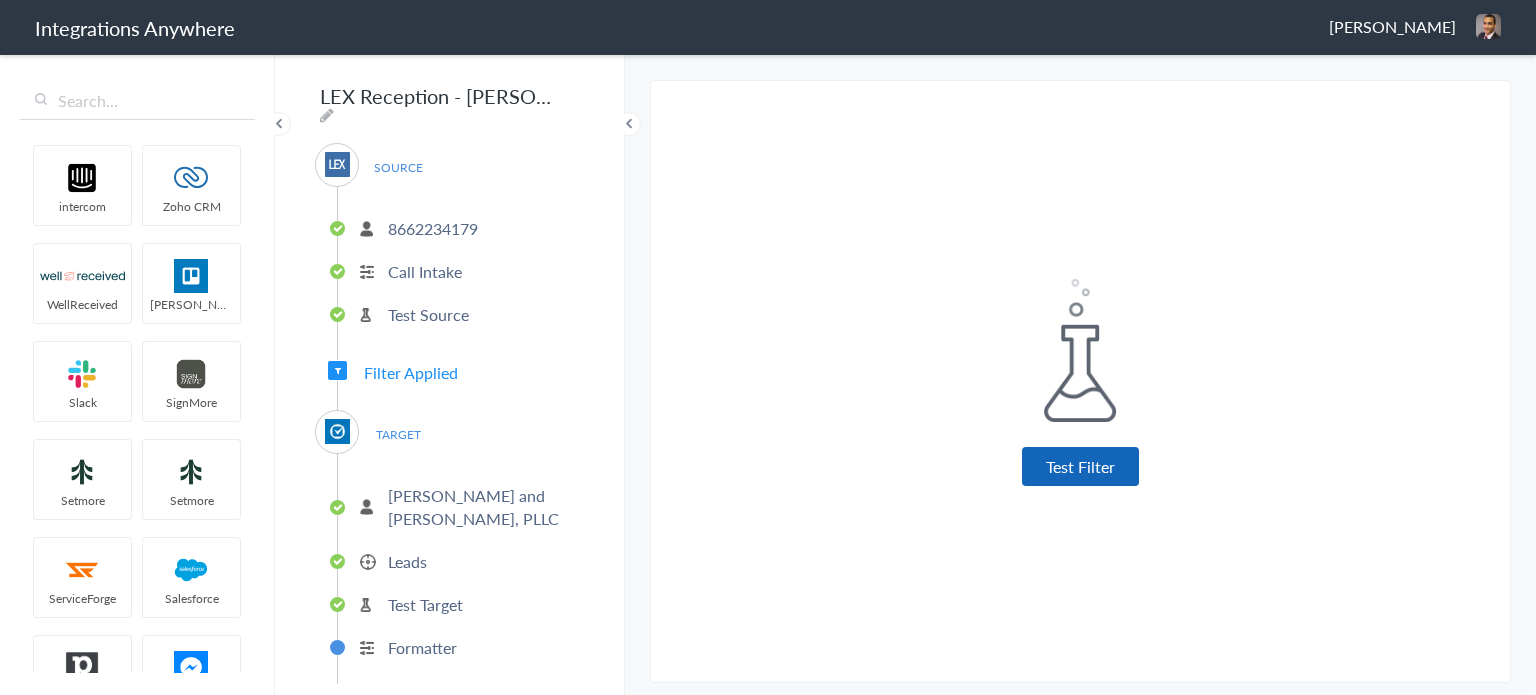 click on "Test Filter" at bounding box center [1080, 466] 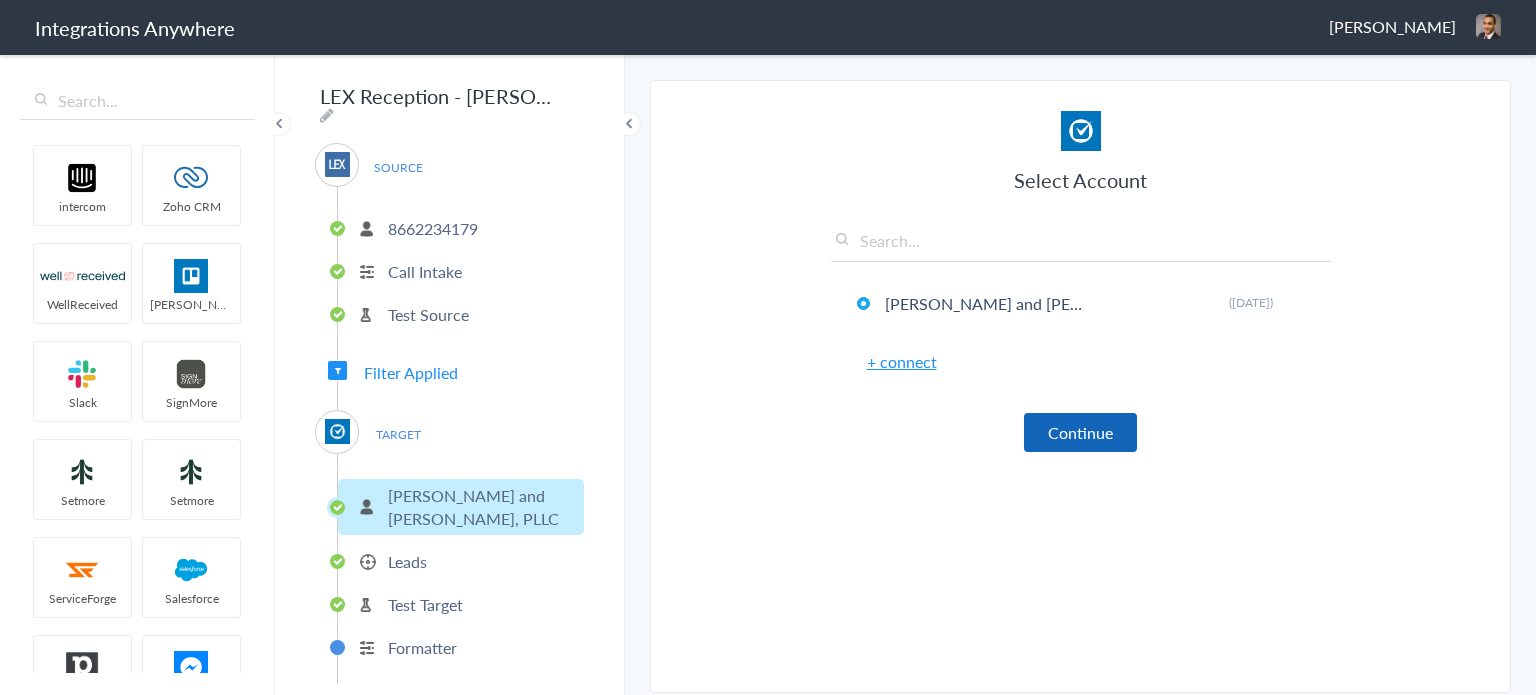 click on "Continue" at bounding box center [1080, 432] 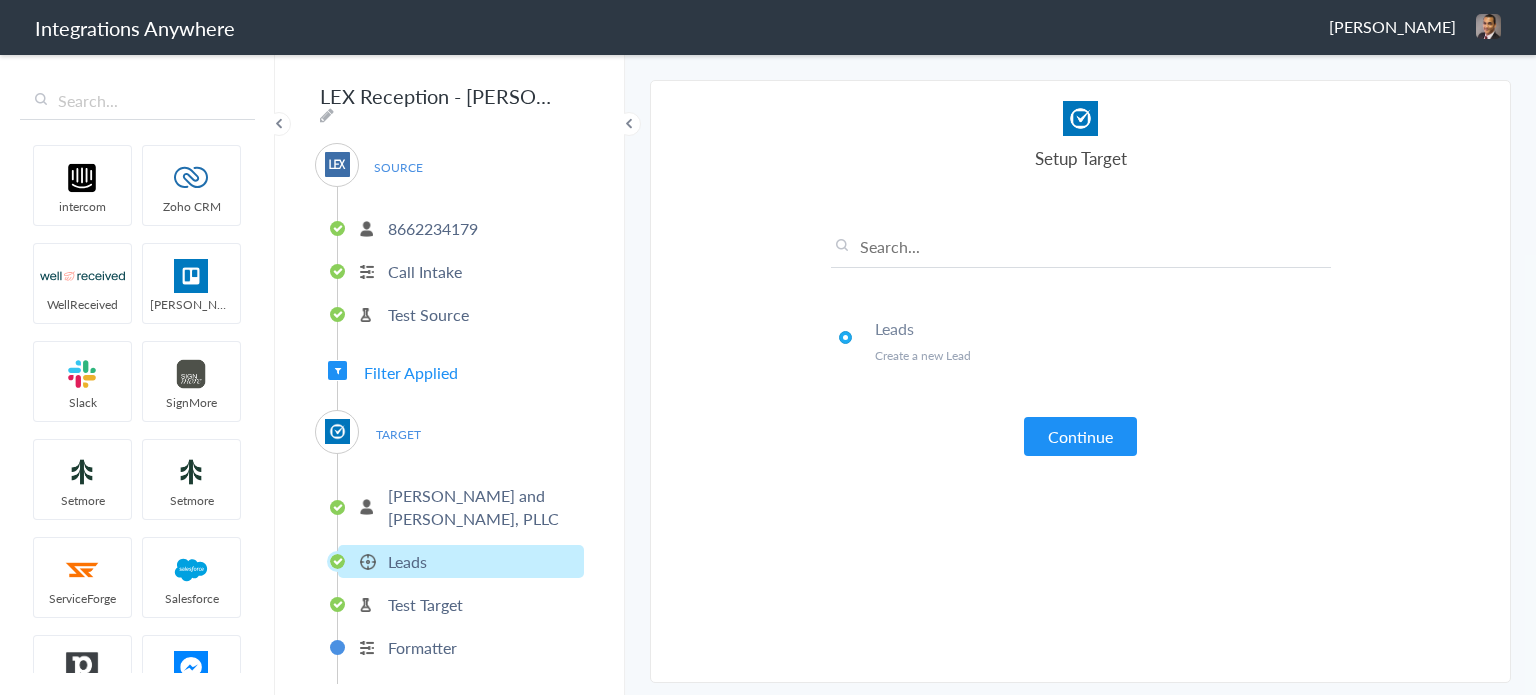 click on "Continue" at bounding box center [1080, 436] 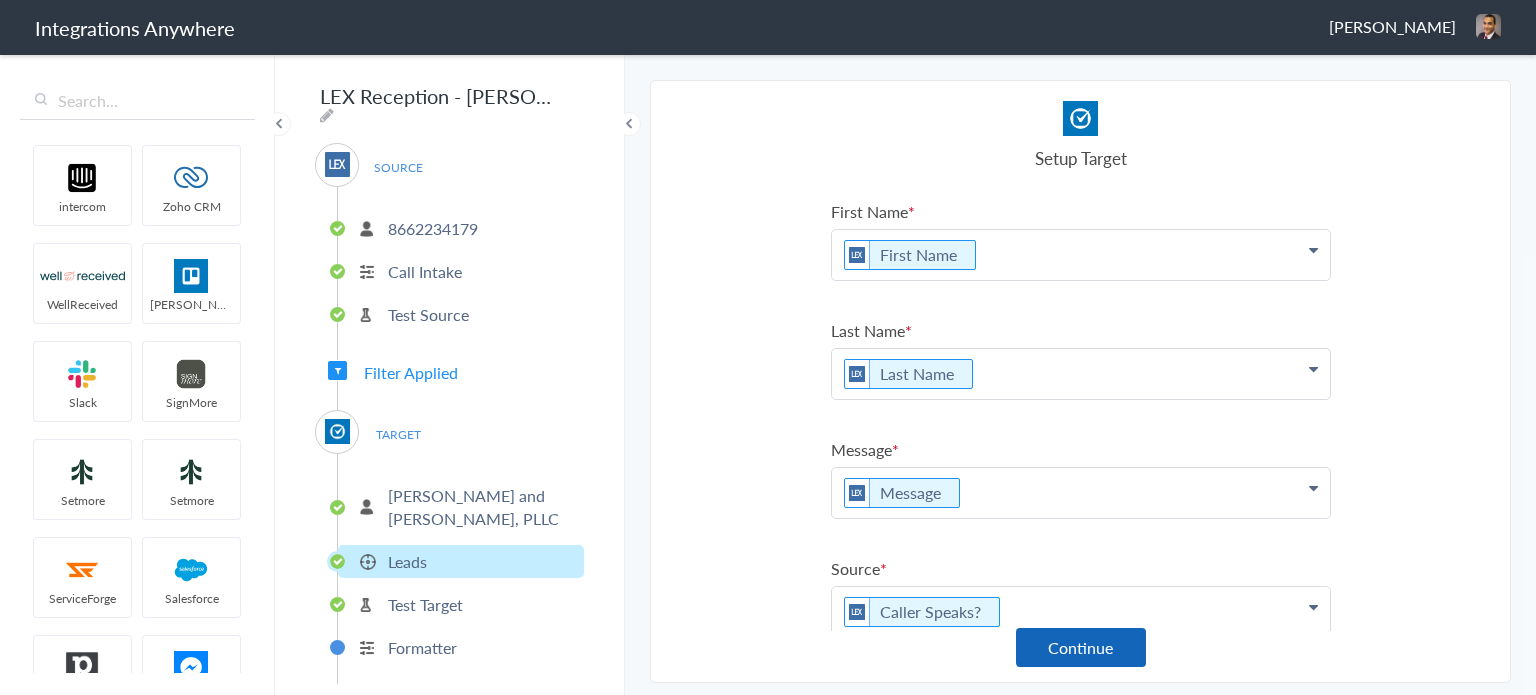 click on "Continue" at bounding box center (1081, 647) 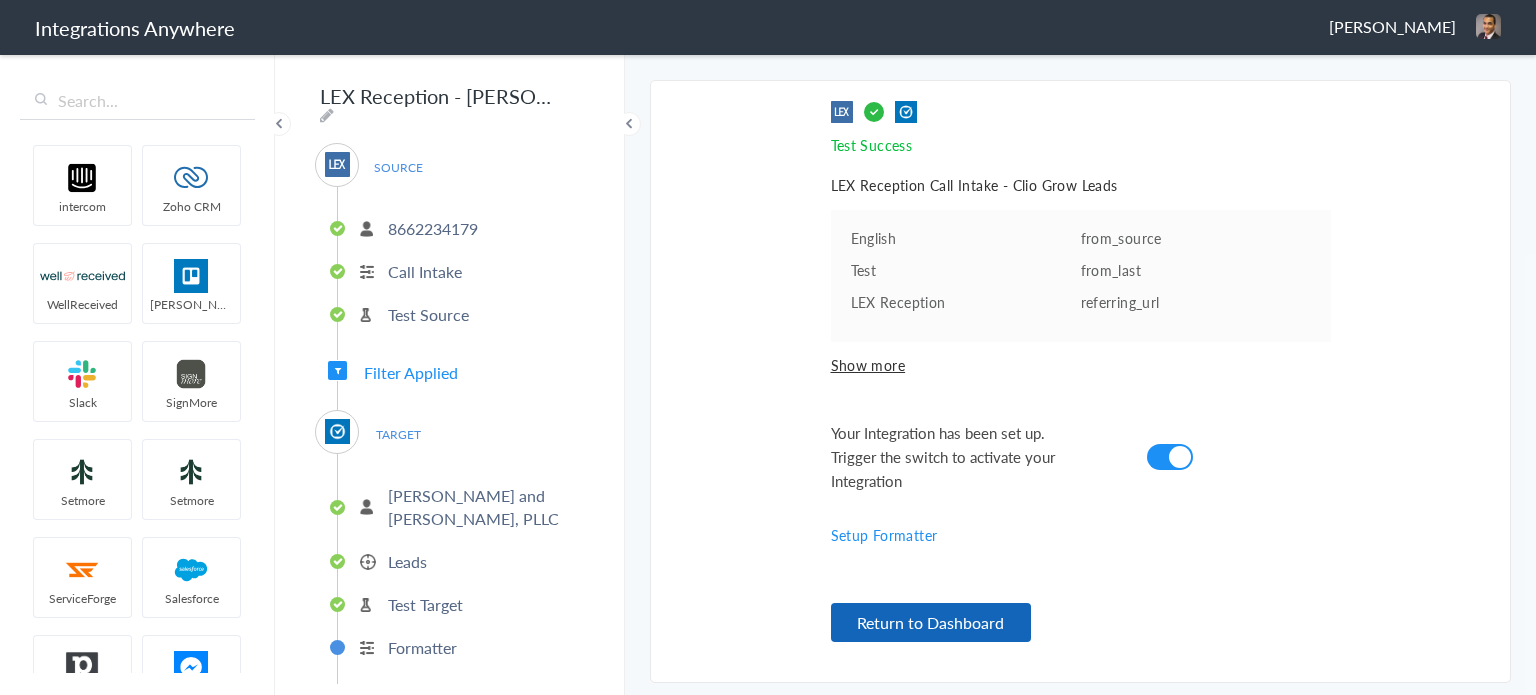 click on "Return to Dashboard" at bounding box center [931, 622] 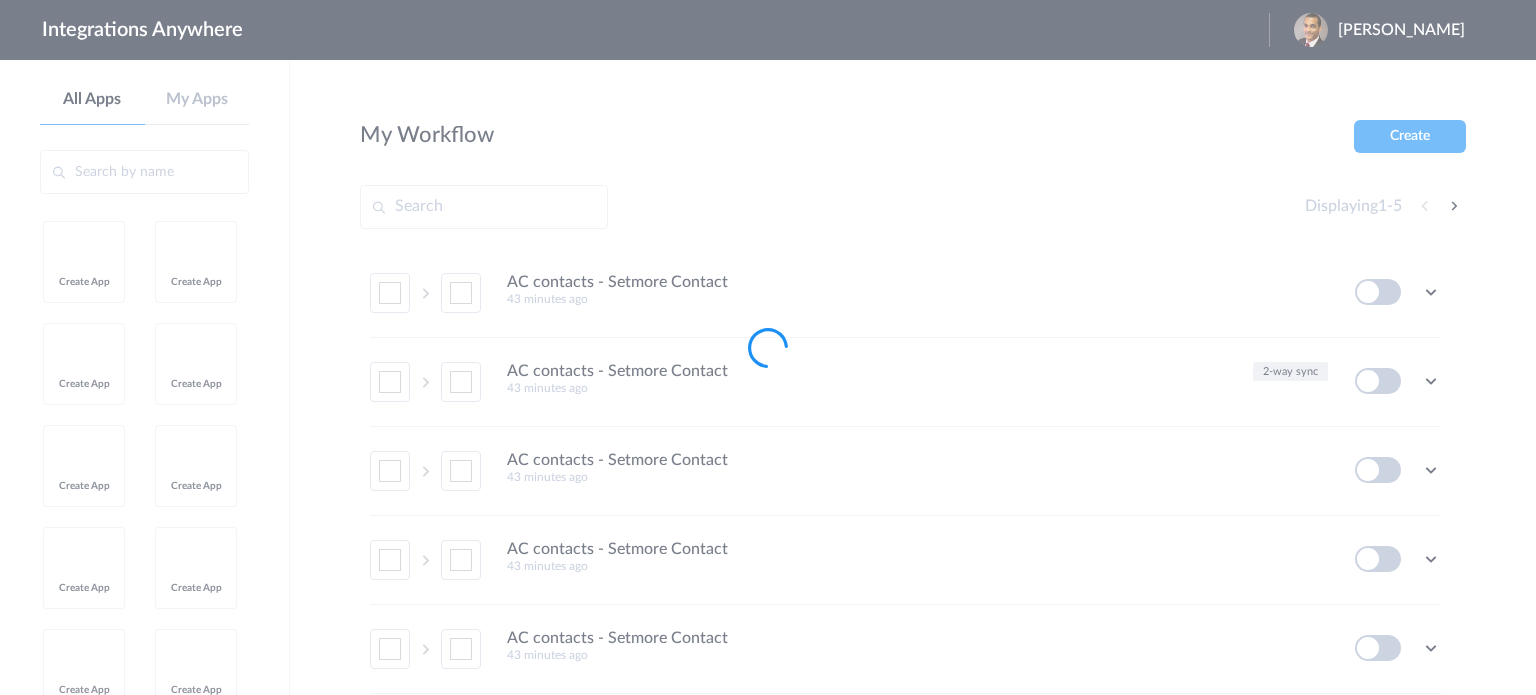 scroll, scrollTop: 0, scrollLeft: 0, axis: both 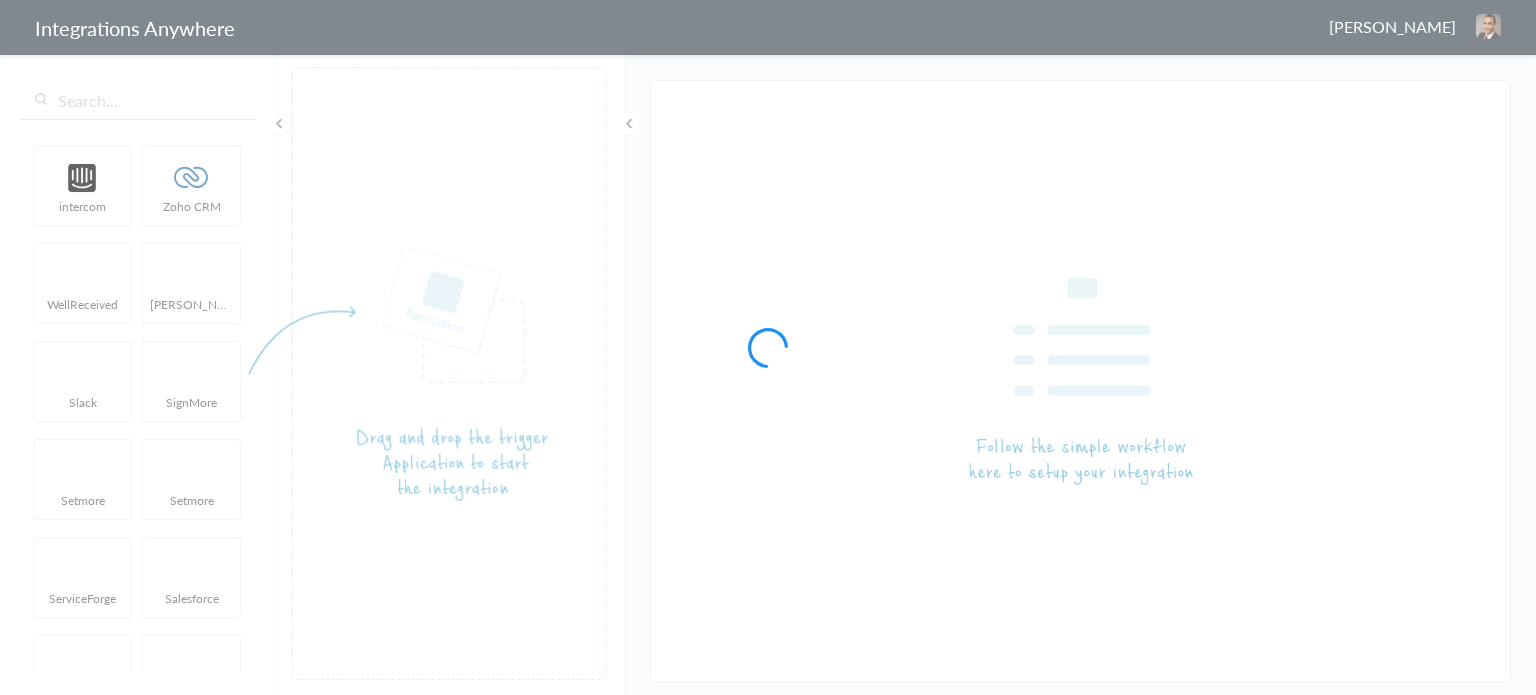 type on "LEX Reception - [PERSON_NAME]" 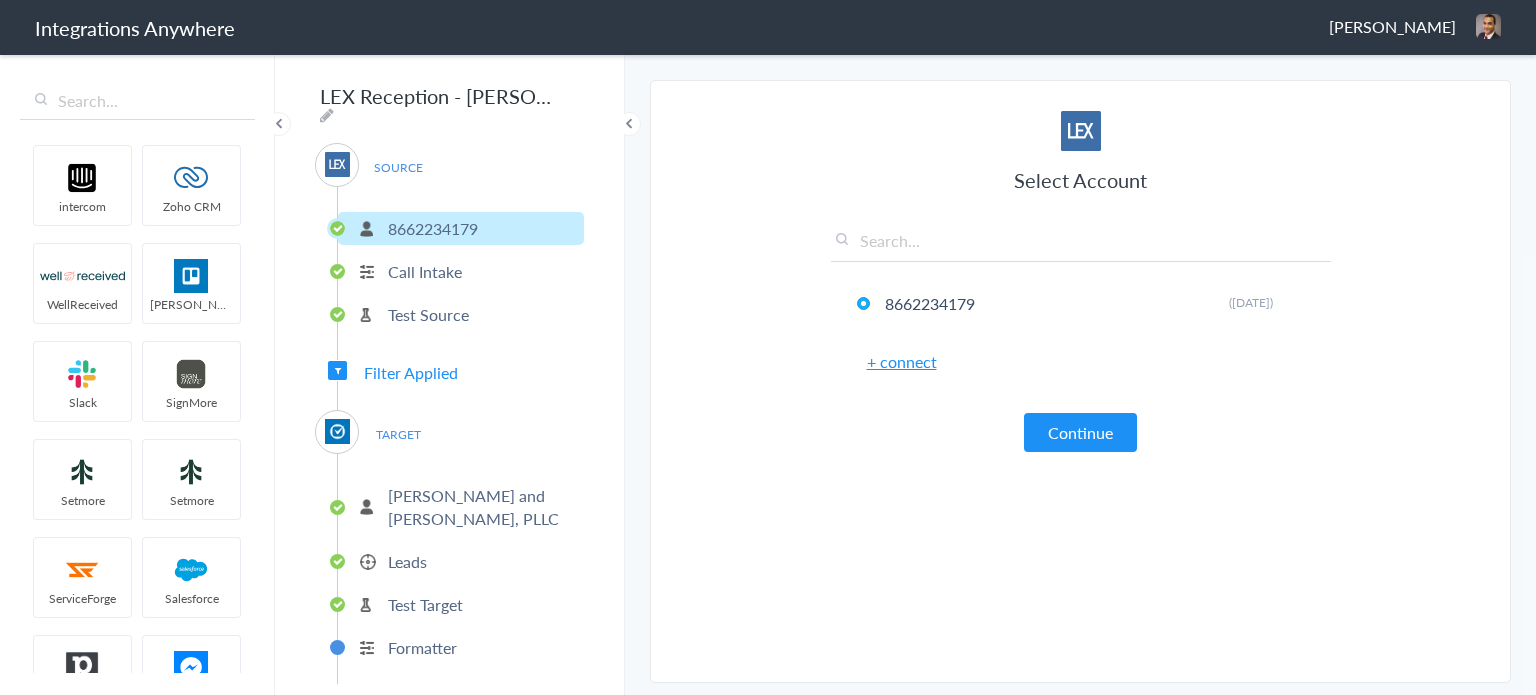 click on "Filter
Applied" at bounding box center (411, 372) 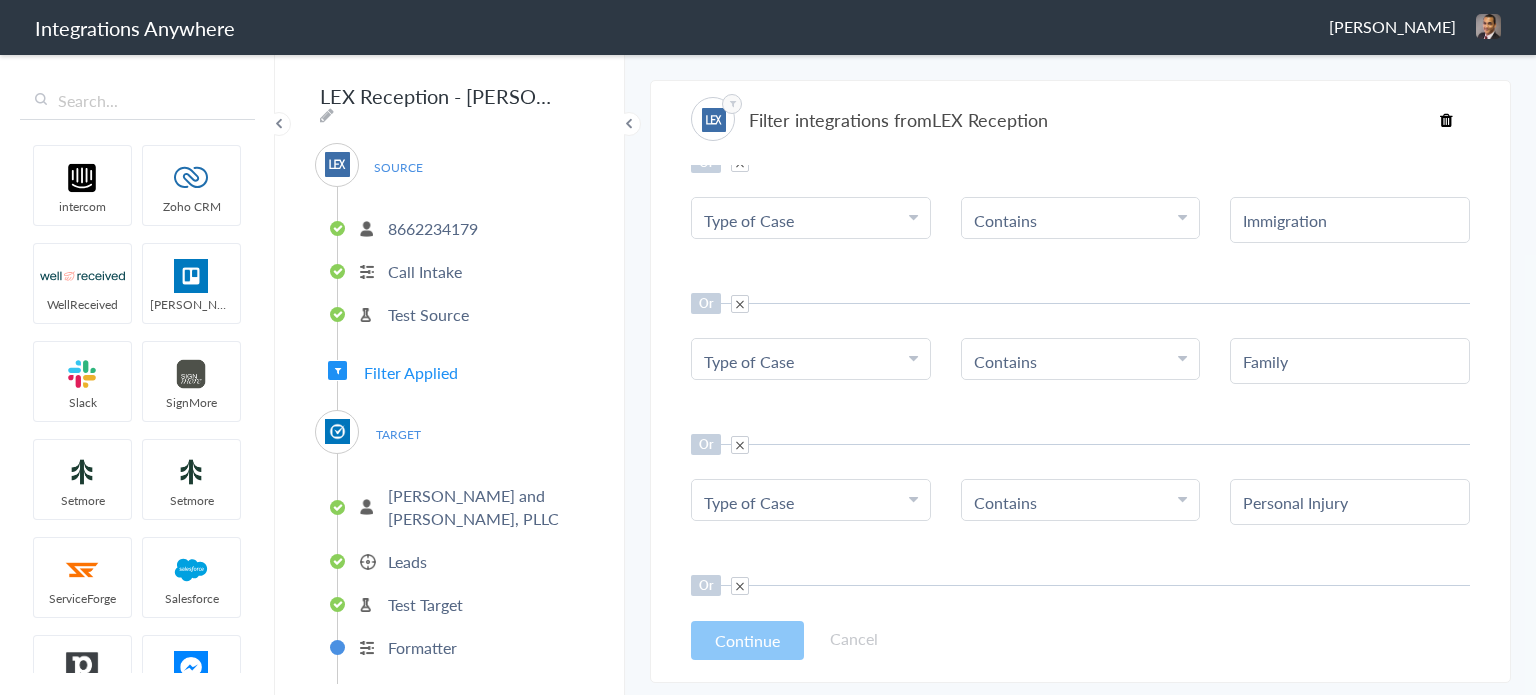 scroll, scrollTop: 482, scrollLeft: 0, axis: vertical 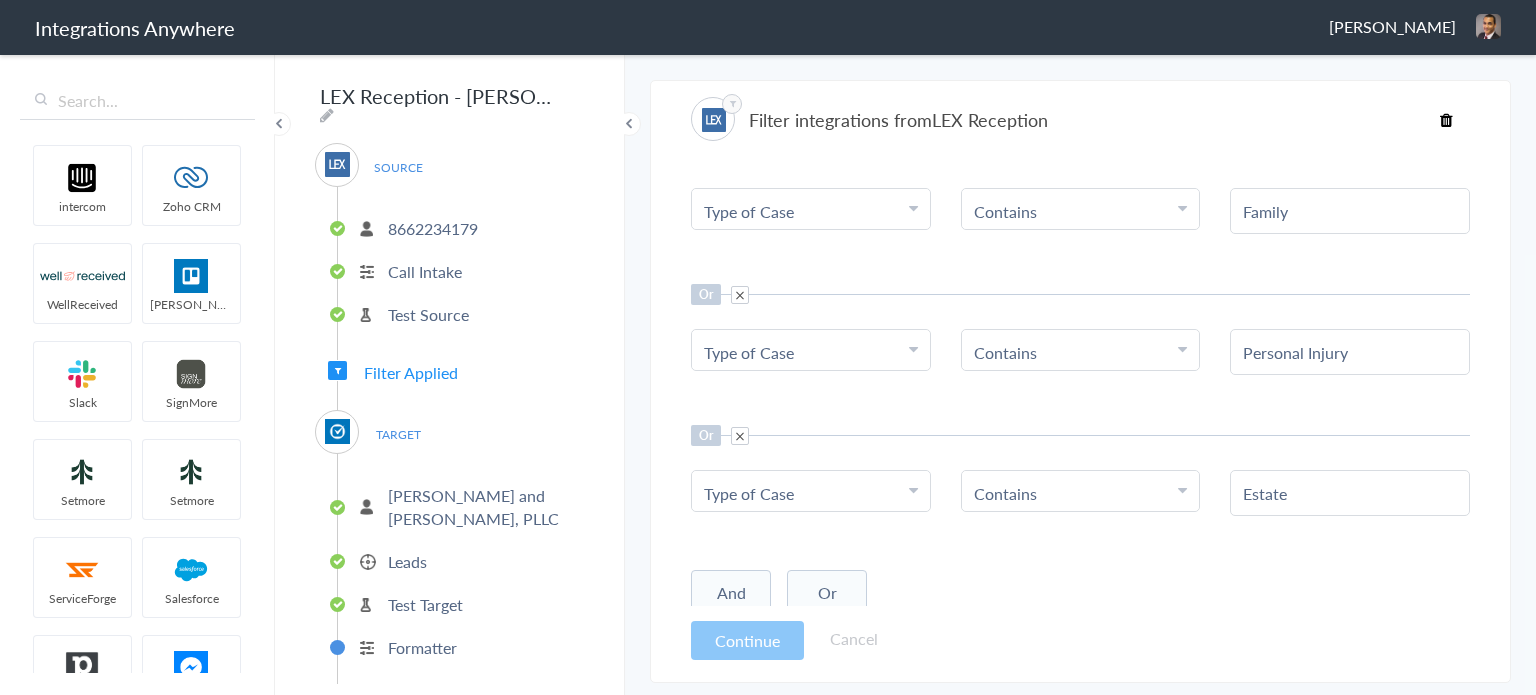 click on "Or" at bounding box center [827, 593] 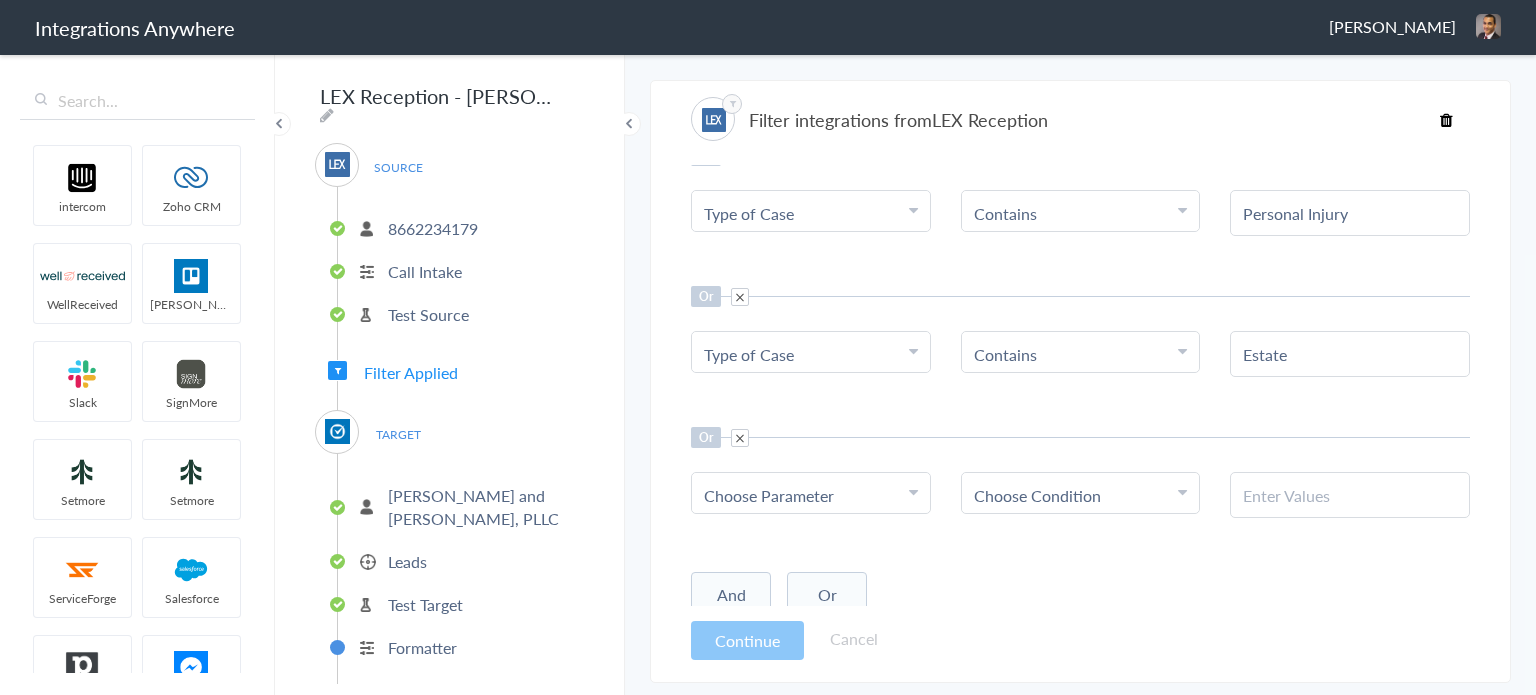 scroll, scrollTop: 622, scrollLeft: 0, axis: vertical 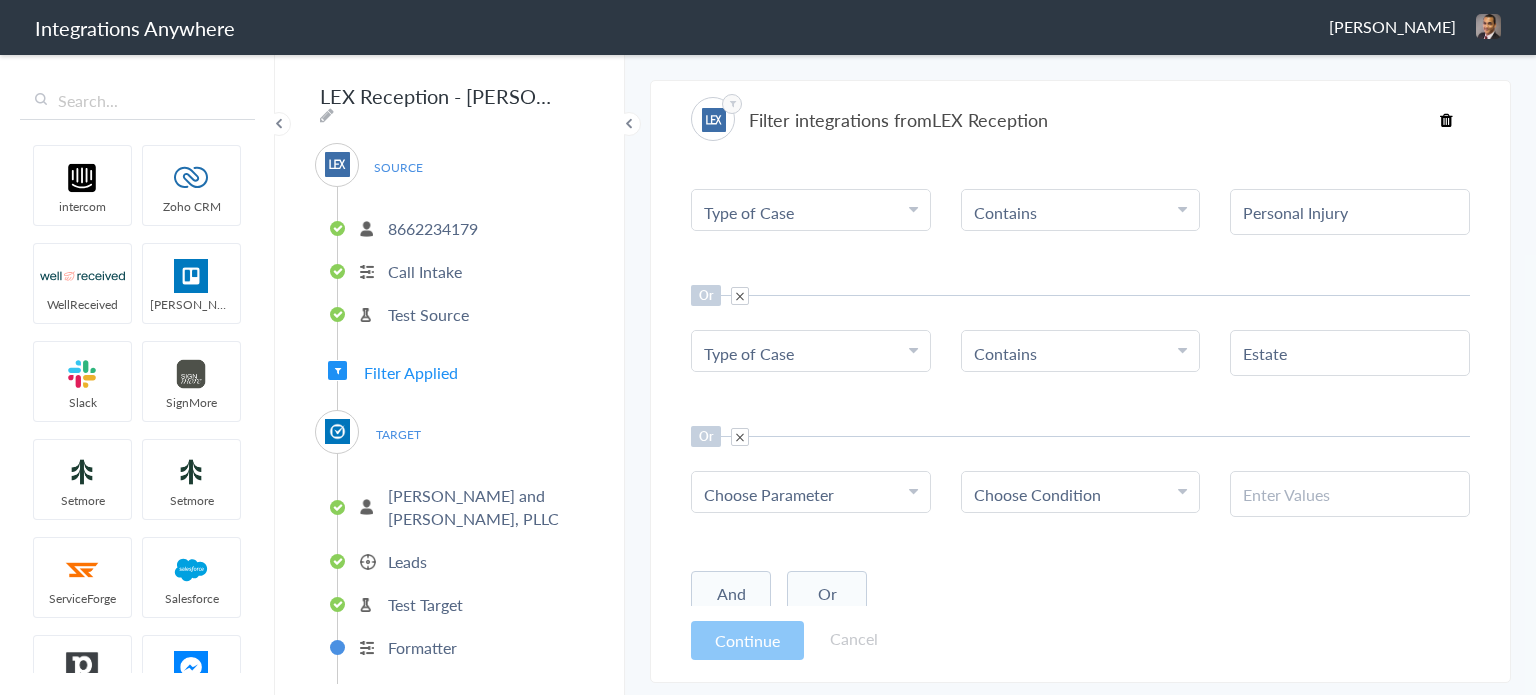 click on "Choose Parameter" at bounding box center [769, 494] 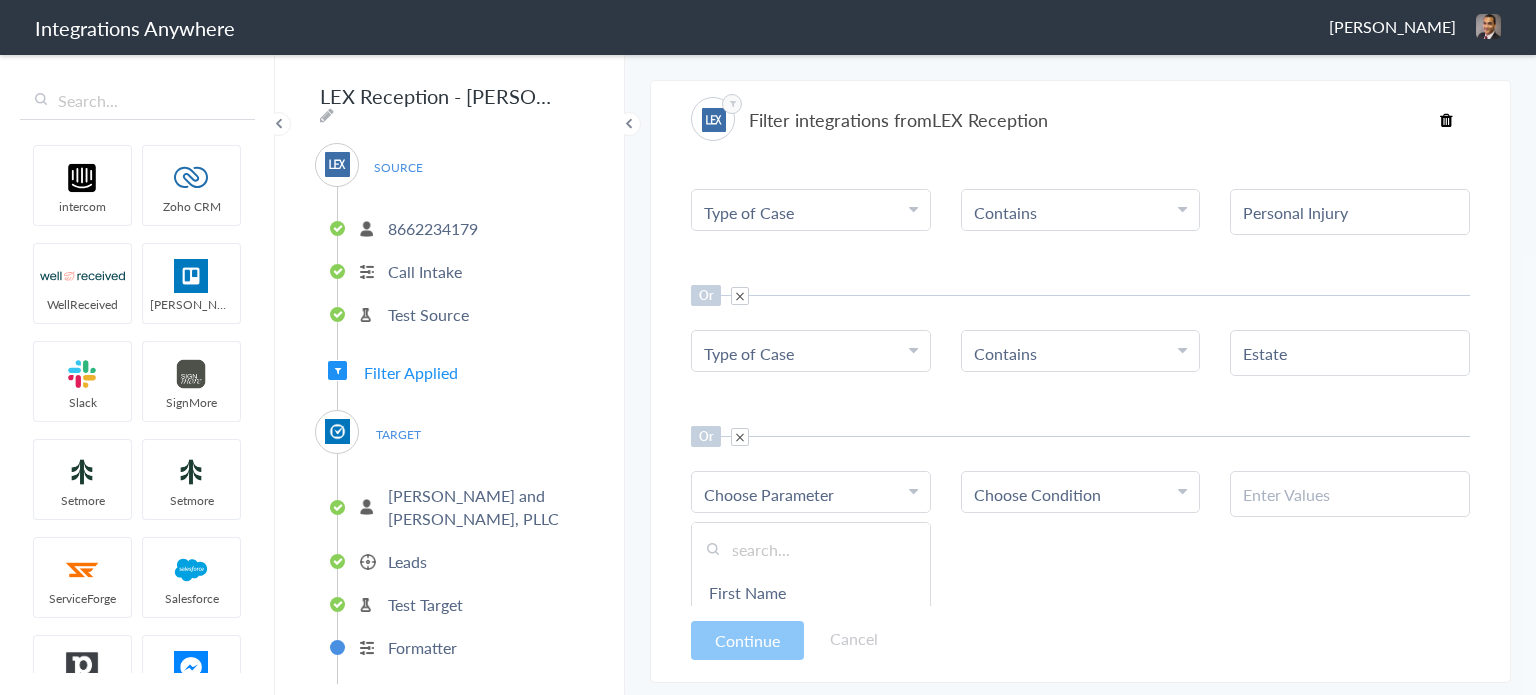 click at bounding box center (811, 549) 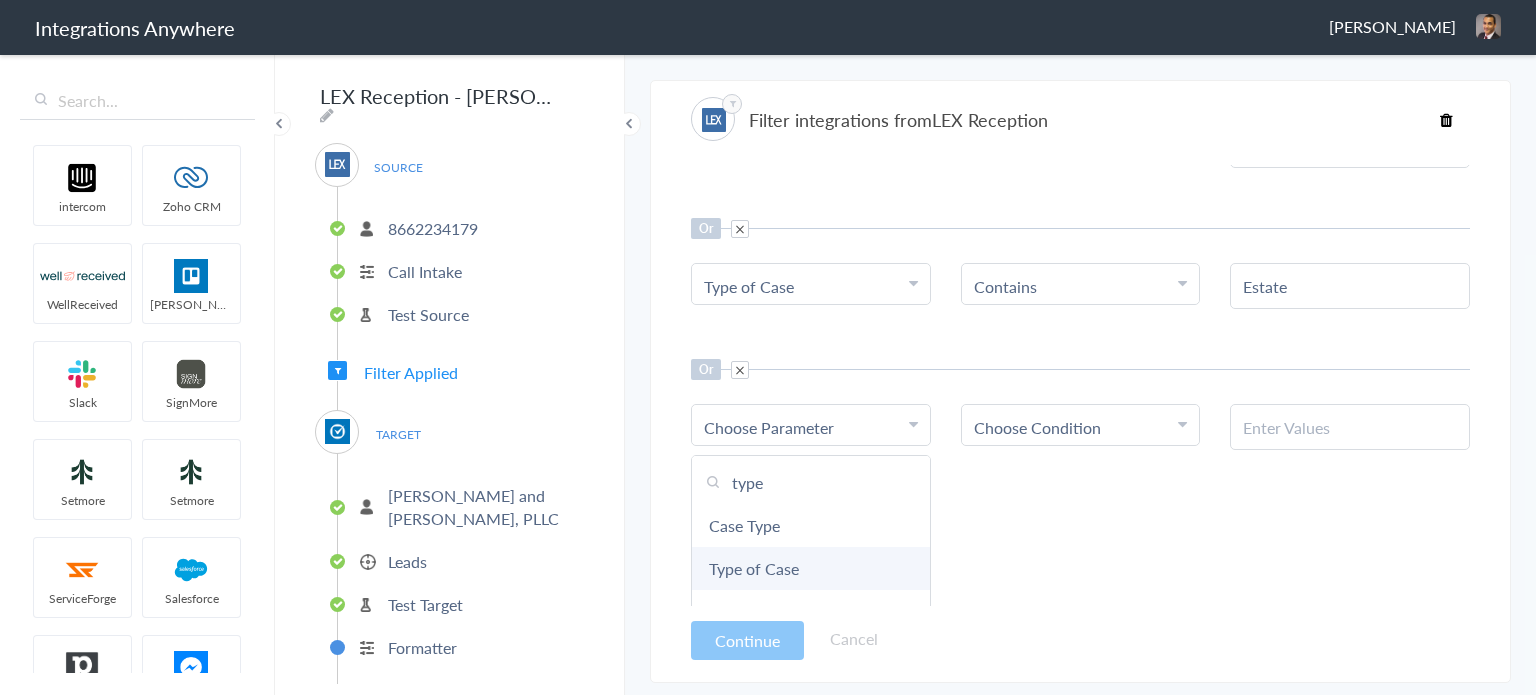 type on "type" 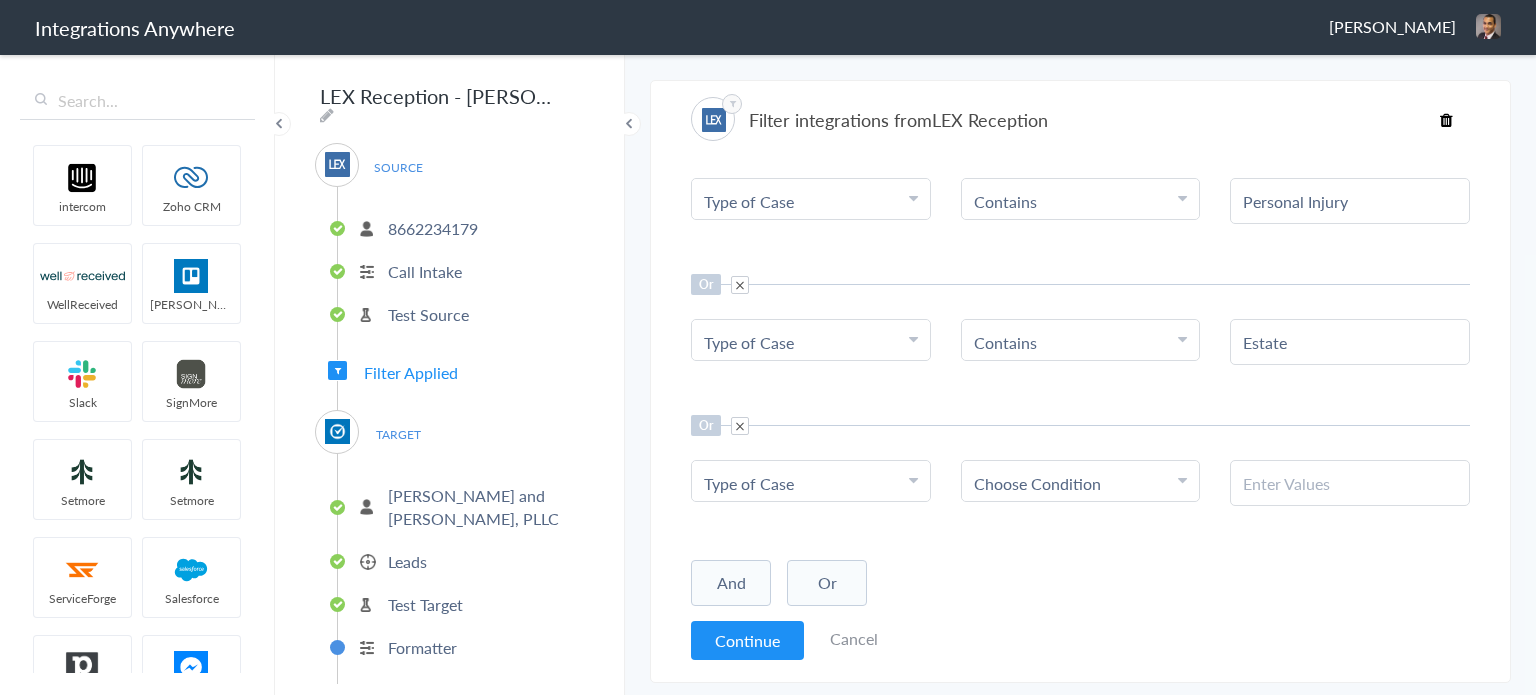 scroll, scrollTop: 622, scrollLeft: 0, axis: vertical 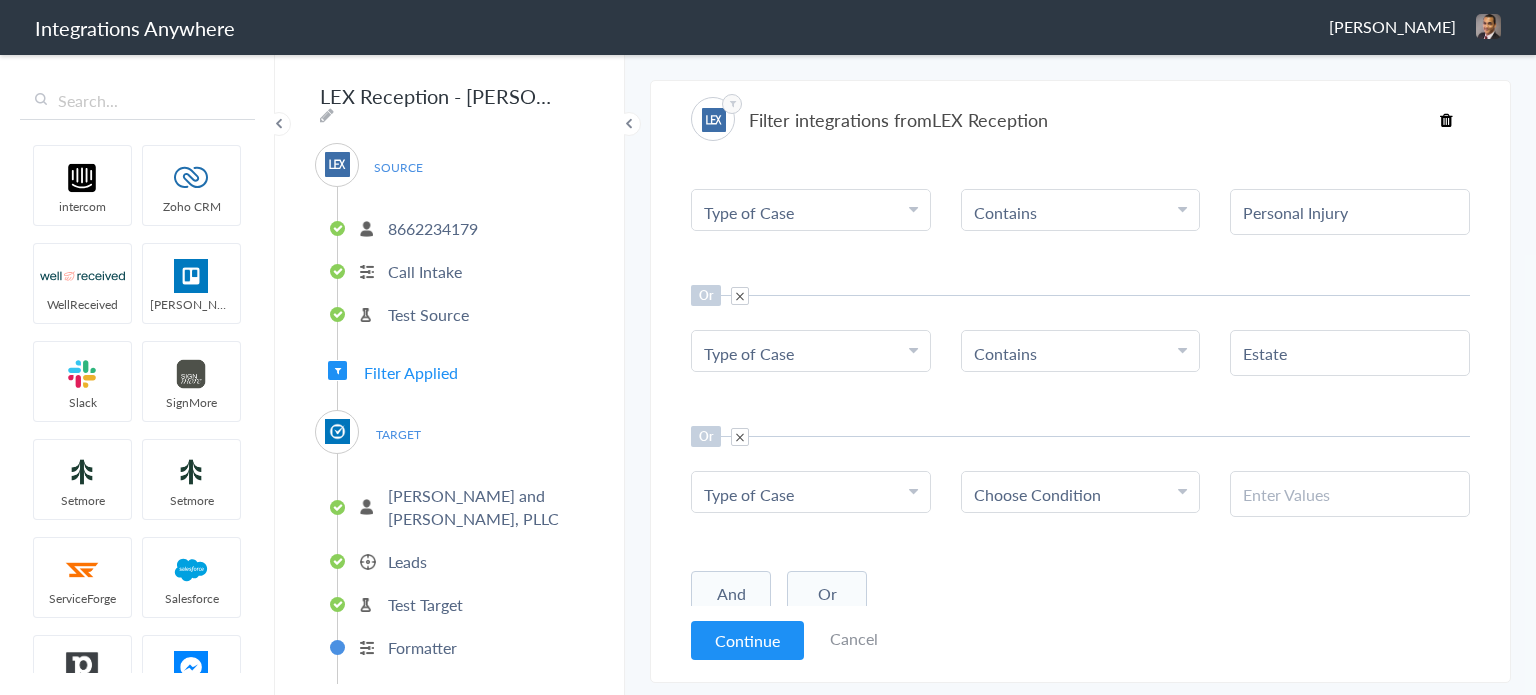 click on "Choose Condition" at bounding box center (1037, 494) 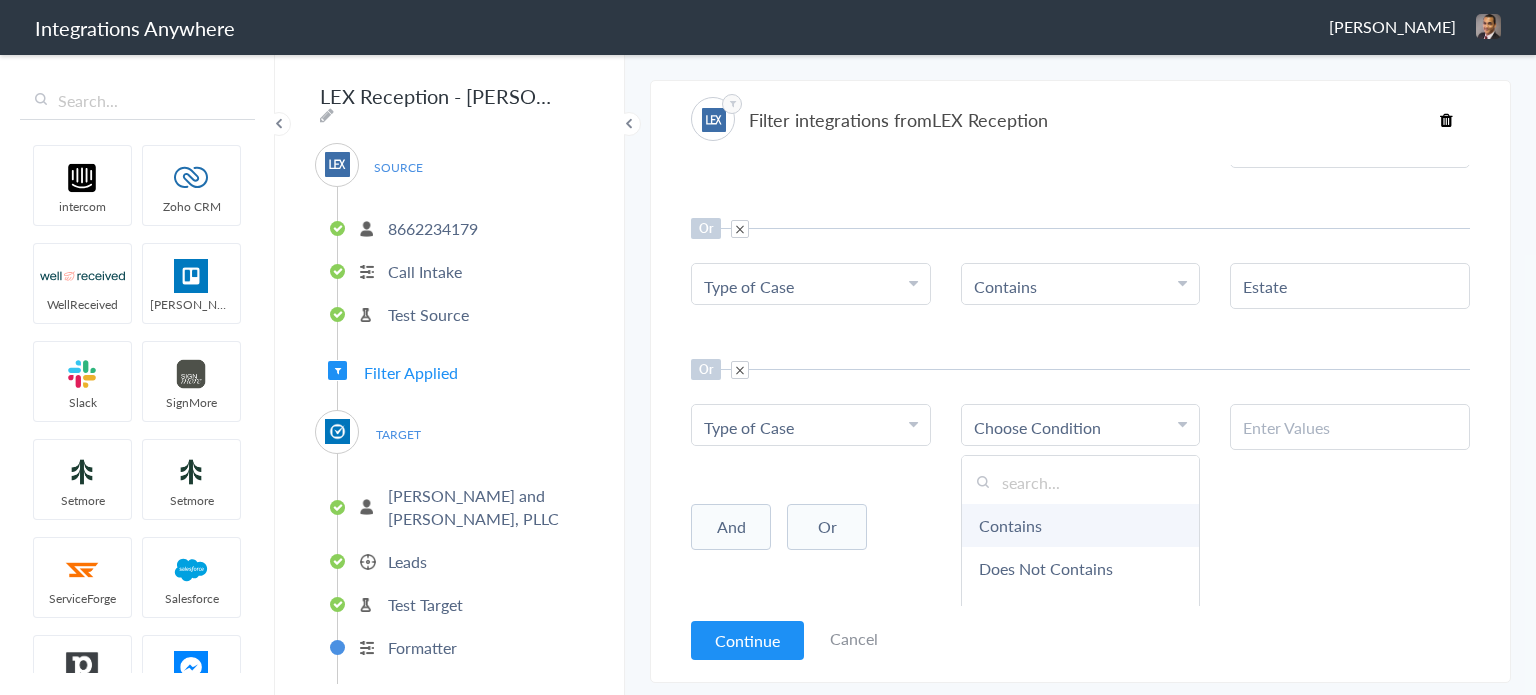 click on "Contains" at bounding box center (1081, 525) 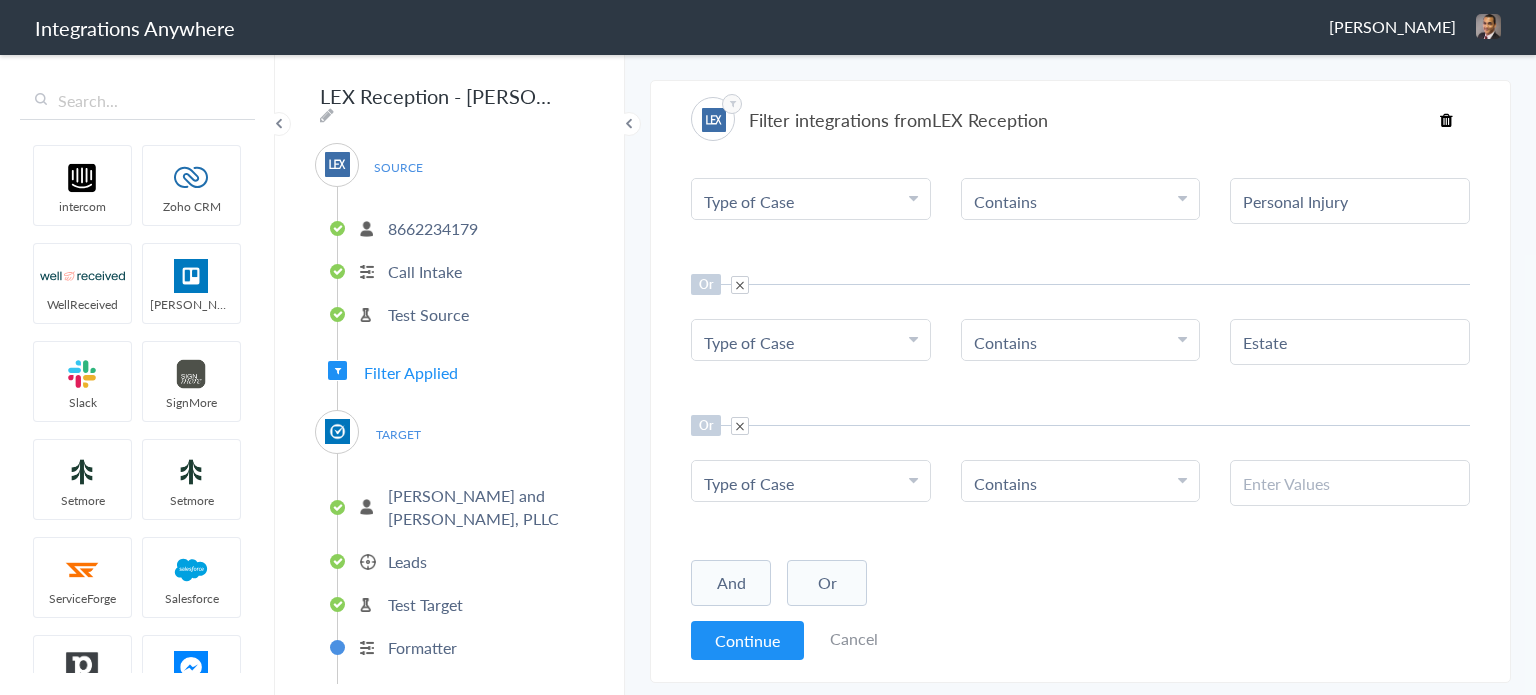 scroll, scrollTop: 622, scrollLeft: 0, axis: vertical 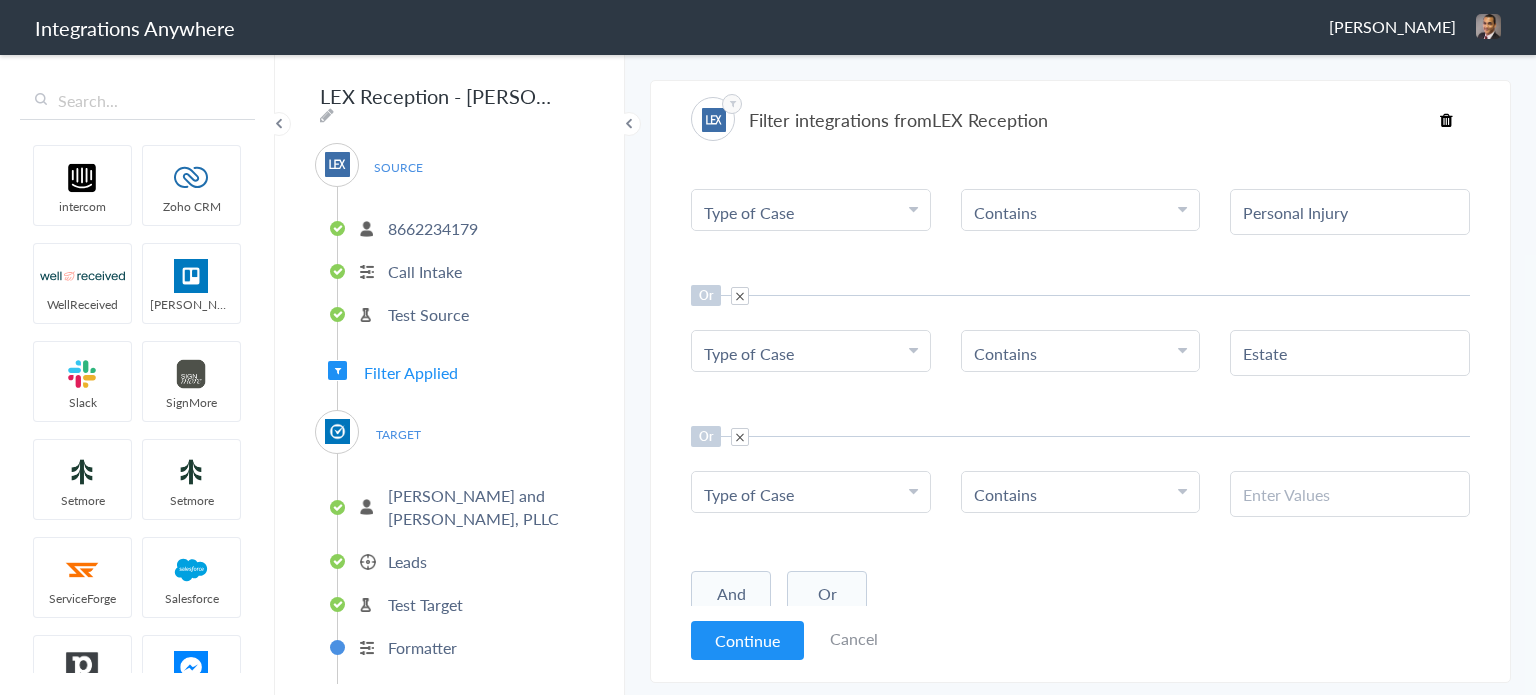 click at bounding box center (1350, 494) 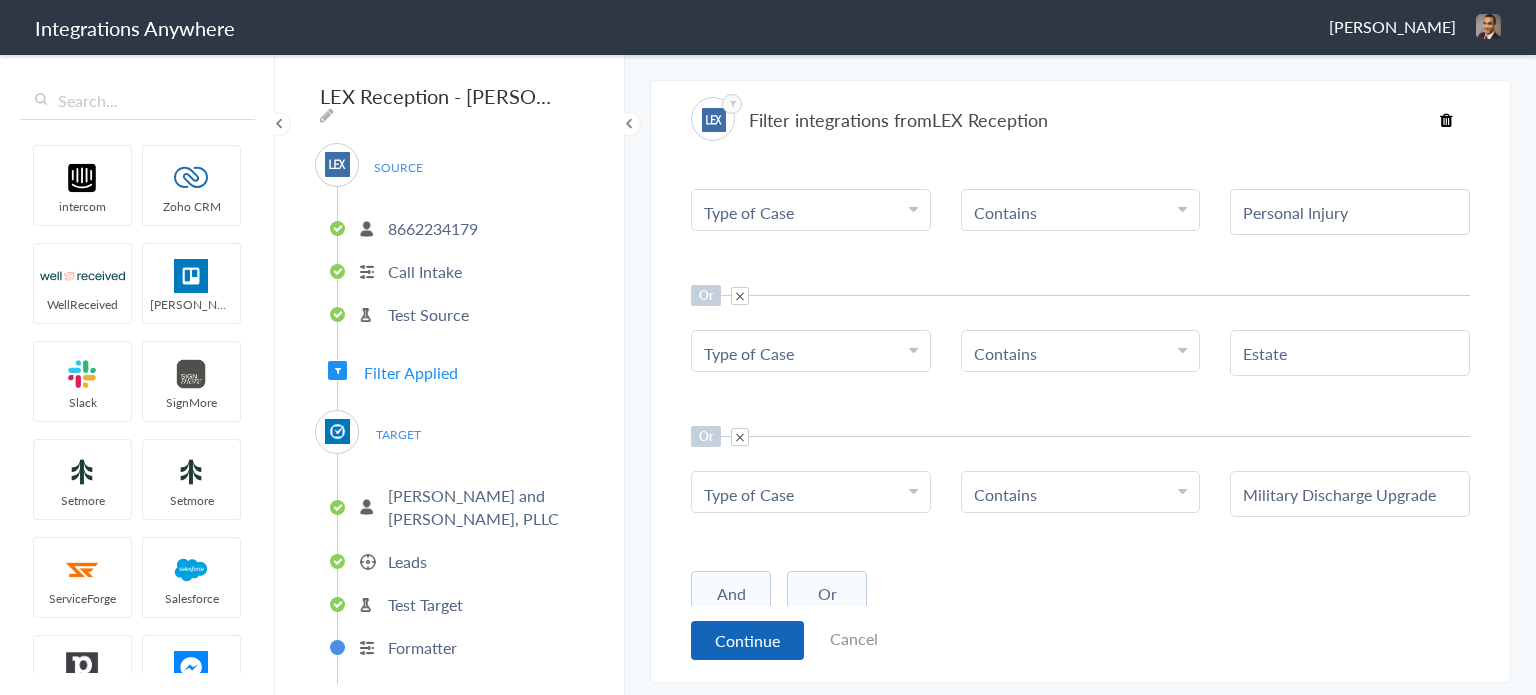 type on "Military Discharge Upgrade" 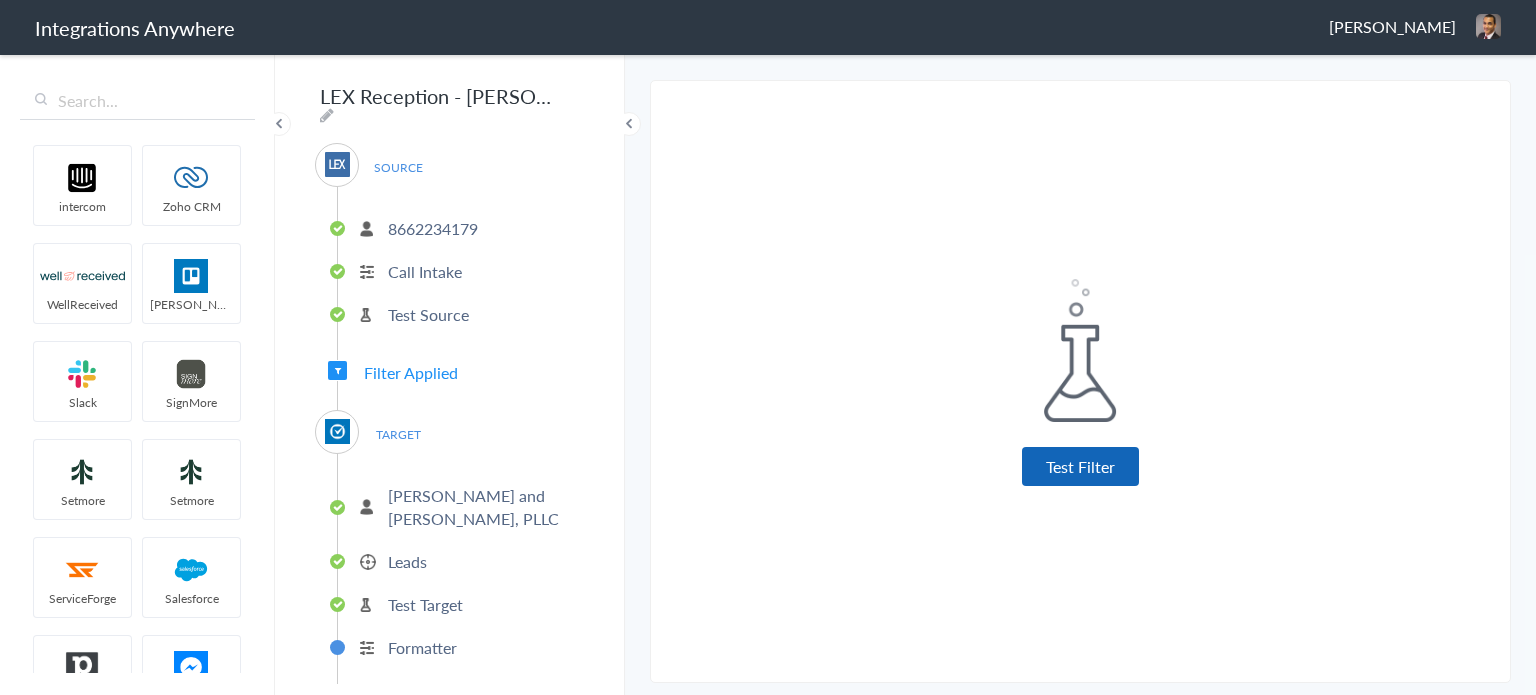 click on "Test Filter" at bounding box center [1080, 466] 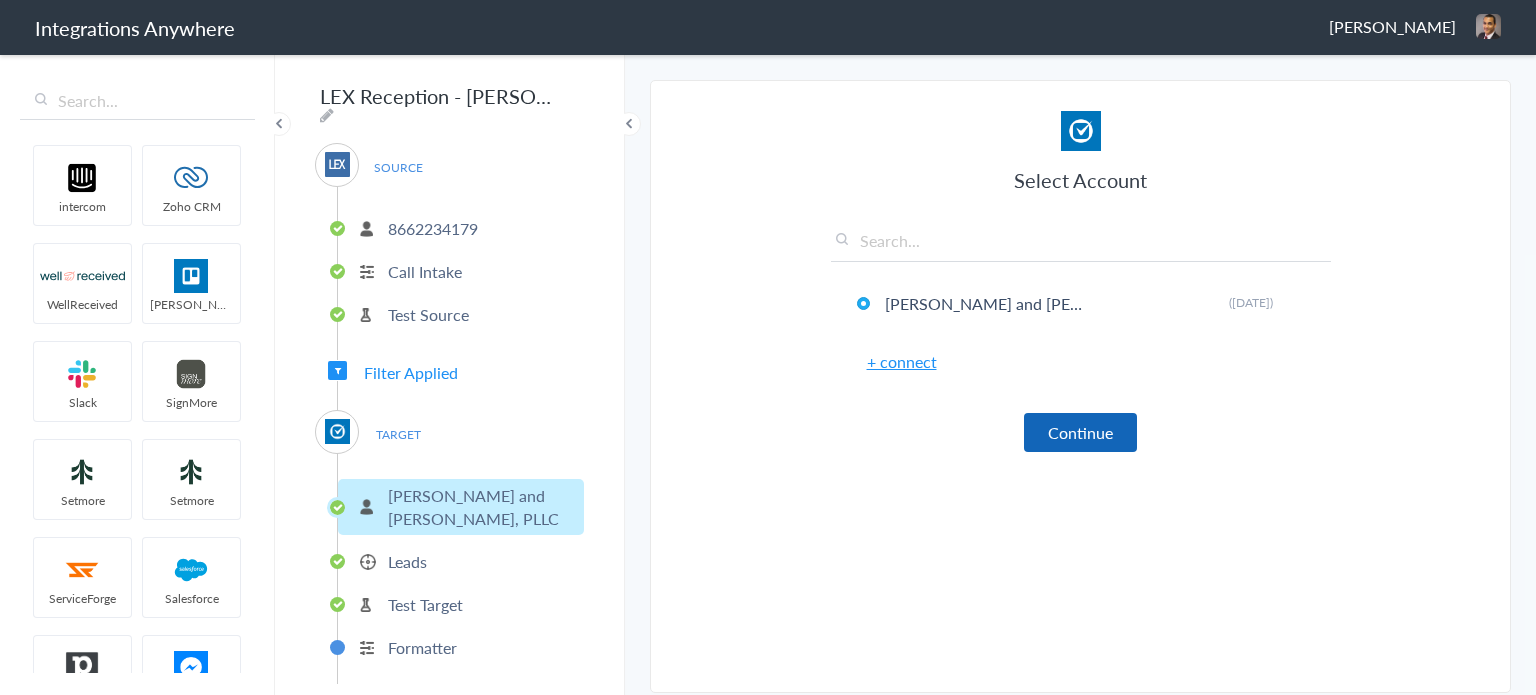 click on "Continue" at bounding box center (1080, 432) 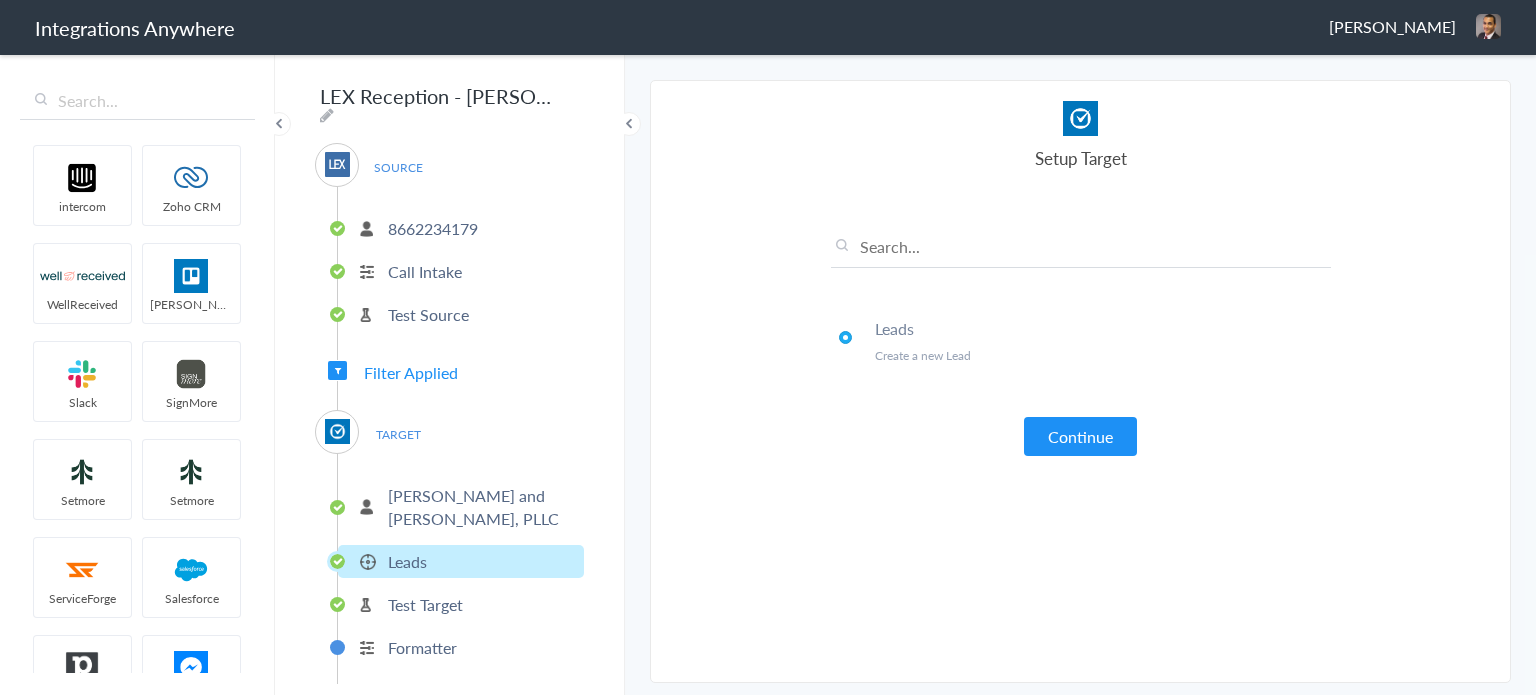 click on "Select  Account Phillips and McCrea, PLLC       Rename   Delete   (4 years ago) + connect Continue Setup Target Leads Create a new Lead Continue   First Name First Name   First Name   Last Name   Email   Phone   Opposing Party Name   Case Name/Number   Referring_URL   Date stamp   Message   Was the call transferred to Tylisa Crawford?   Case Type   appointment/consultation for a family law case?   Case   Was the call transferred to Danielle Comen?   Caller Speaks?   Was the call transferred to Sonia Molina?   Call End Time   Connection Id   Caller ID   Staff ID   Type of Case   Call Closing Note   Appointment/Consultation for a Family Law case?   Call Start Time   Account ID   HistoryId   Sales/Solicitation   Why not transferred to Tylisa Crawford?   City   accountNumber   Call Regarding   How was the caller referred to the firm?   Call Type   Case type   Message Page URL   Caller Is   State   Why not transferred to Sonia Molina?   Message(If Any)   Why not transferred to Danielle Comen?" at bounding box center (1081, 381) 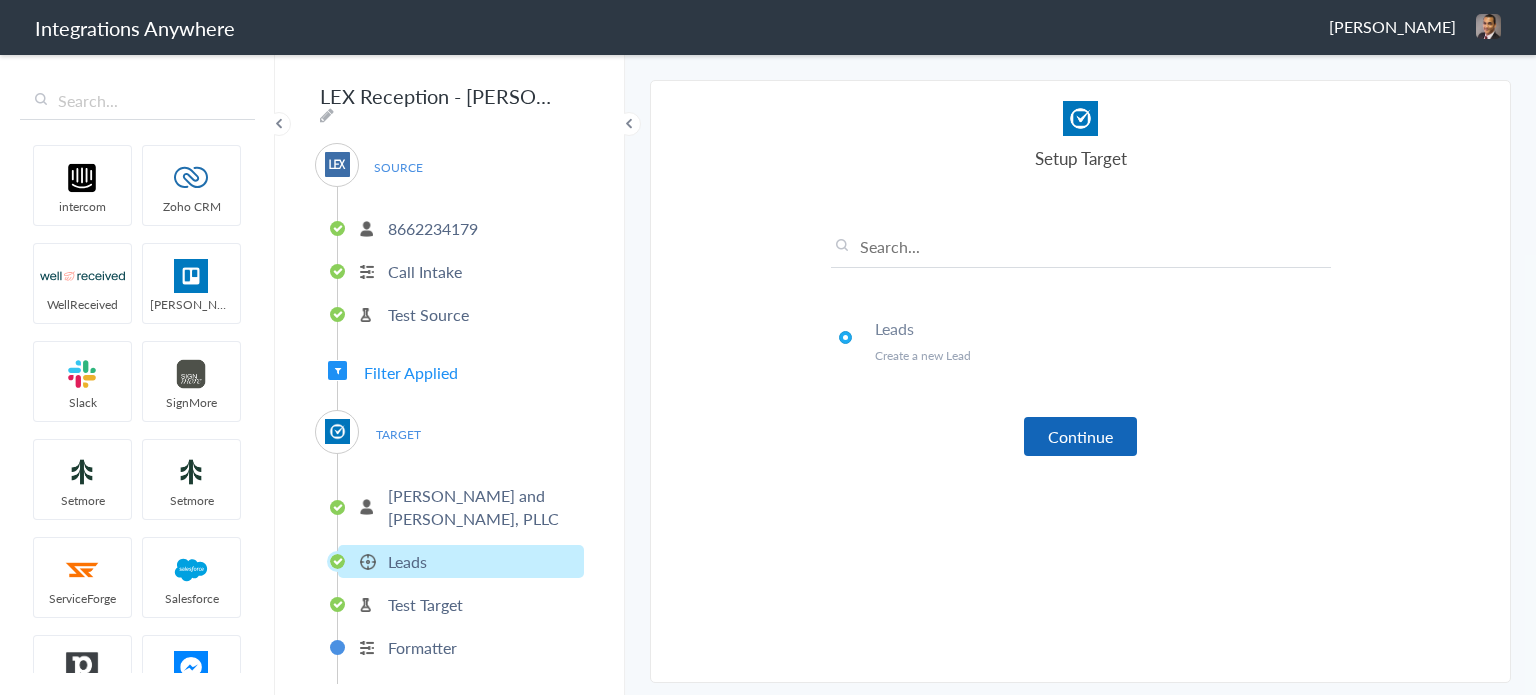 click on "Continue" at bounding box center [1080, 436] 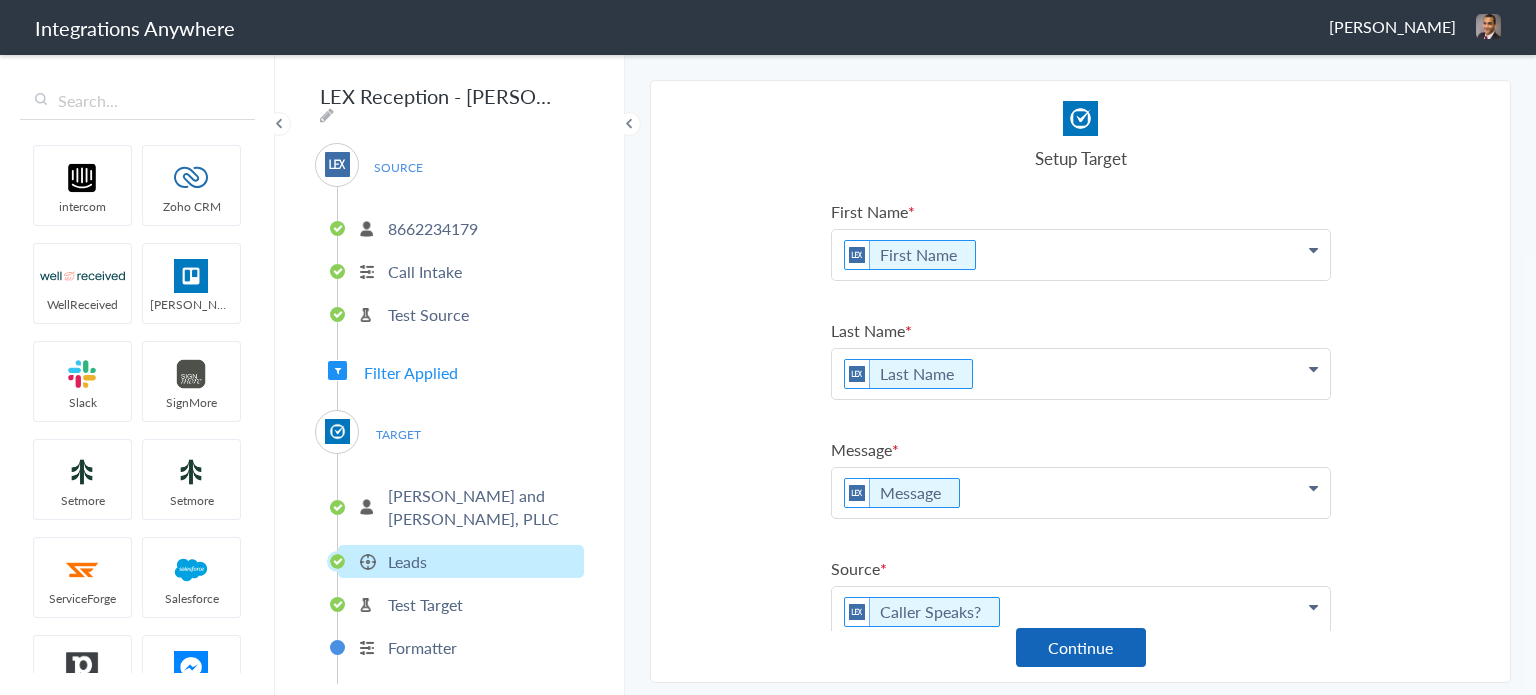 click on "Continue" at bounding box center (1081, 647) 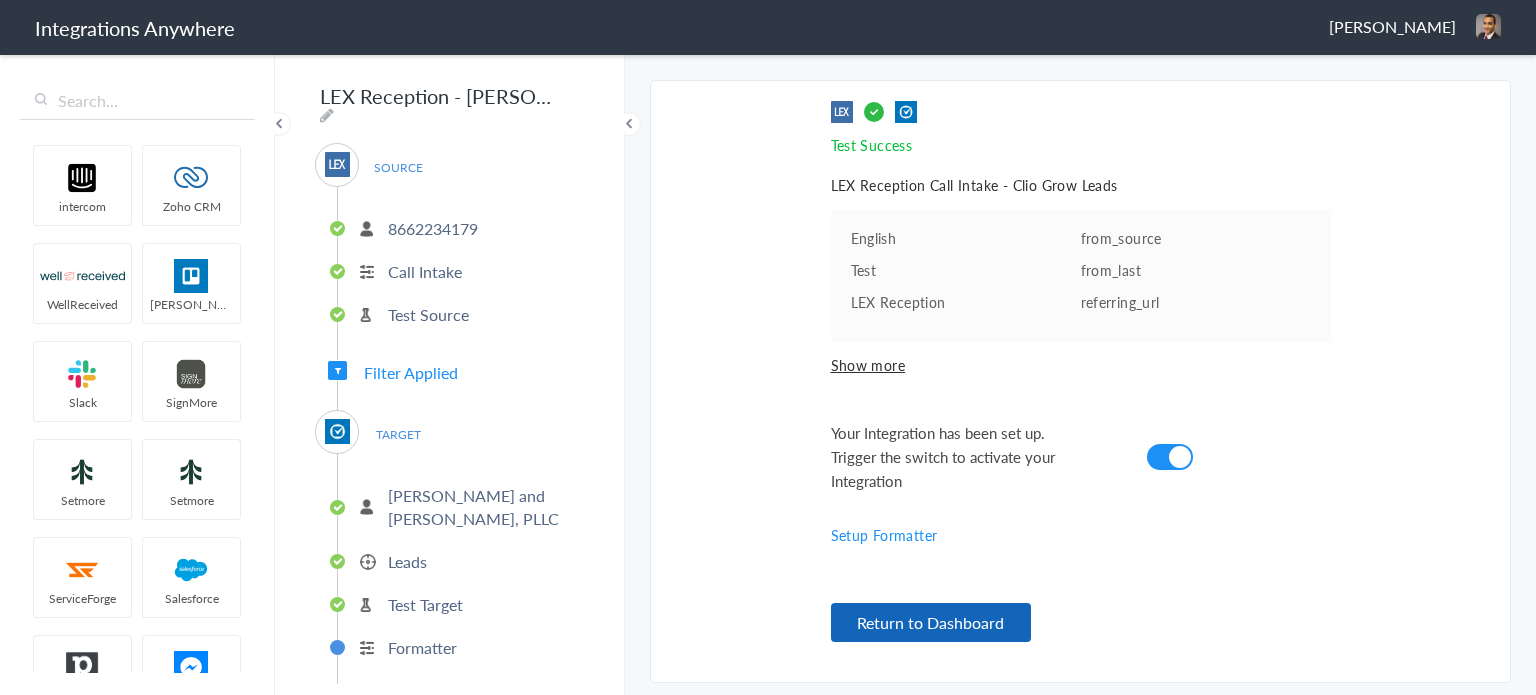click on "Return to Dashboard" at bounding box center (931, 622) 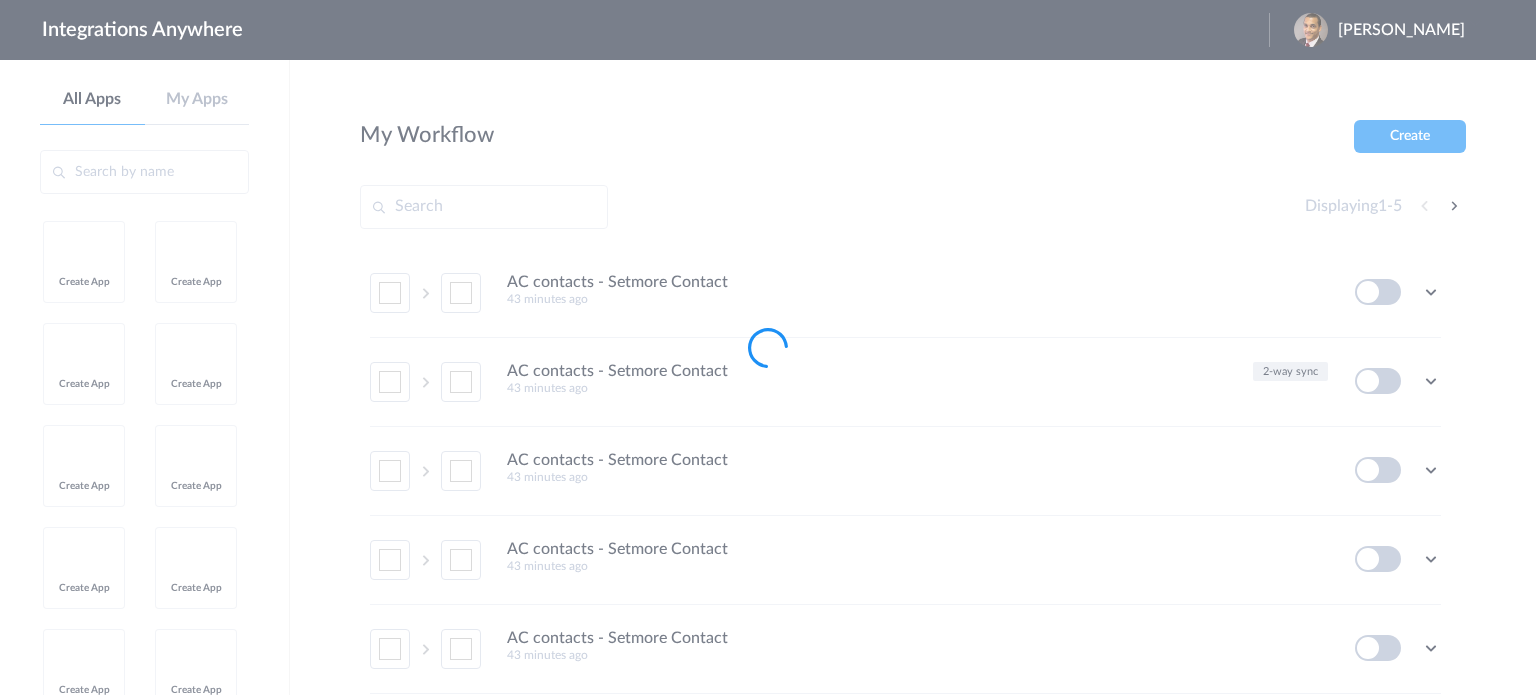 scroll, scrollTop: 0, scrollLeft: 0, axis: both 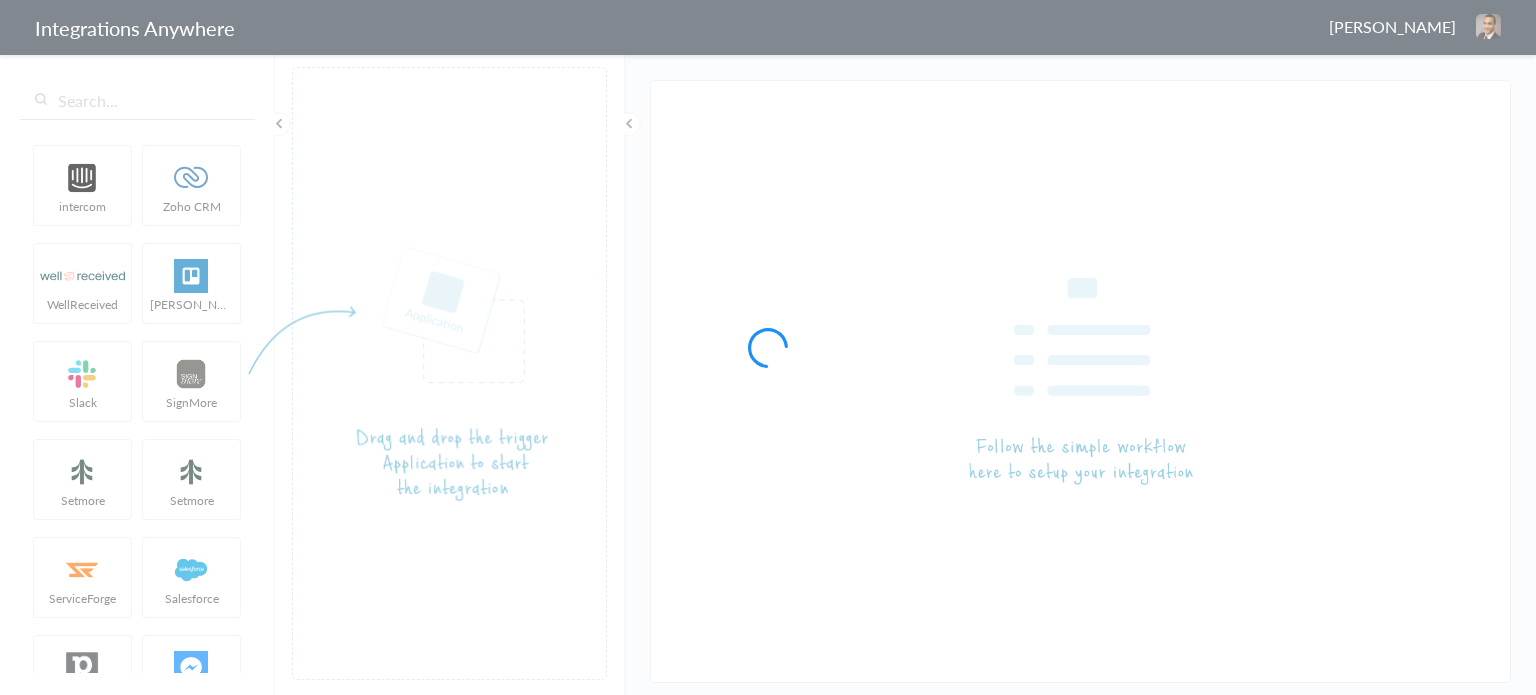 type on "LEX Reception - [PERSON_NAME]" 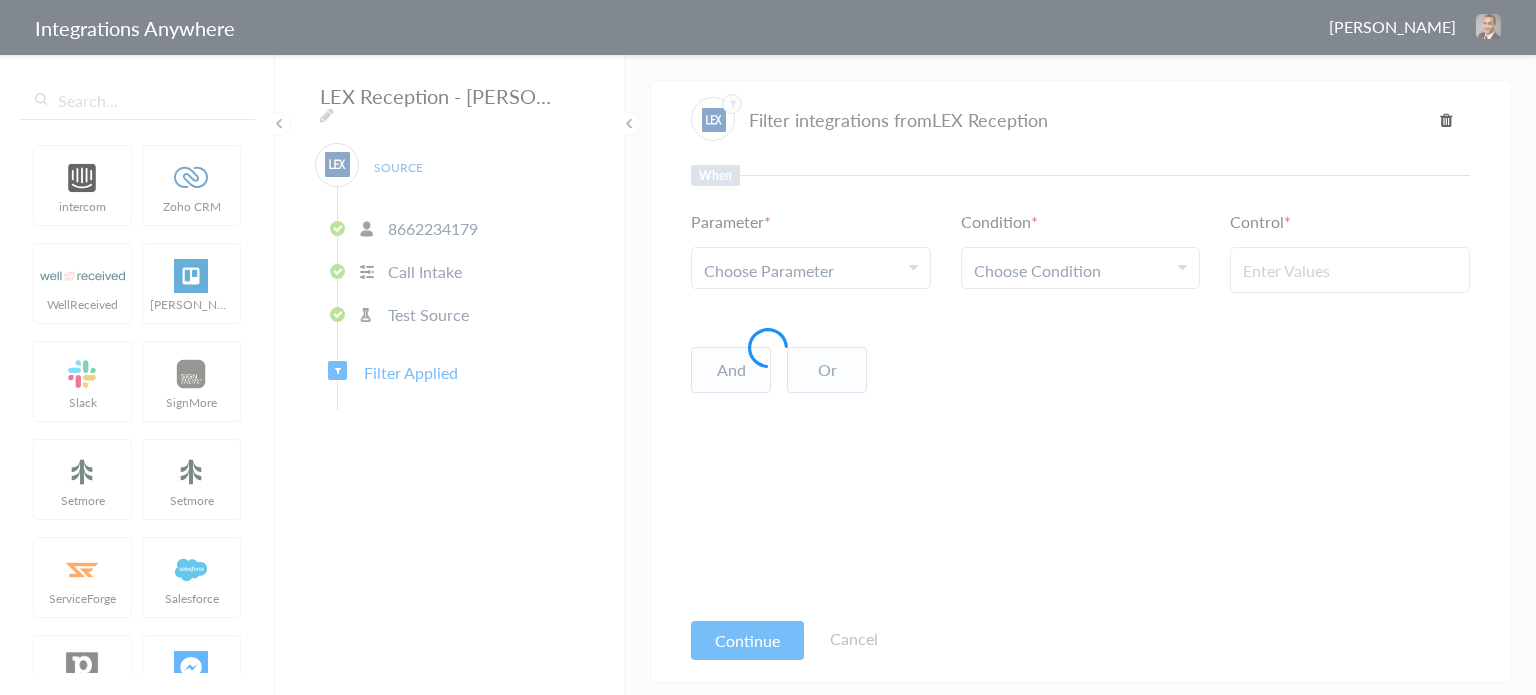 type on "Spanish" 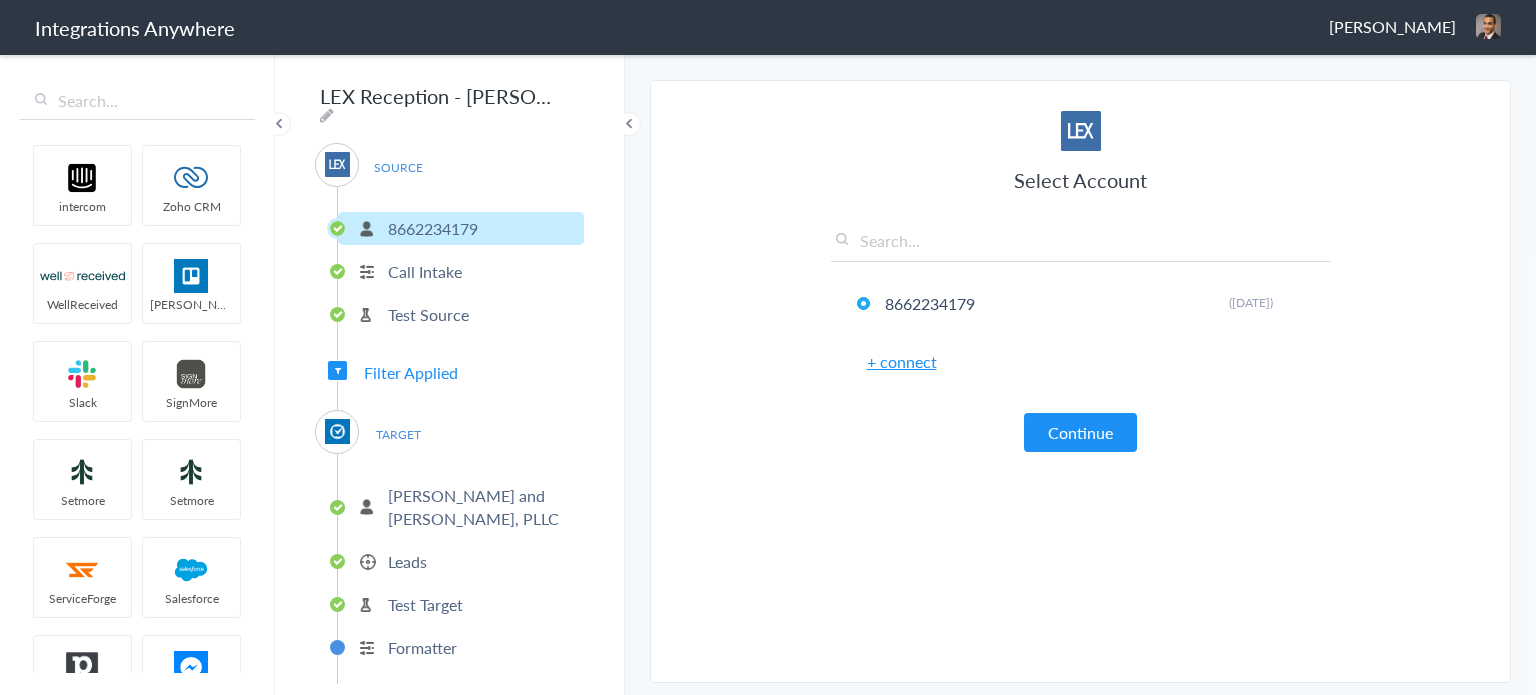 click on "Filter
Applied" at bounding box center (411, 372) 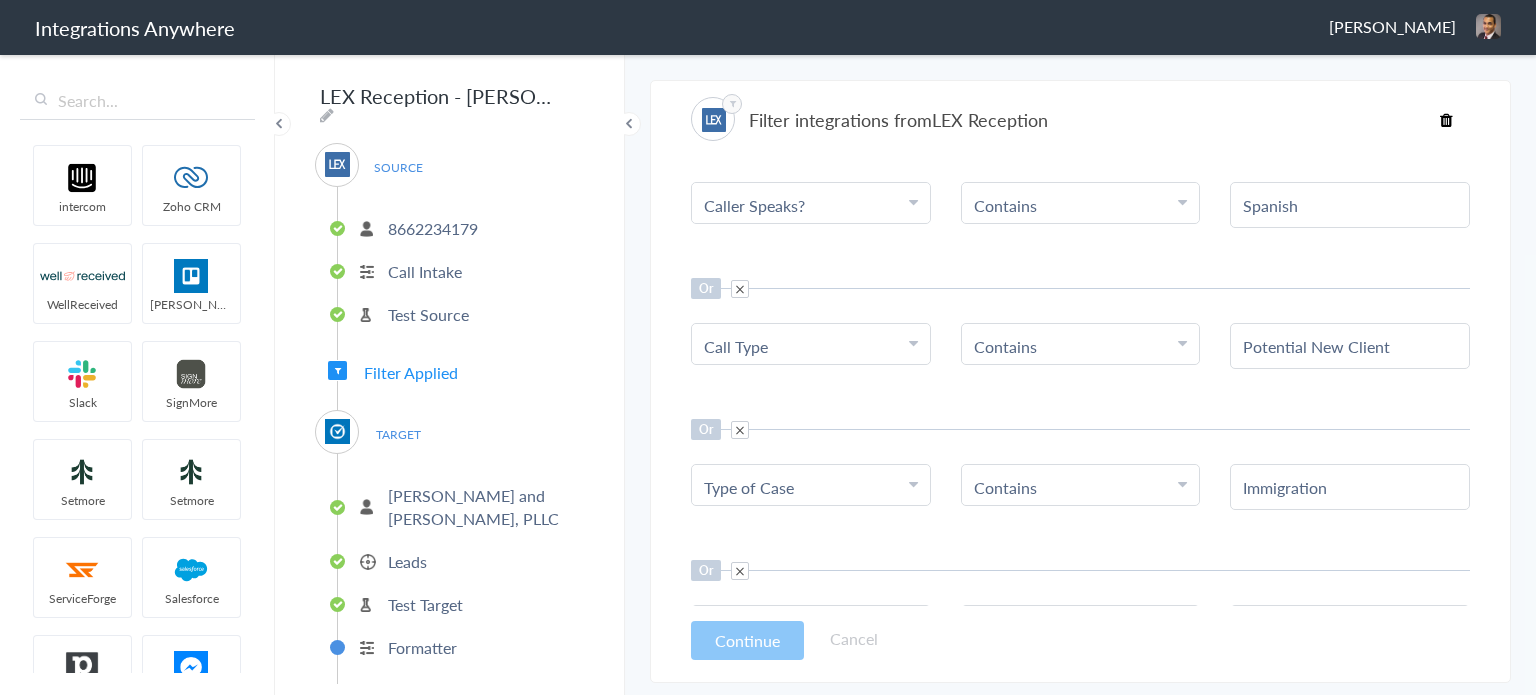scroll, scrollTop: 100, scrollLeft: 0, axis: vertical 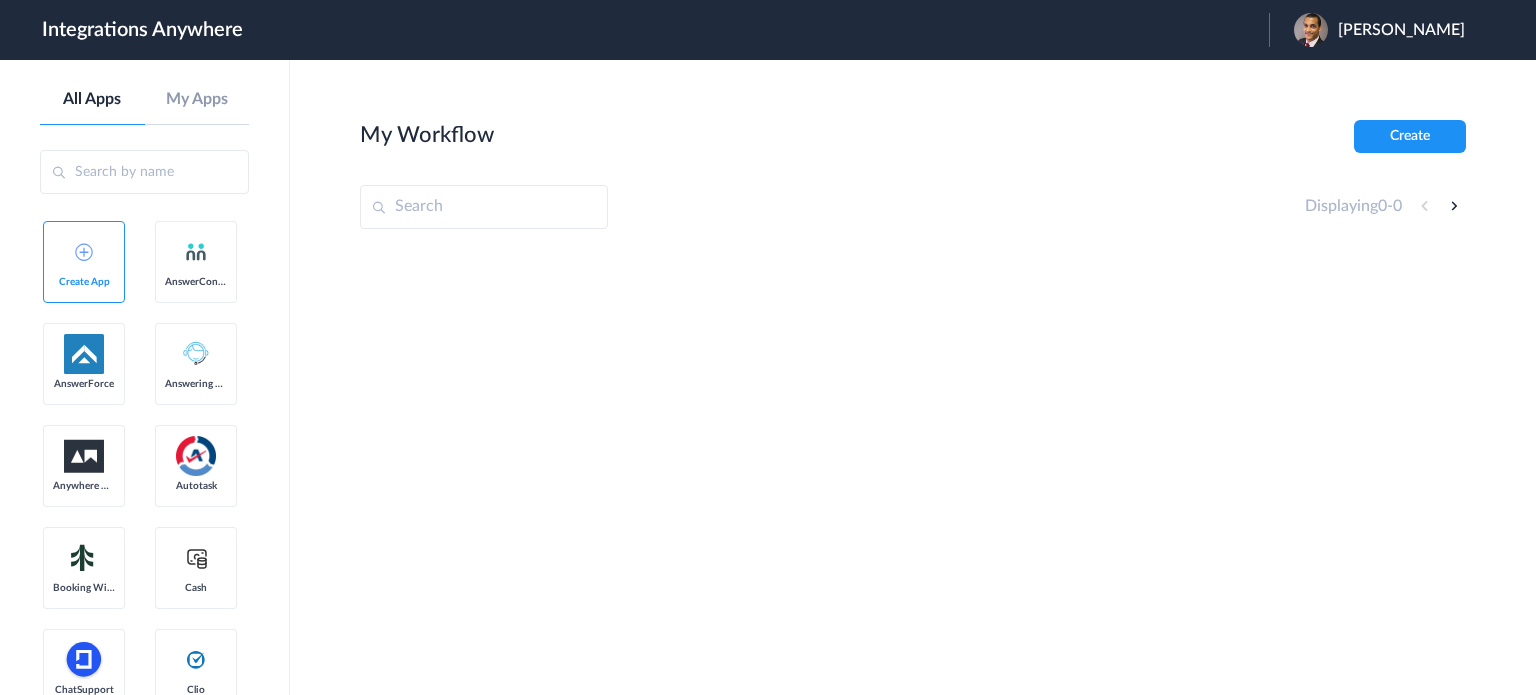 click on "[PERSON_NAME]" at bounding box center [1401, 30] 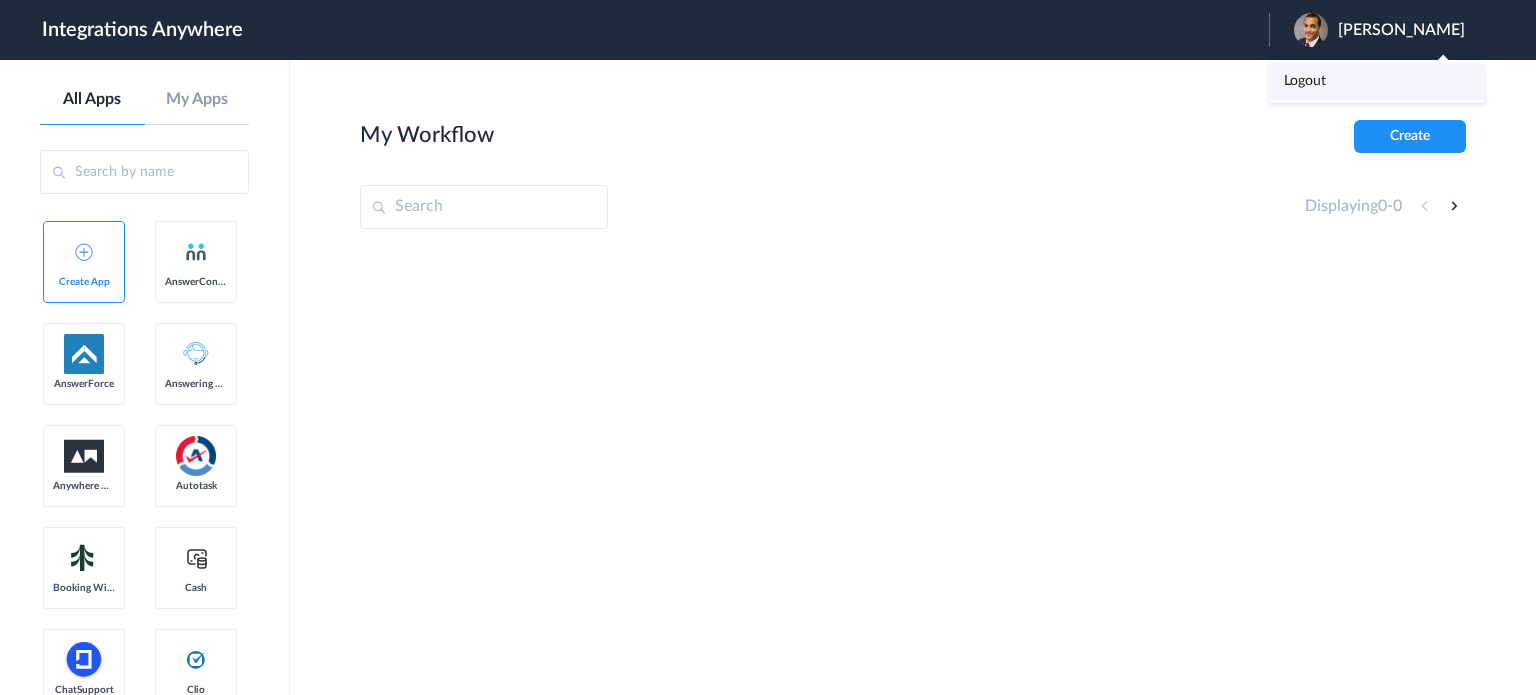 click on "Logout" at bounding box center [1305, 81] 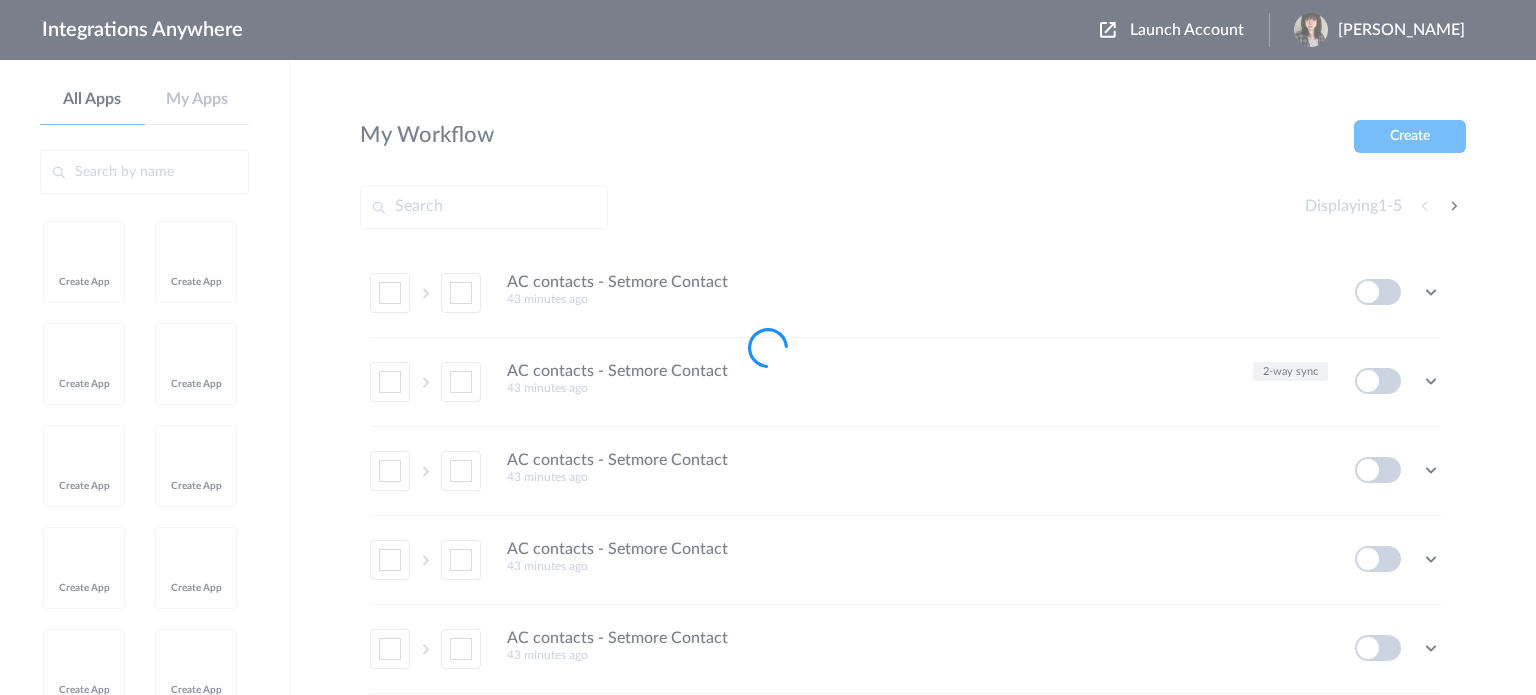 scroll, scrollTop: 0, scrollLeft: 0, axis: both 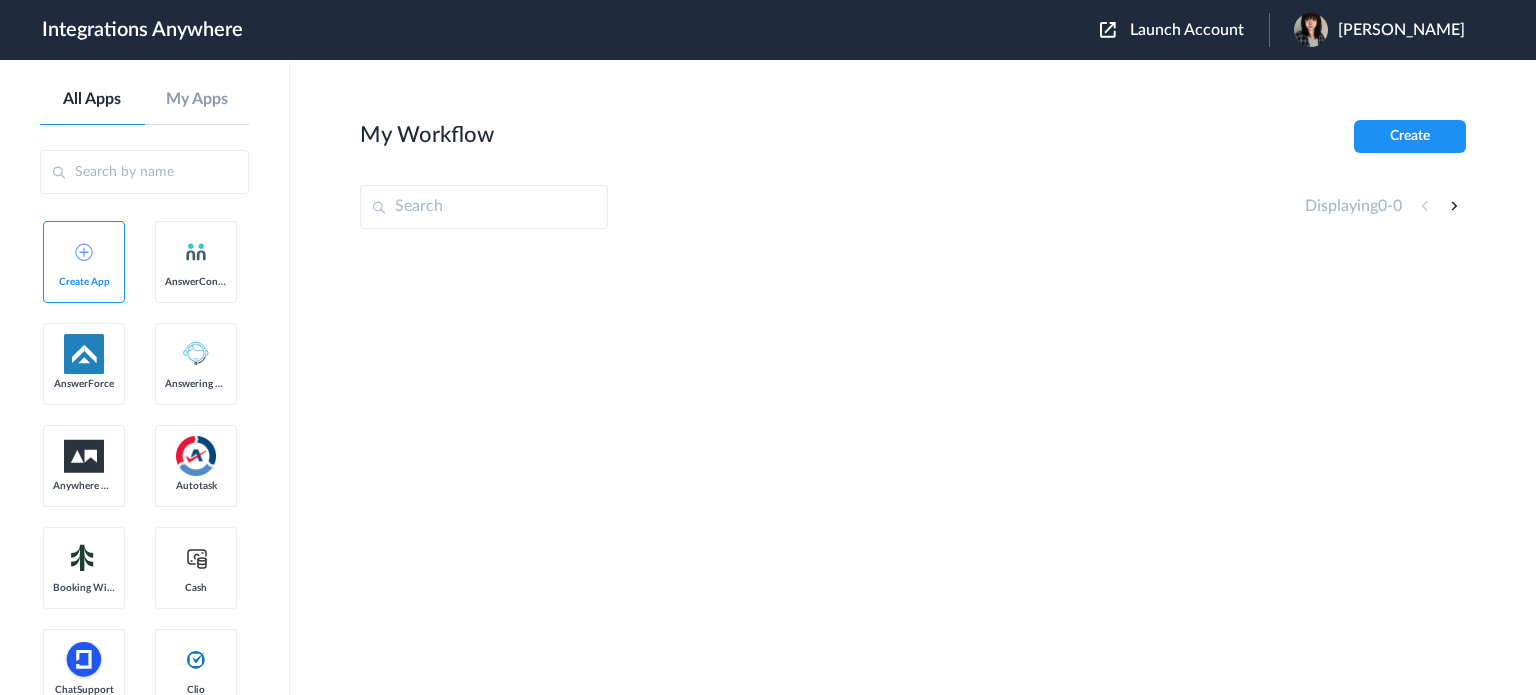 click on "Launch Account" at bounding box center (1187, 30) 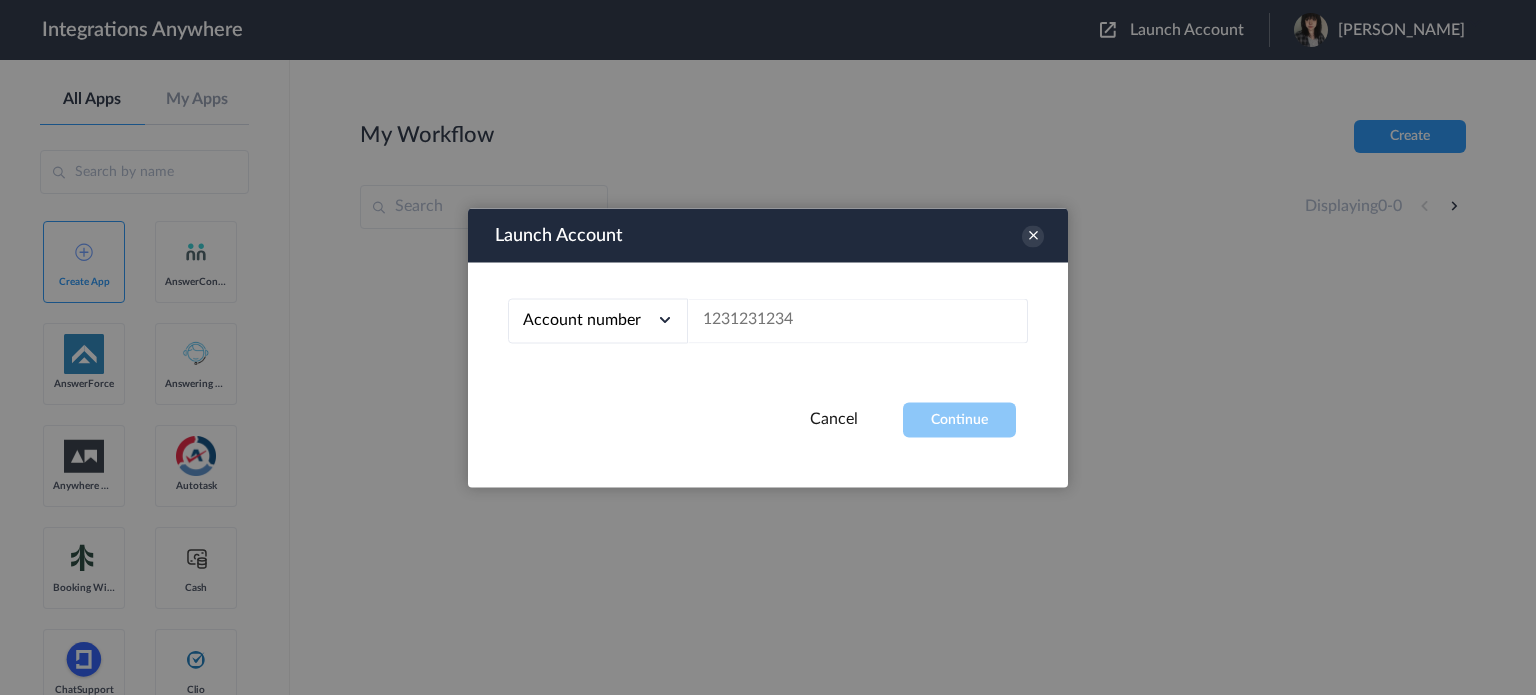 type 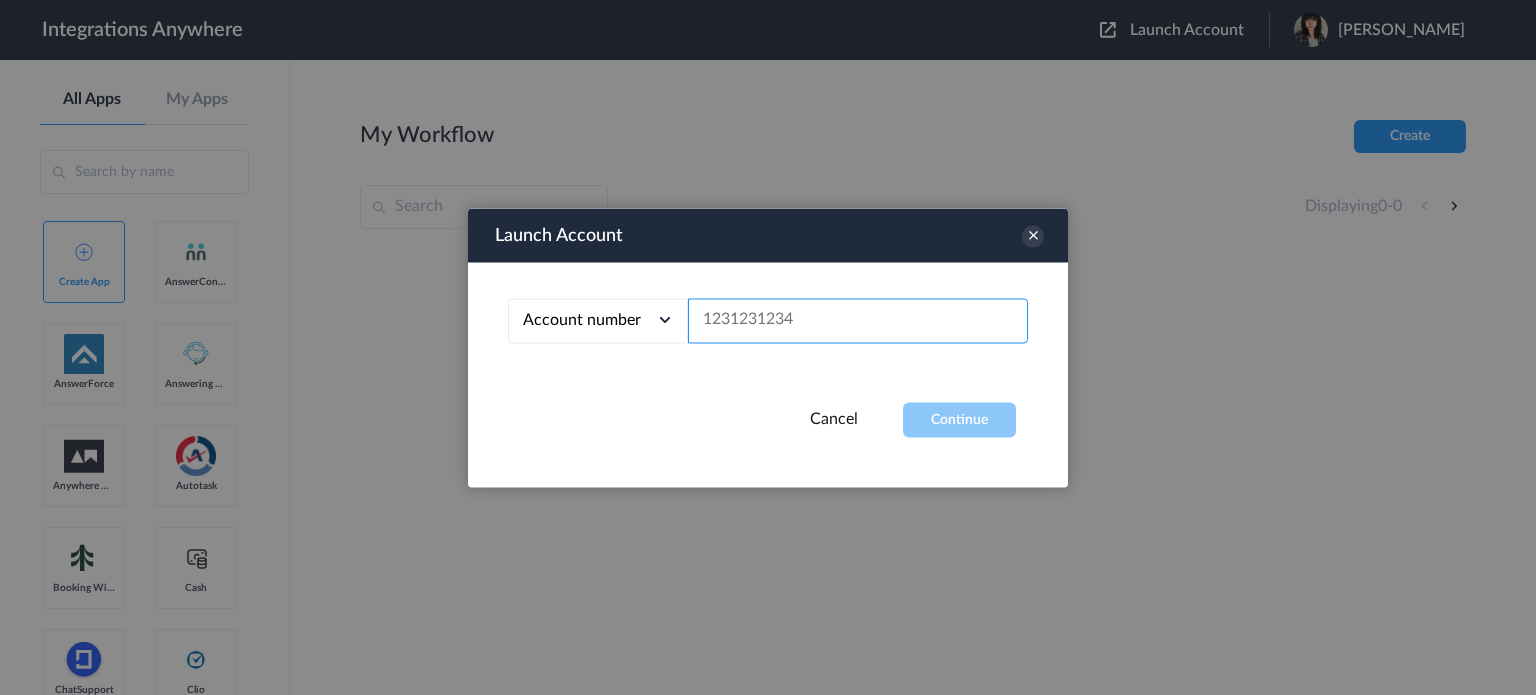 click at bounding box center [858, 320] 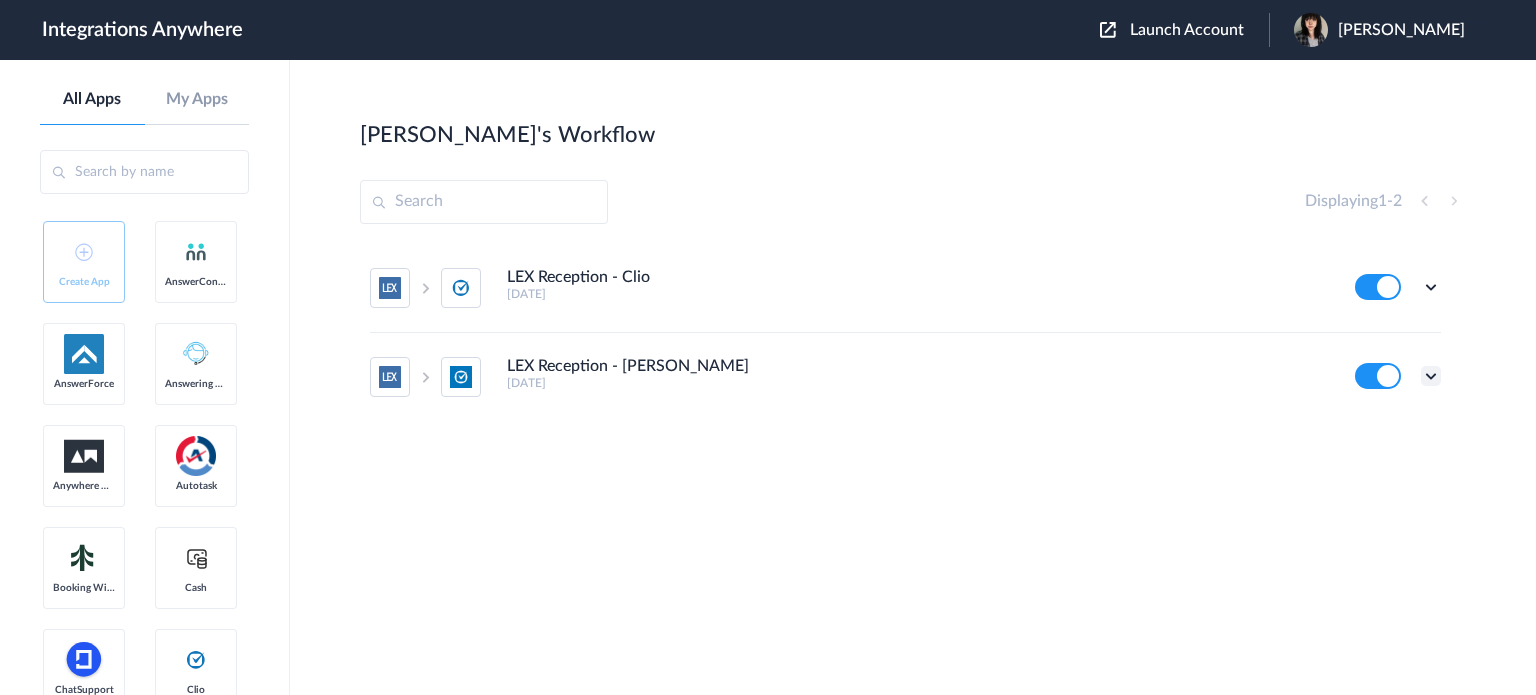 click at bounding box center (1431, 376) 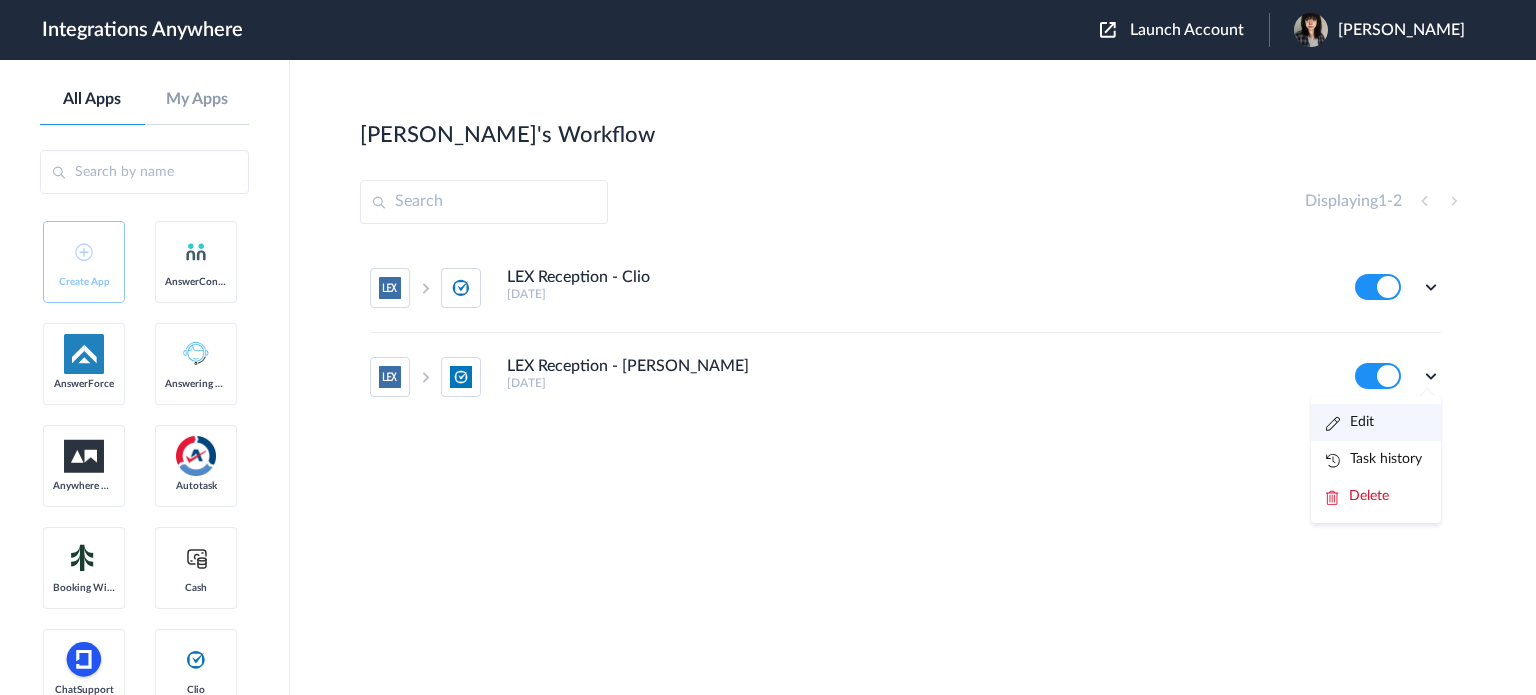 click on "Edit" at bounding box center [1350, 422] 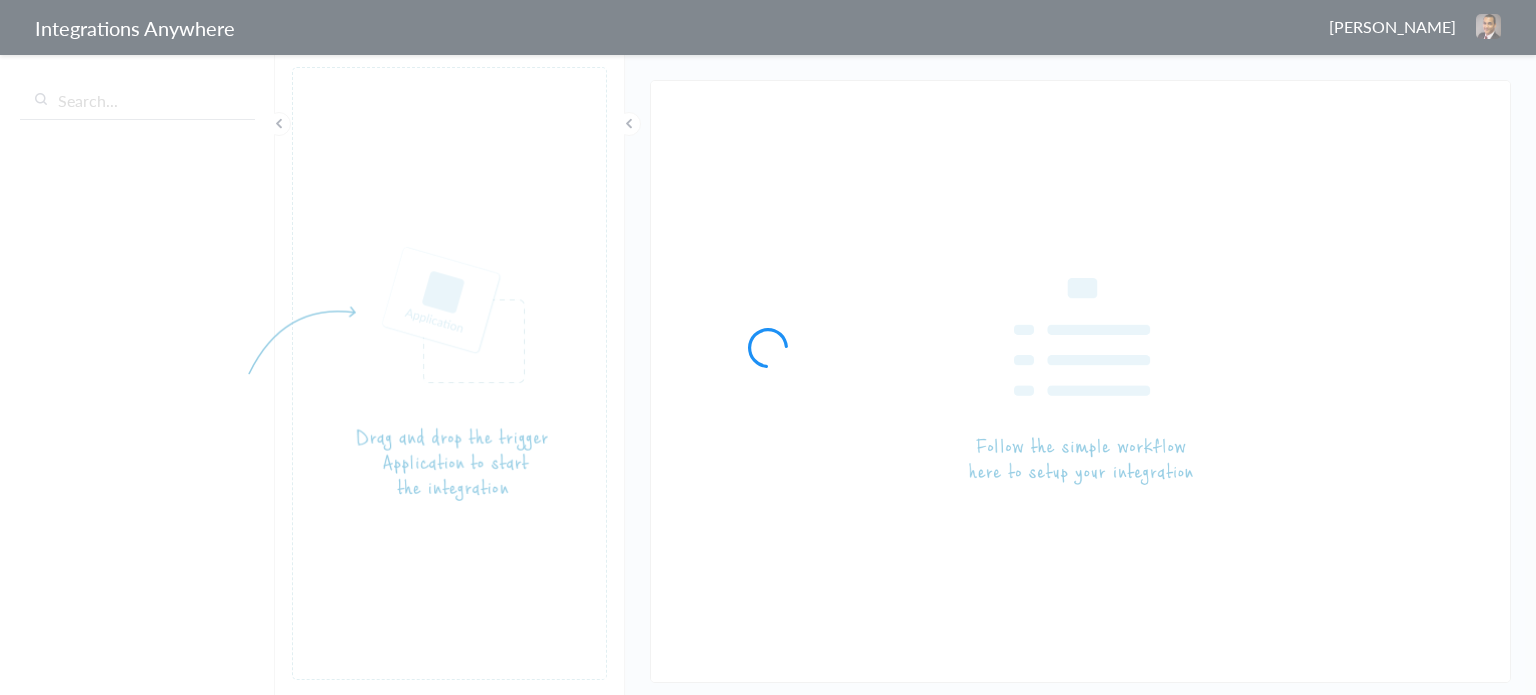 scroll, scrollTop: 0, scrollLeft: 0, axis: both 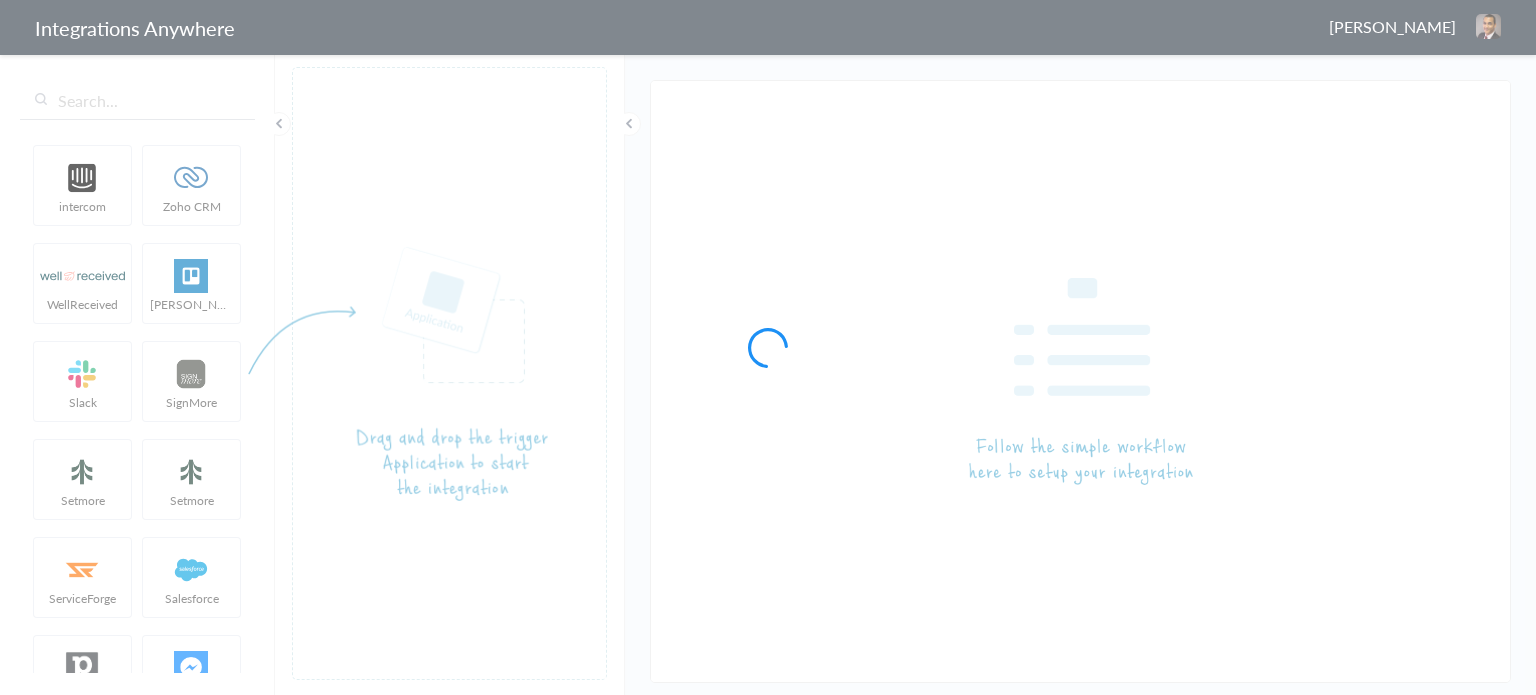 type on "LEX Reception - [PERSON_NAME]" 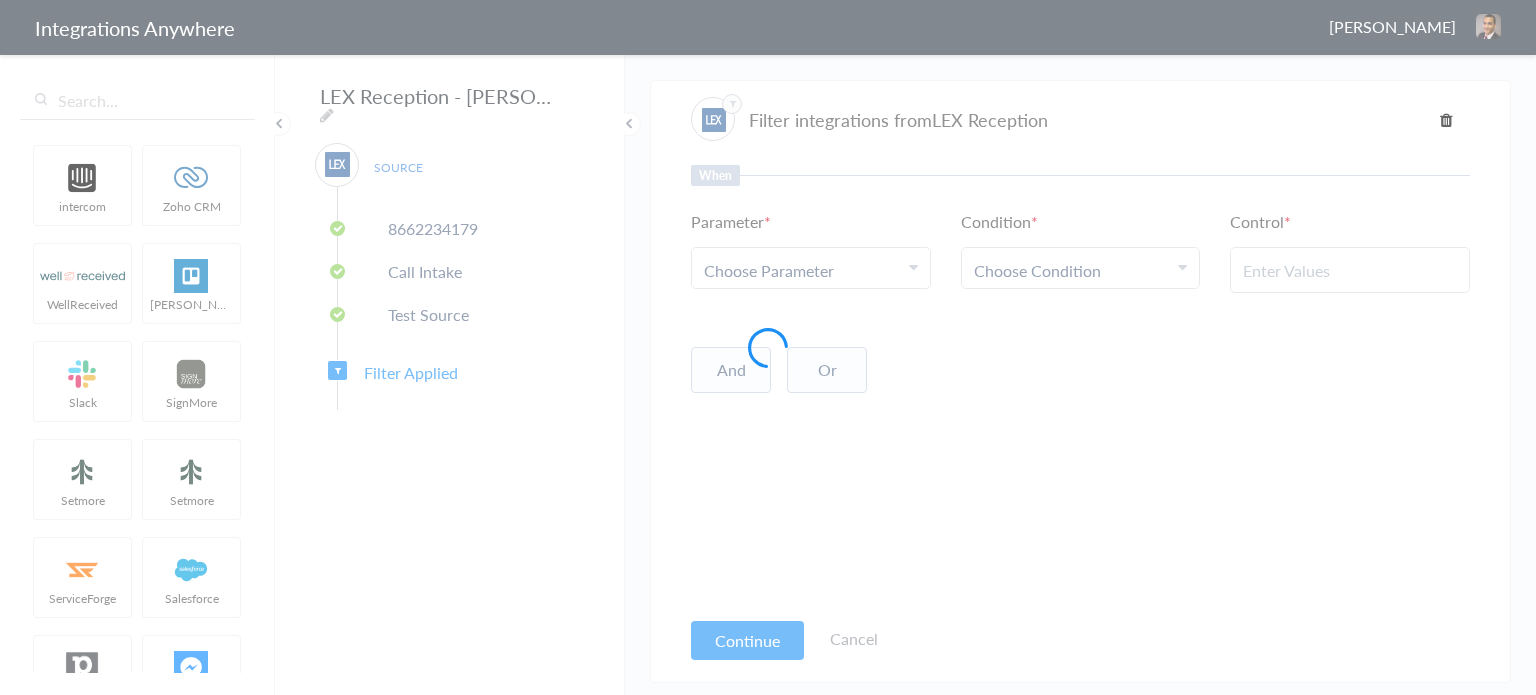 type on "Spanish" 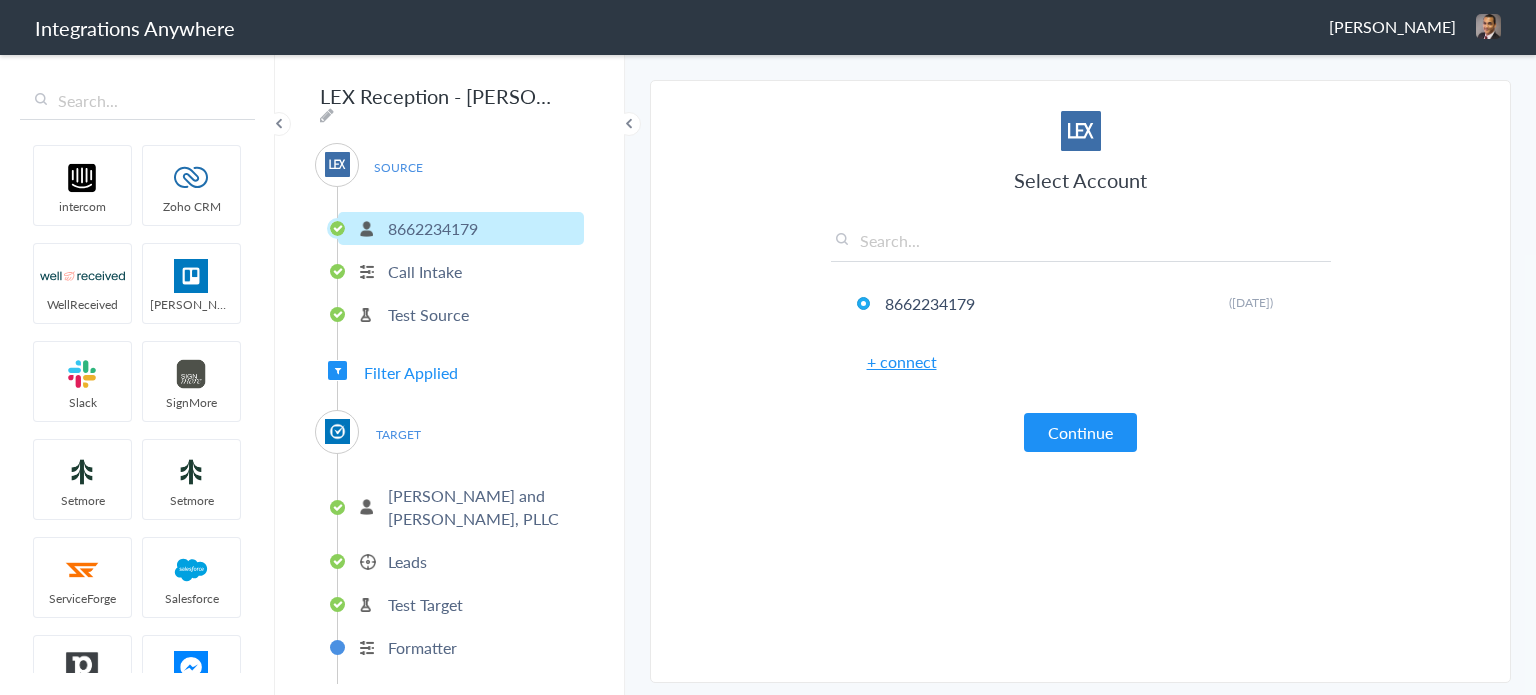click on "Filter
Applied" at bounding box center (411, 372) 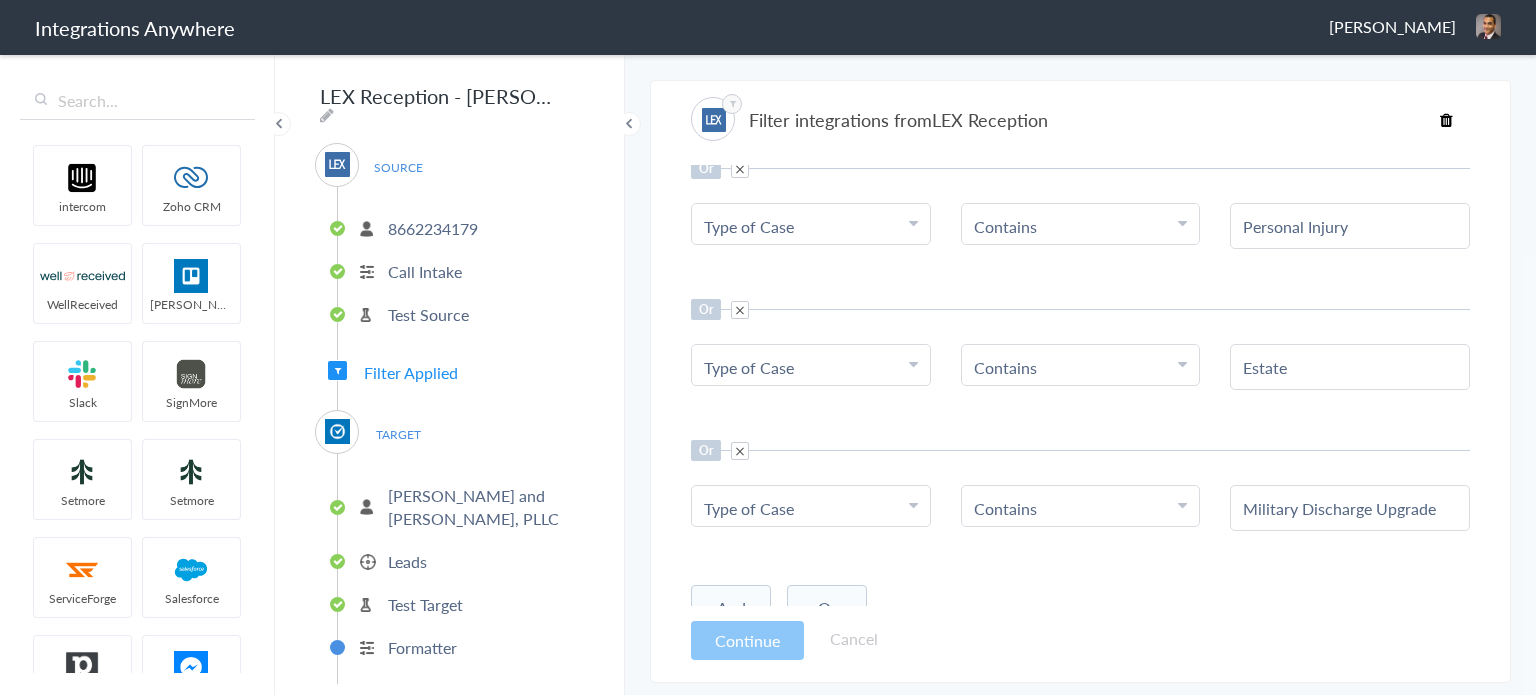 scroll, scrollTop: 622, scrollLeft: 0, axis: vertical 